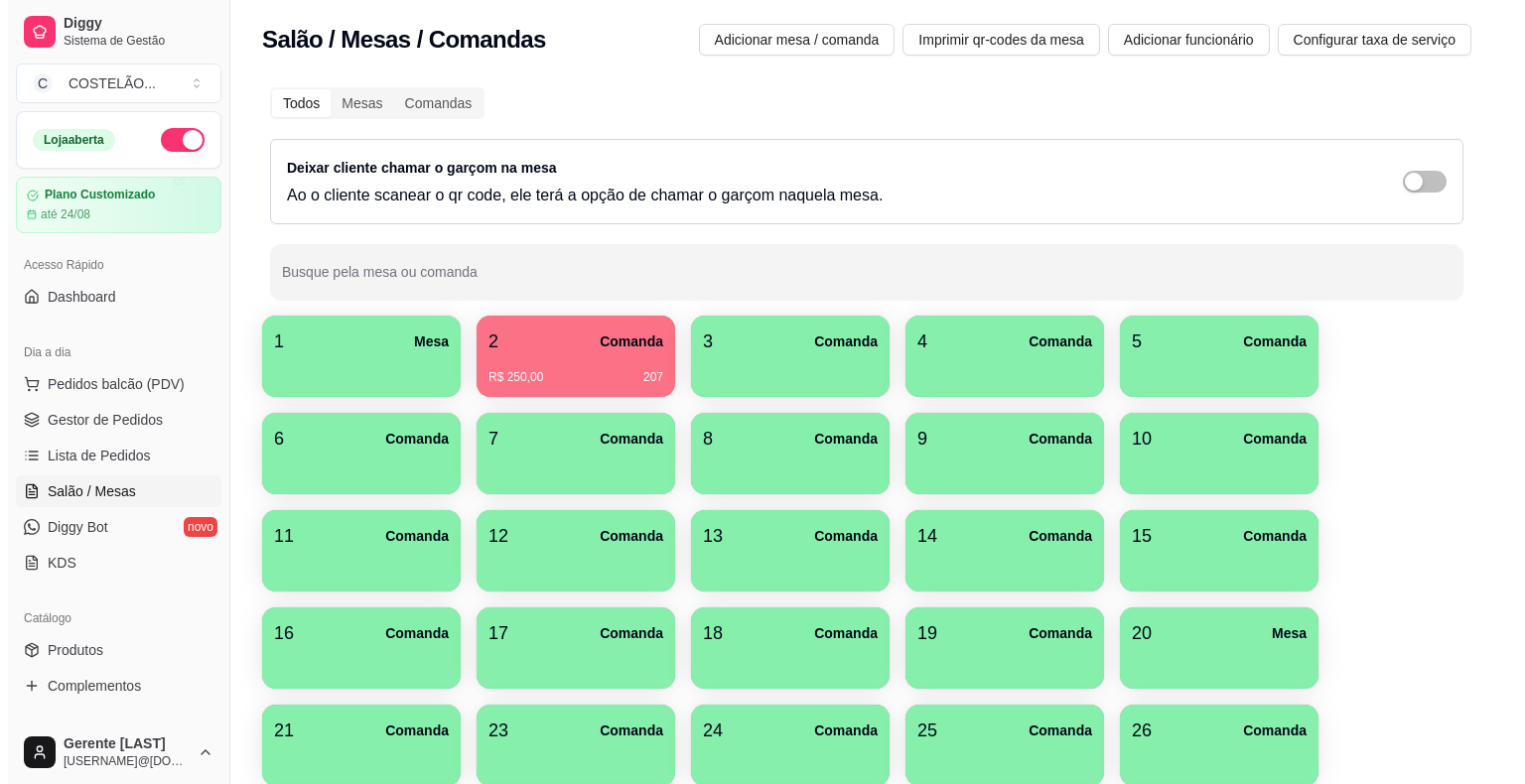 scroll, scrollTop: 0, scrollLeft: 0, axis: both 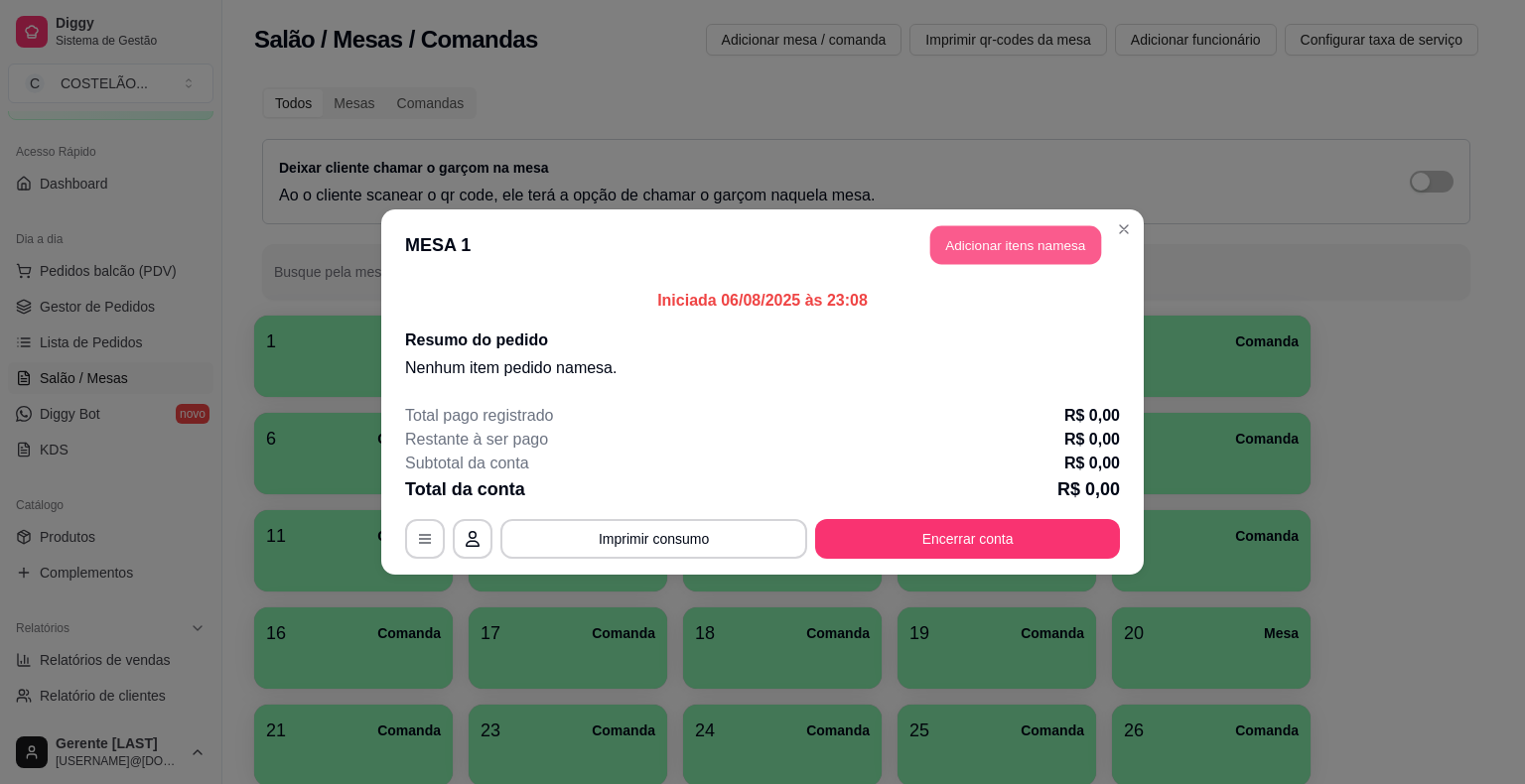 click on "Adicionar itens na  mesa" at bounding box center [1016, 245] 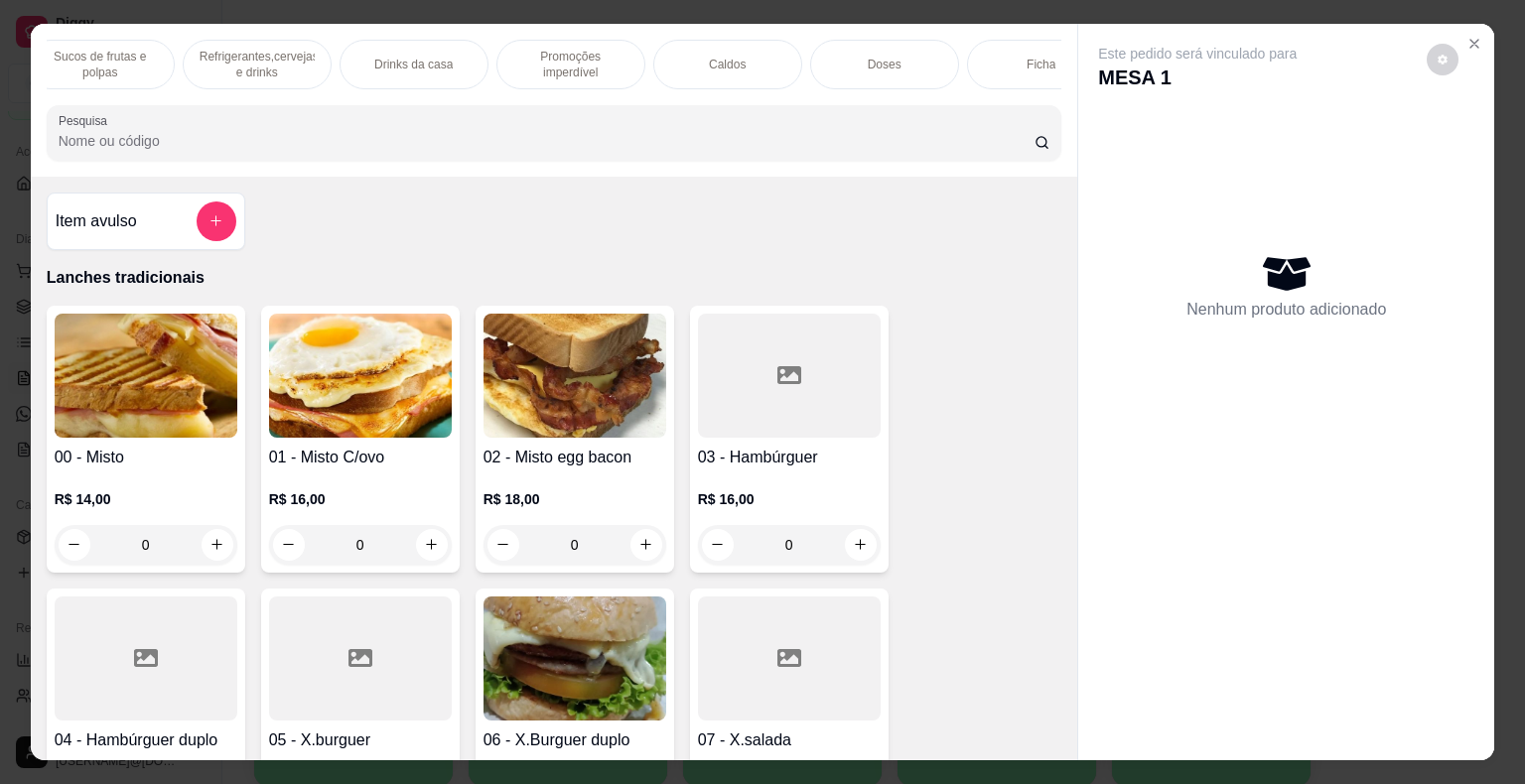 scroll, scrollTop: 0, scrollLeft: 1906, axis: horizontal 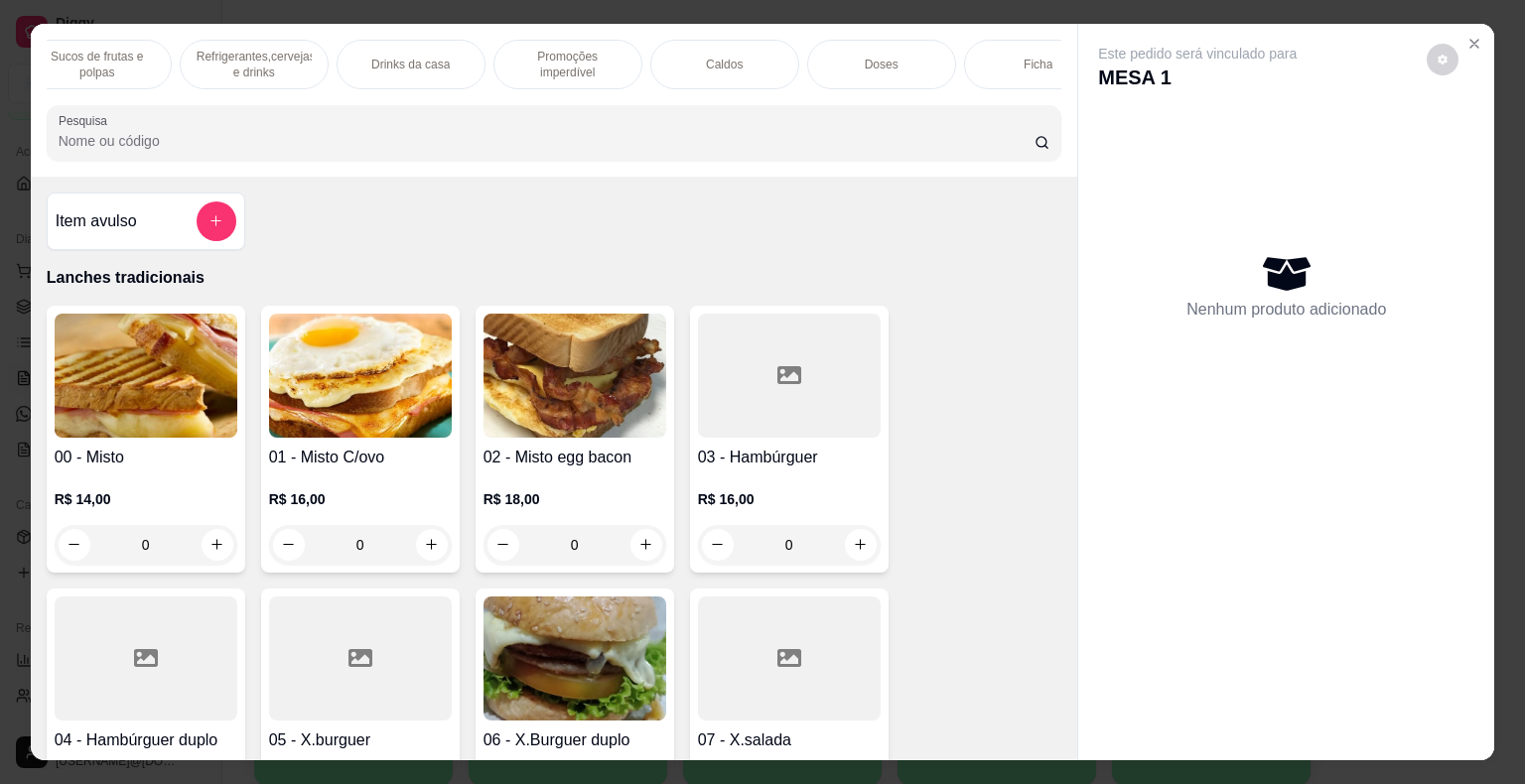 click on "Promoções imperdível" at bounding box center (568, 65) 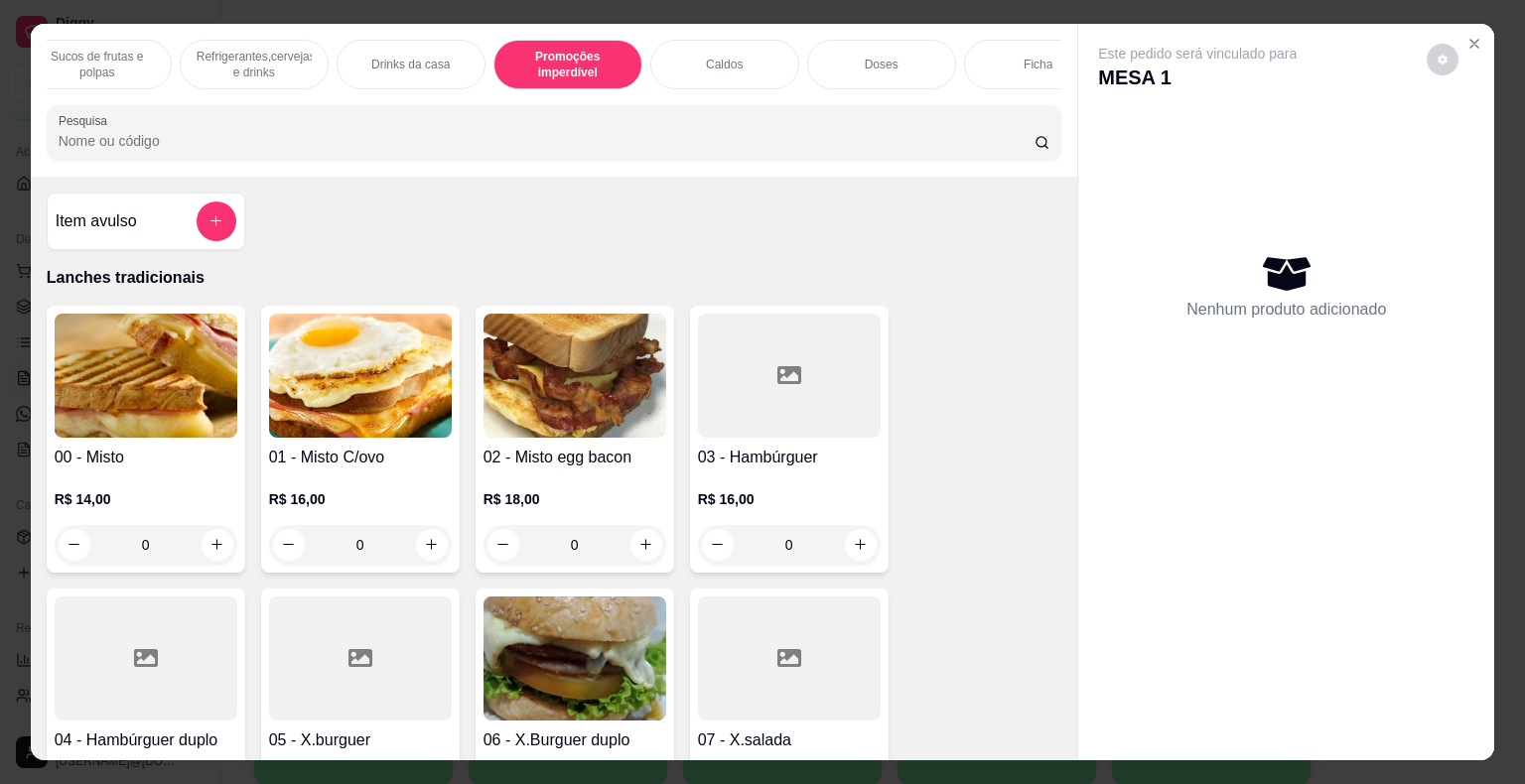 scroll, scrollTop: 14982, scrollLeft: 0, axis: vertical 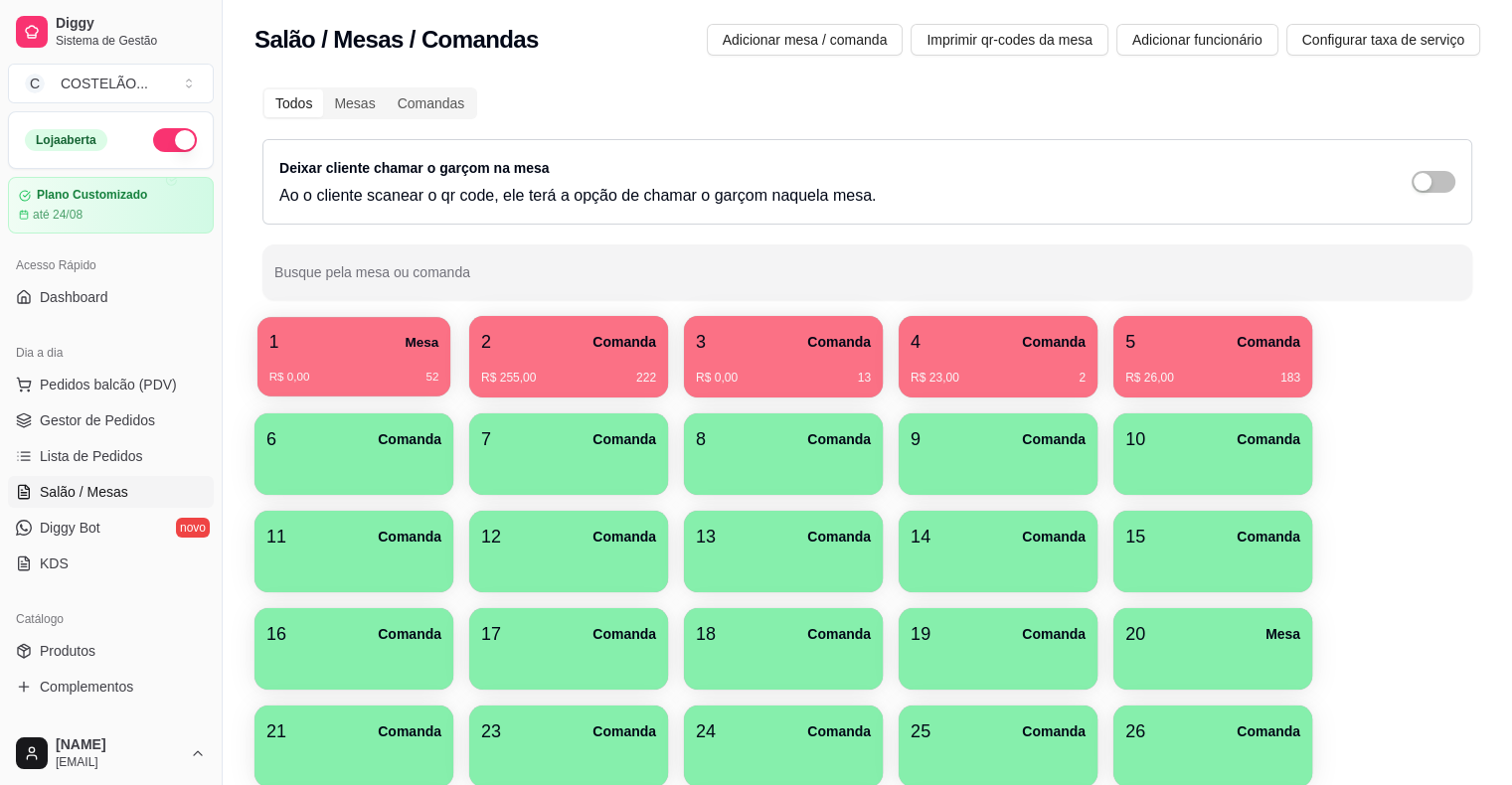 click on "1 Mesa" at bounding box center [354, 342] 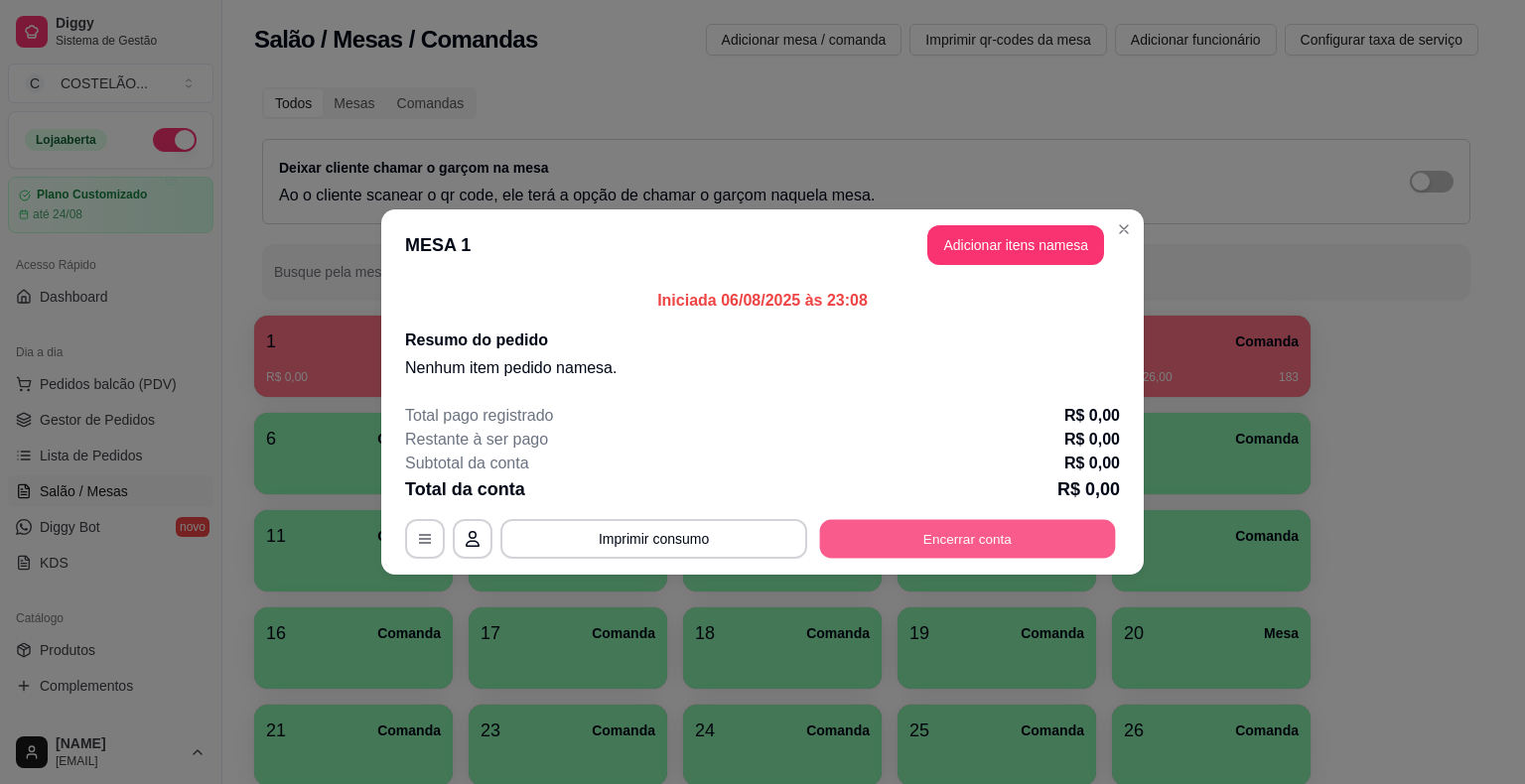 click on "Encerrar conta" at bounding box center (968, 539) 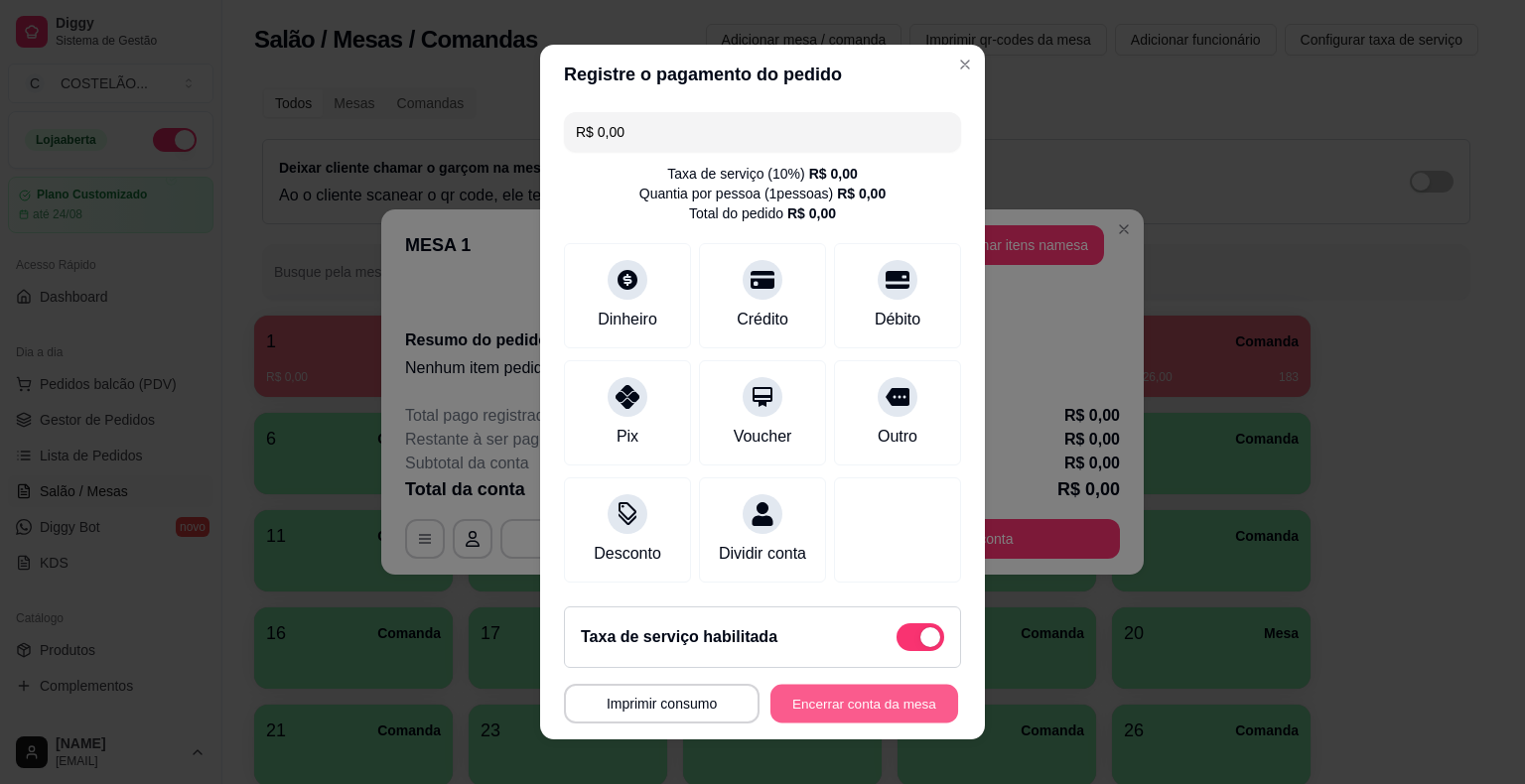 click on "Encerrar conta da mesa" at bounding box center [864, 704] 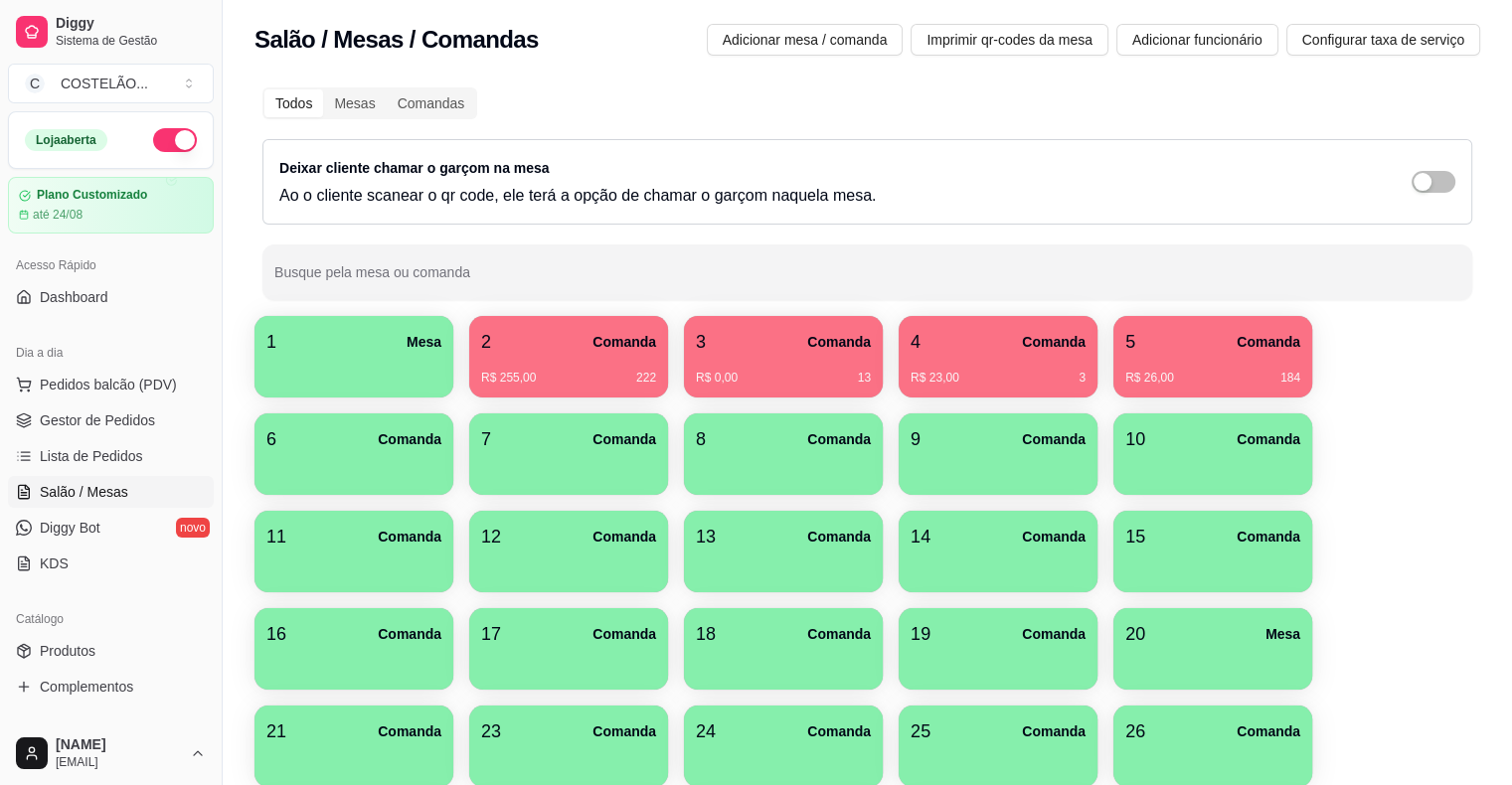 click on "2 Comanda" at bounding box center [569, 342] 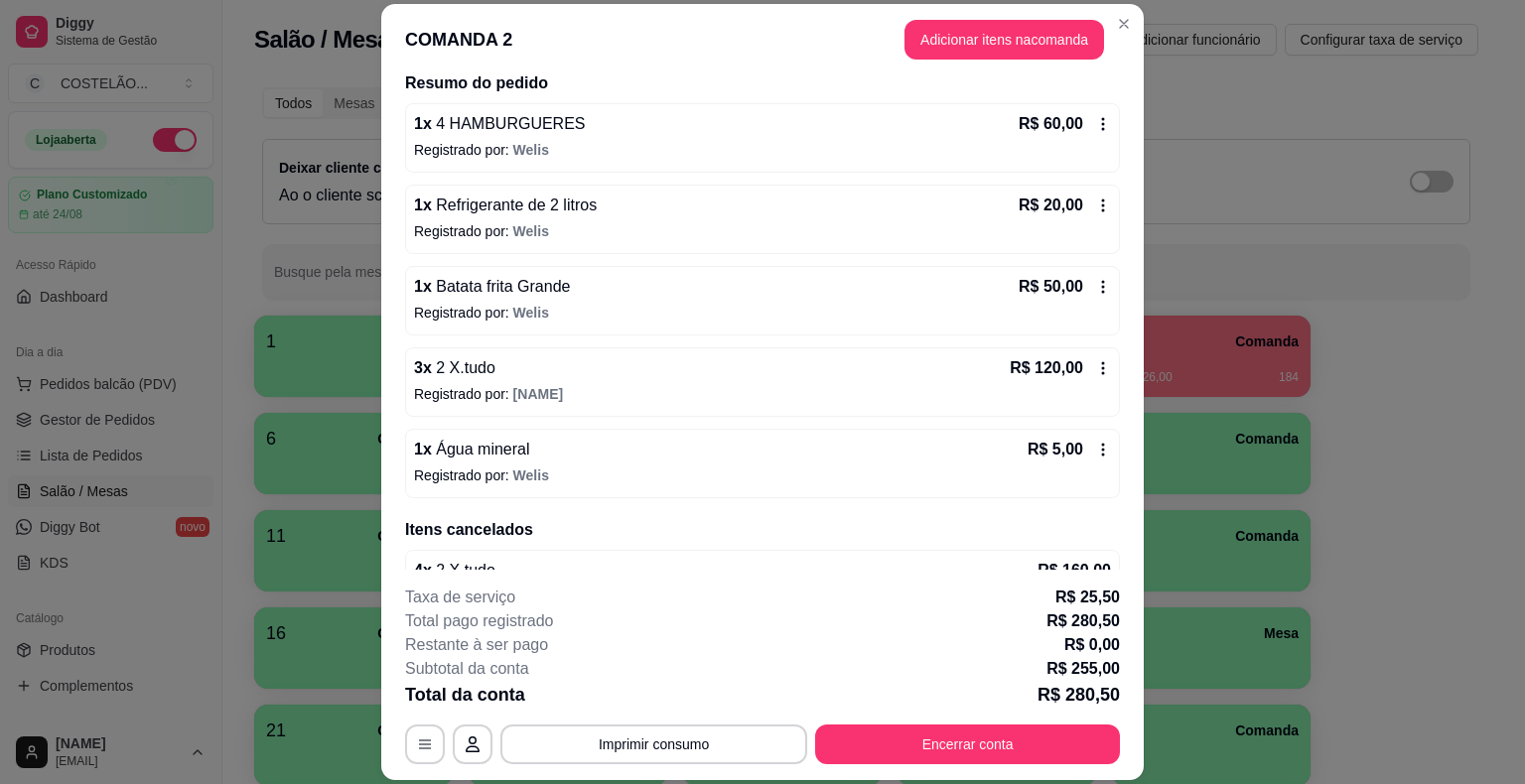 scroll, scrollTop: 238, scrollLeft: 0, axis: vertical 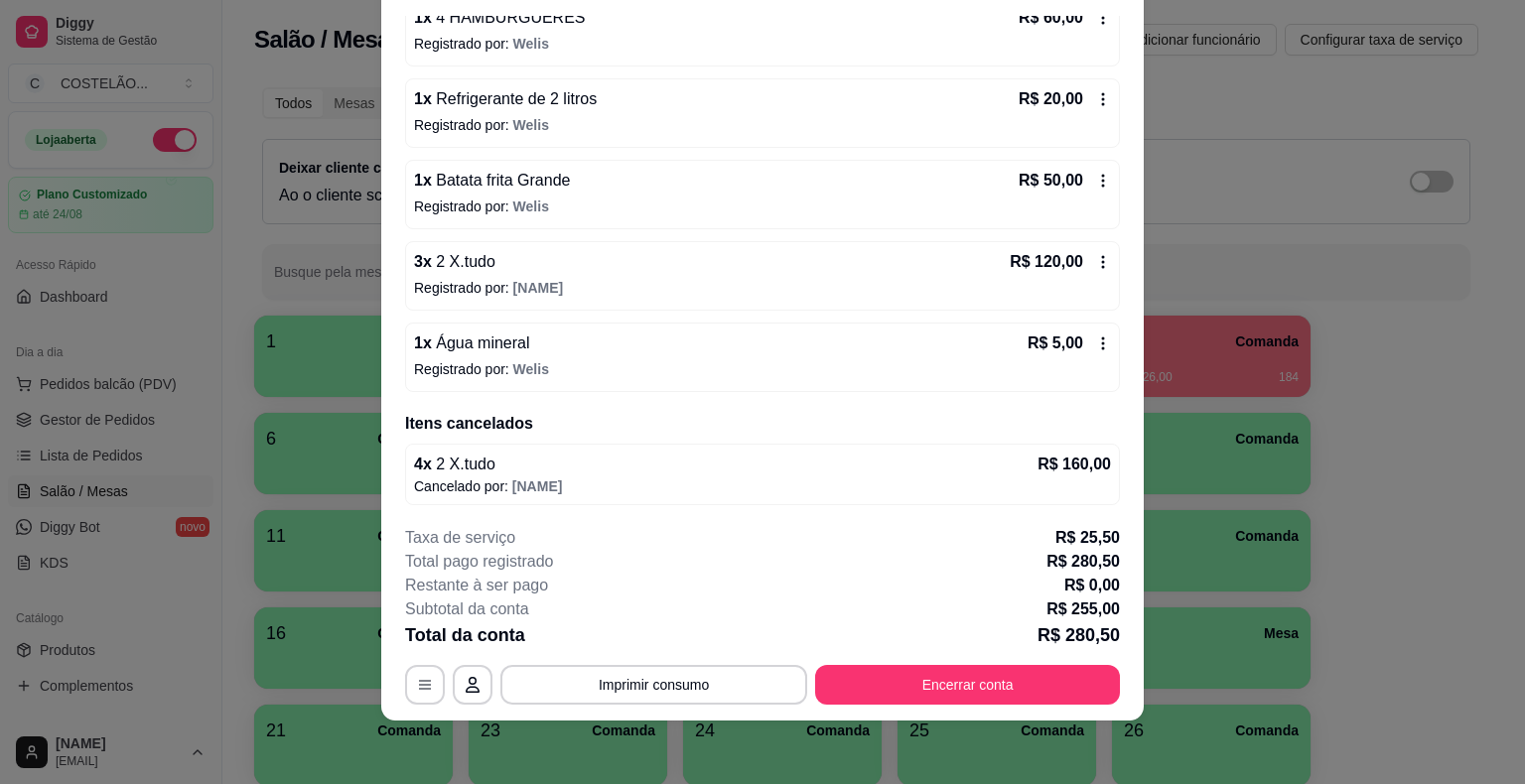 click on "Todos Mesas Comandas Deixar cliente chamar o garçom na mesa Ao o cliente scanear o qr code, ele terá a opção de chamar o garçom naquela mesa. Busque pela mesa ou comanda 1 Mesa 2 Comanda R$ 255,00 222 3 Comanda R$ 0,00 13 4 Comanda R$ 23,00 3 5 Comanda R$ 26,00 184 6 Comanda 7 Comanda 8 Comanda 9 Comanda 10 Comanda 11 Comanda 12 Comanda 13 Comanda 14 Comanda 15 Comanda 16 Comanda 17 Comanda 18 Comanda 19 Comanda 20 Mesa 21 Comanda 23 Comanda 24 Comanda 25 Comanda 26 Comanda 27 Comanda 28 Comanda 29 Comanda 30 Comanda 31 Comanda 32 Comanda 33 Comanda 34 Comanda 35 Comanda 36 Comanda 37 Comanda 38 Comanda 39 Comanda 40 Comanda 41 Mesa 42 Comanda 43 Comanda 44 Comanda 45 Comanda 46 Comanda 47 Comanda 48 Comanda 49 Comanda 50 Comanda 51 Comanda 52 Comanda 53 Comanda 54 Comanda 55 Comanda 56 Comanda 57 Comanda 58 Comanda 59 Comanda 60 Comanda 61 Comanda 62 Comanda 63 Comanda 64 Comanda 65 Comanda 66 Comanda 67 Comanda 68 Comanda 69 Comanda 70 Comanda 71 Comanda 72 Comanda 73 Comanda 74 75" at bounding box center (866, 1168) 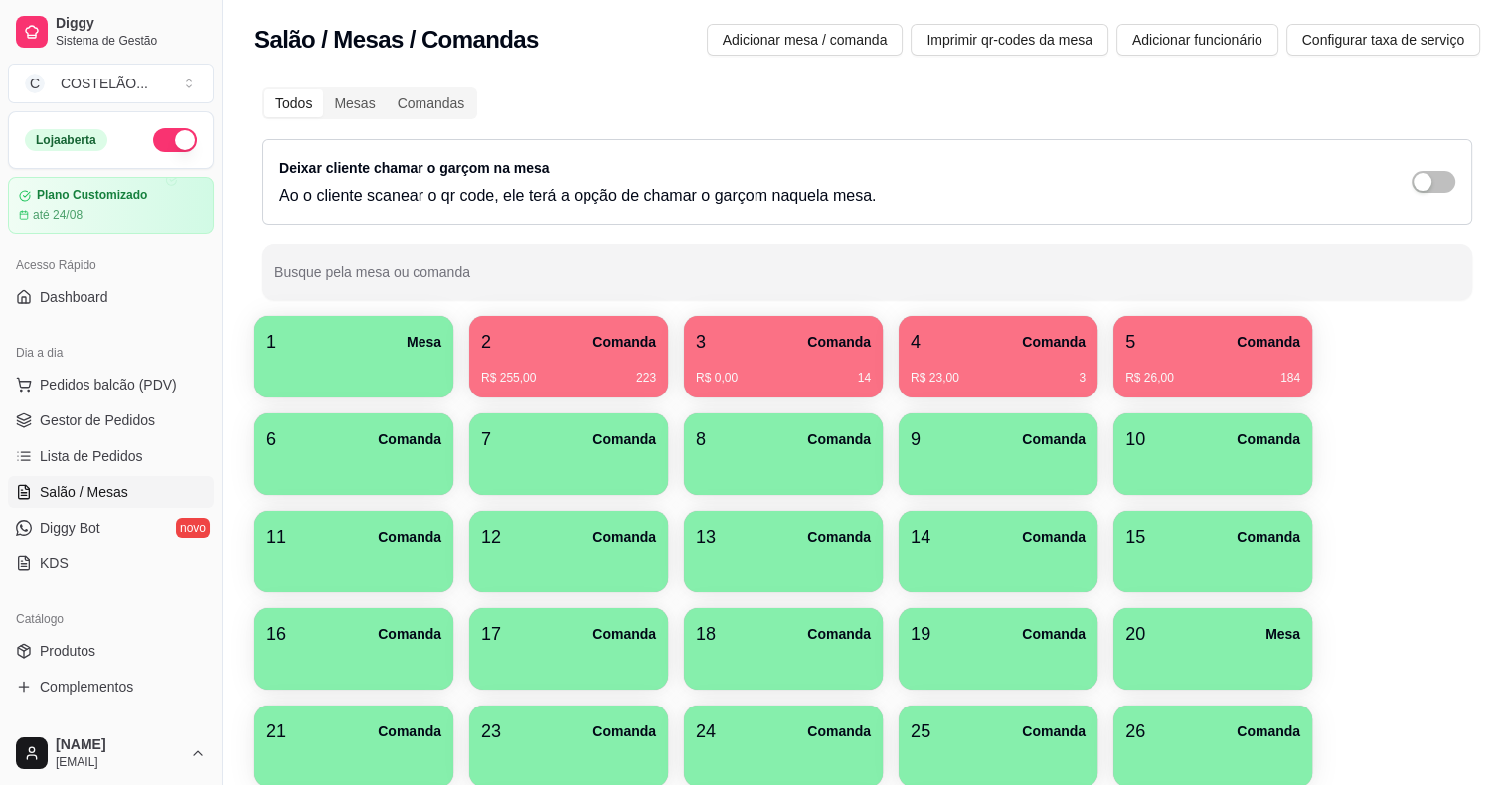 click on "Comanda" at bounding box center (839, 342) 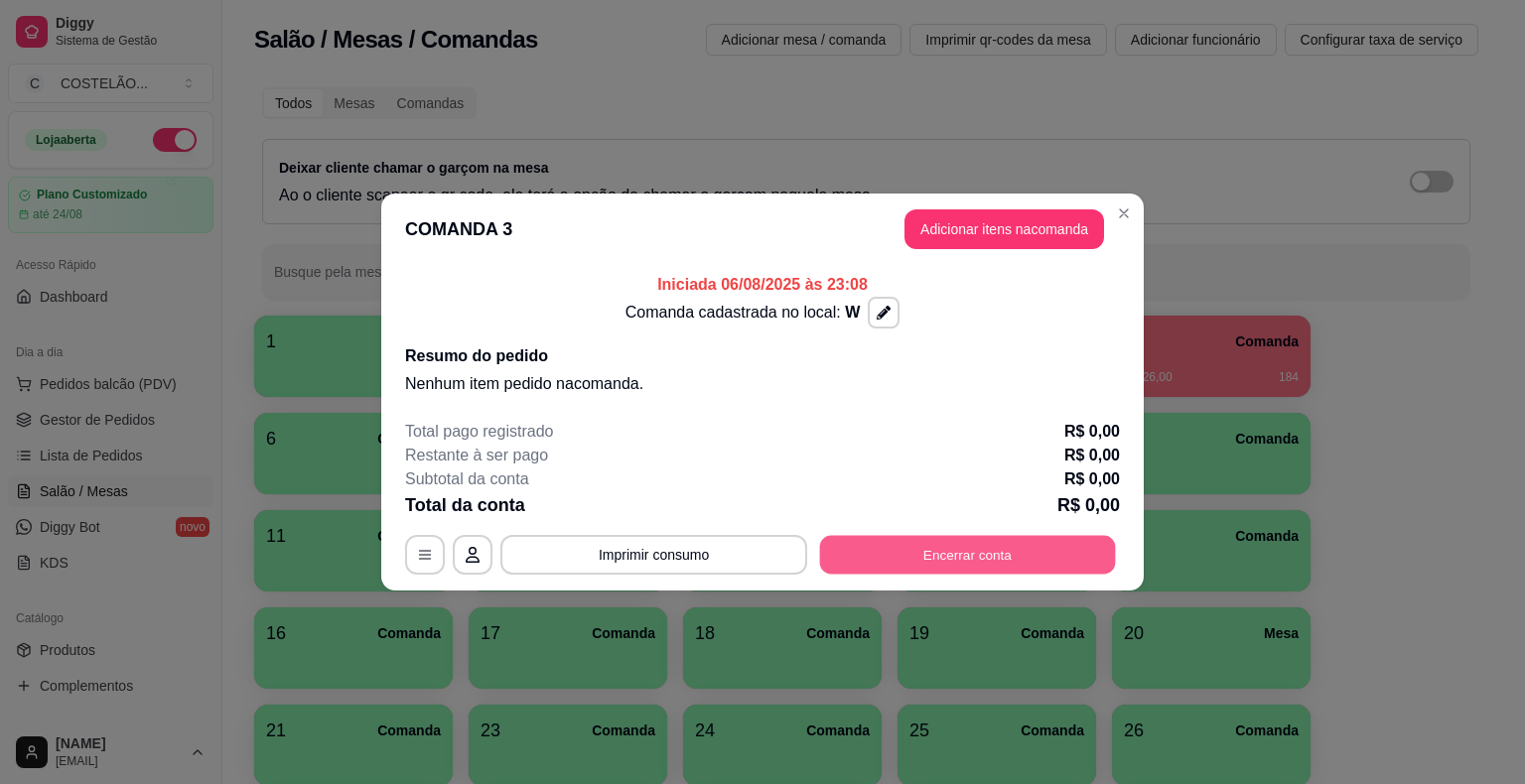 click on "Encerrar conta" at bounding box center [968, 555] 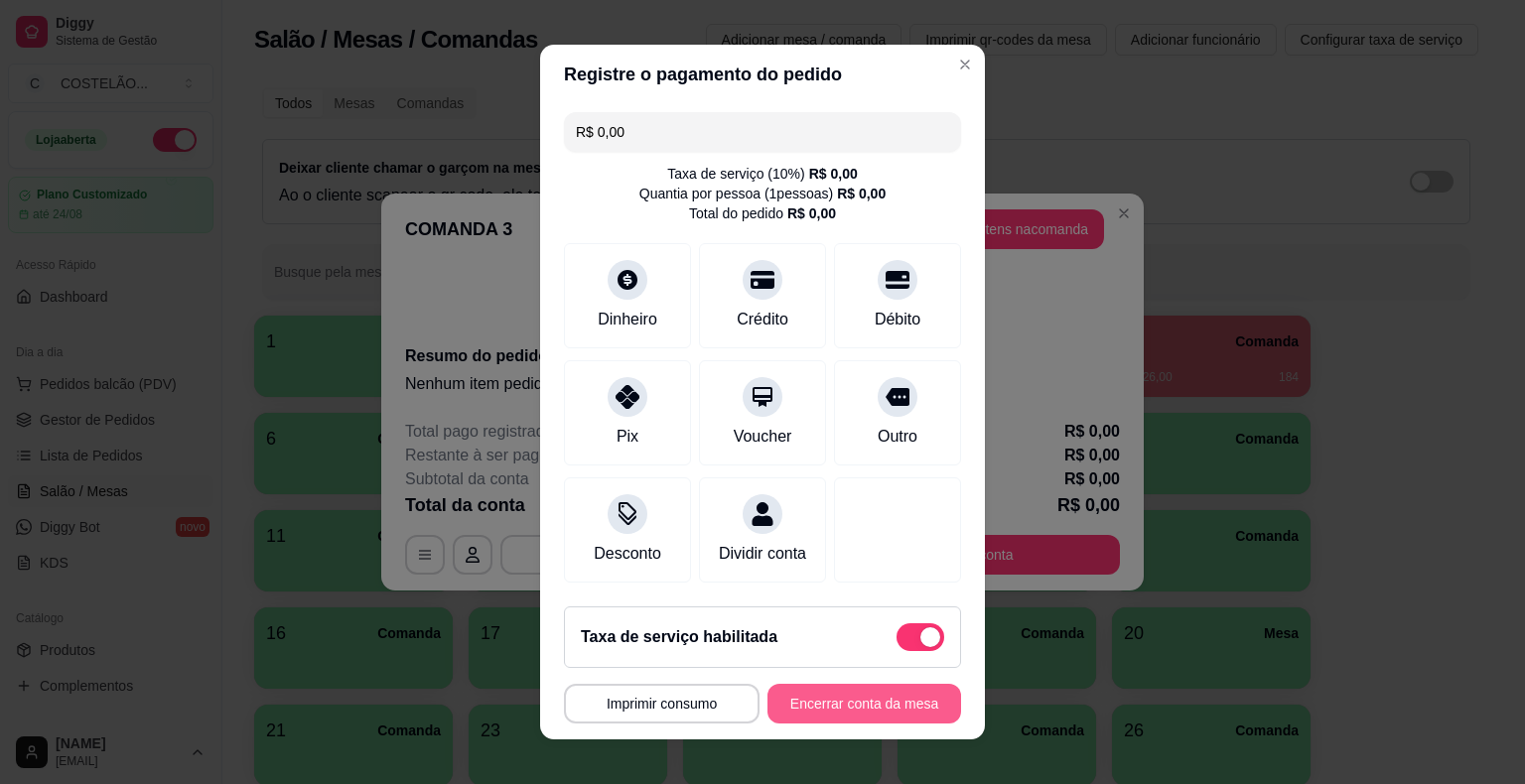 click on "Encerrar conta da mesa" at bounding box center [864, 704] 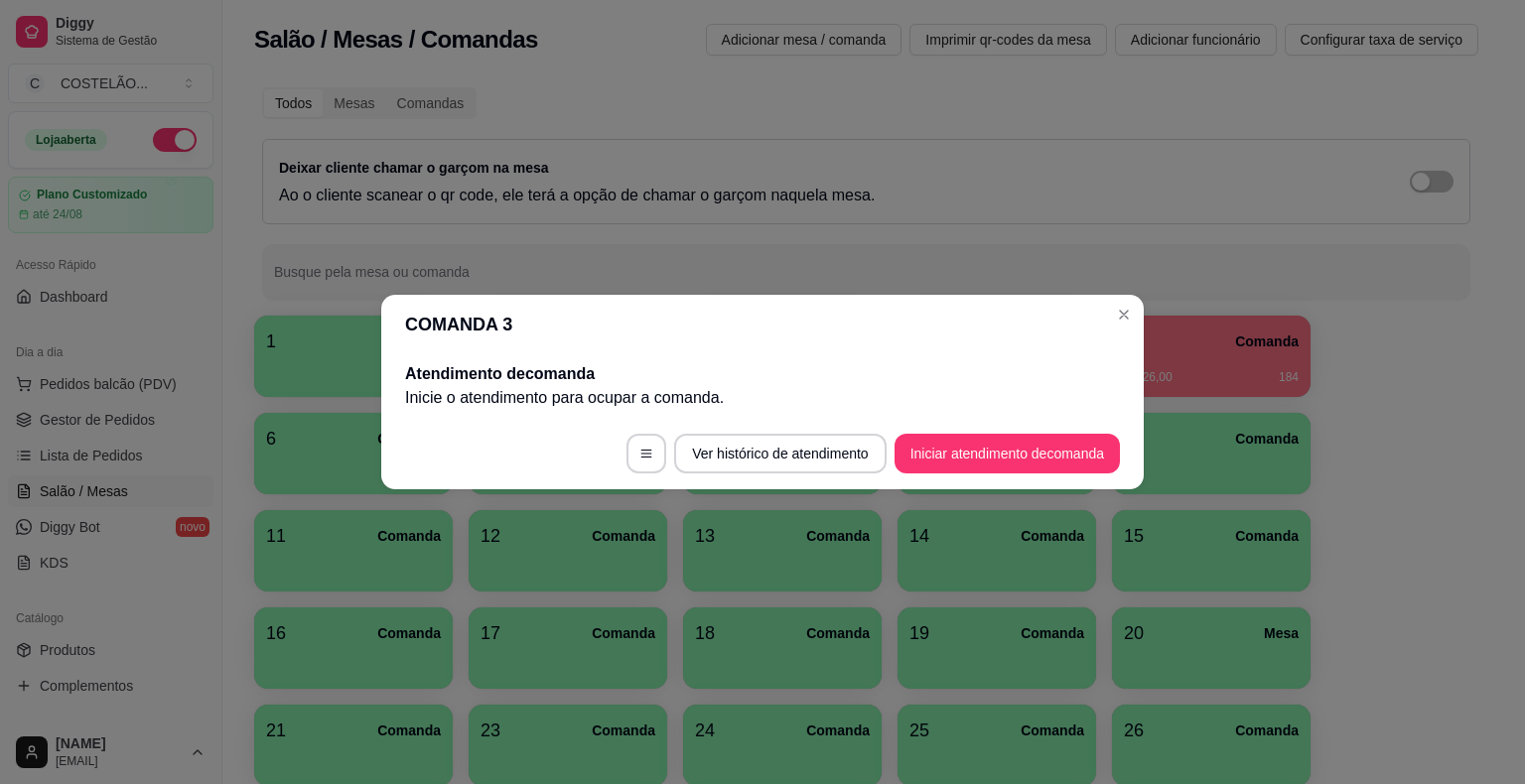 click on "COMANDA 3 Atendimento de  comanda Inicie o atendimento para ocupar a   comanda . Ver histórico de atendimento Iniciar atendimento de  comanda" at bounding box center [762, 392] 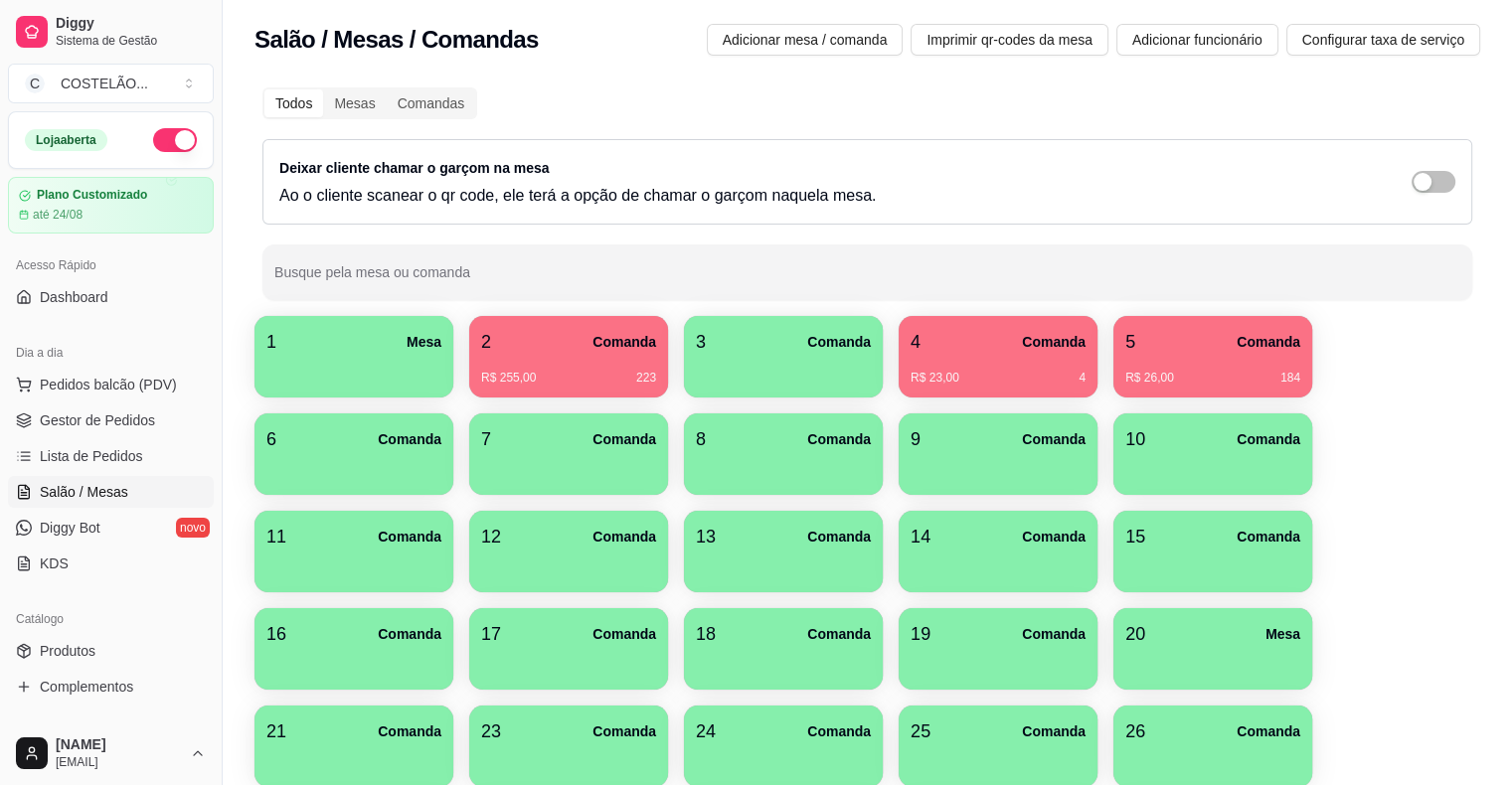click on "R$ 23,00 4" at bounding box center [998, 378] 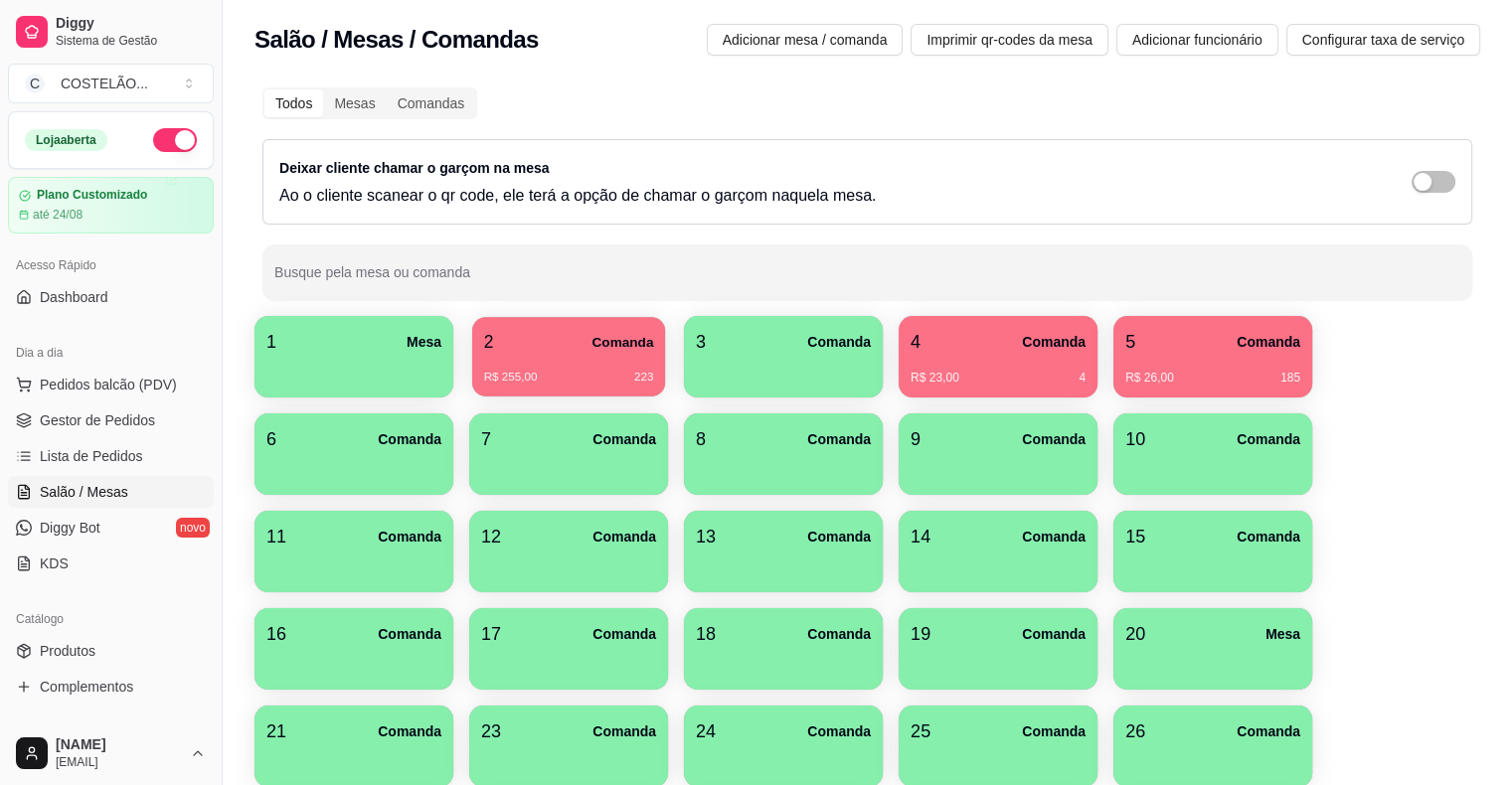 click on "R$ 255,00 223" at bounding box center (569, 370) 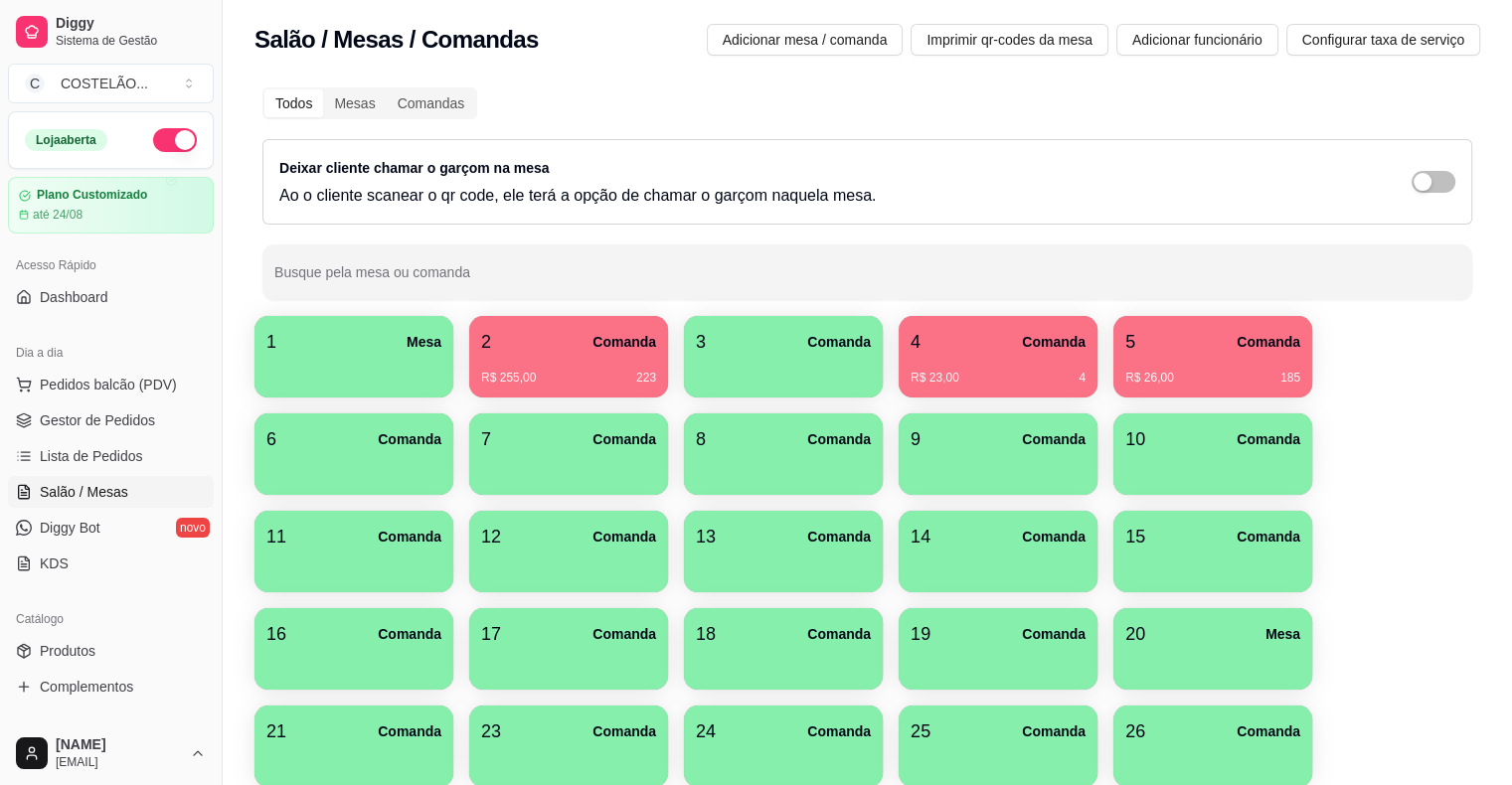 click on "5 Comanda R$ 26,00 185" at bounding box center [1213, 357] 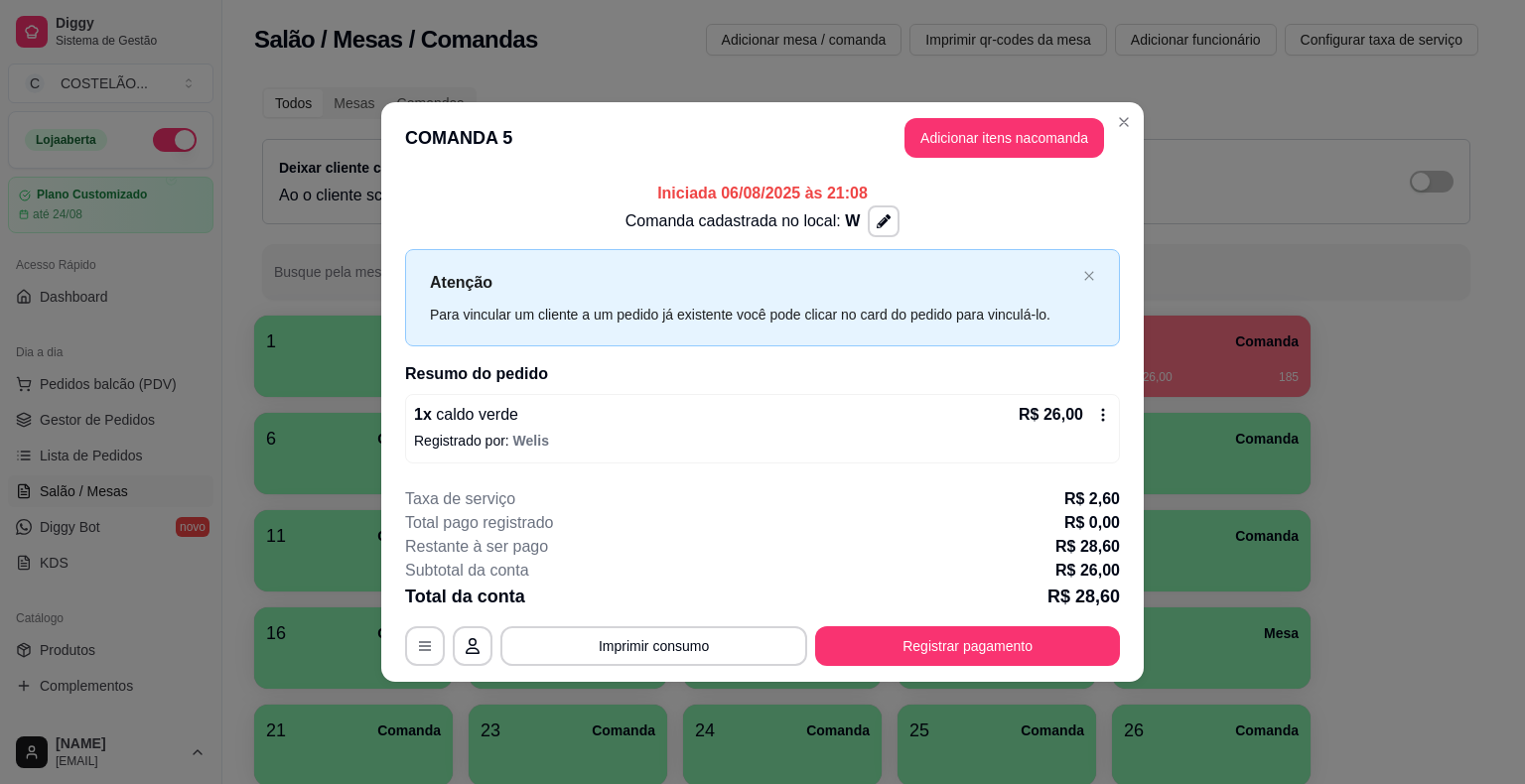 click 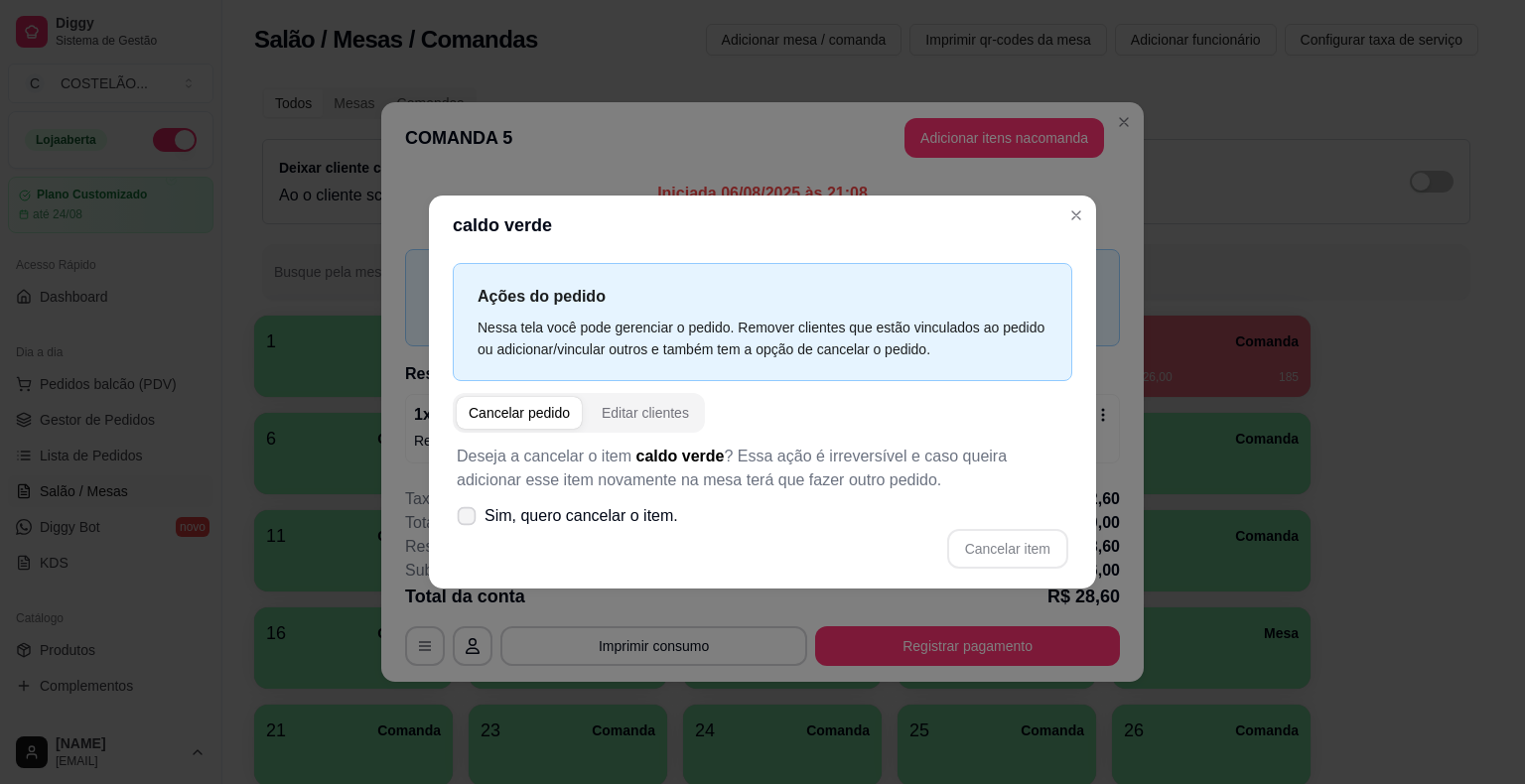 click 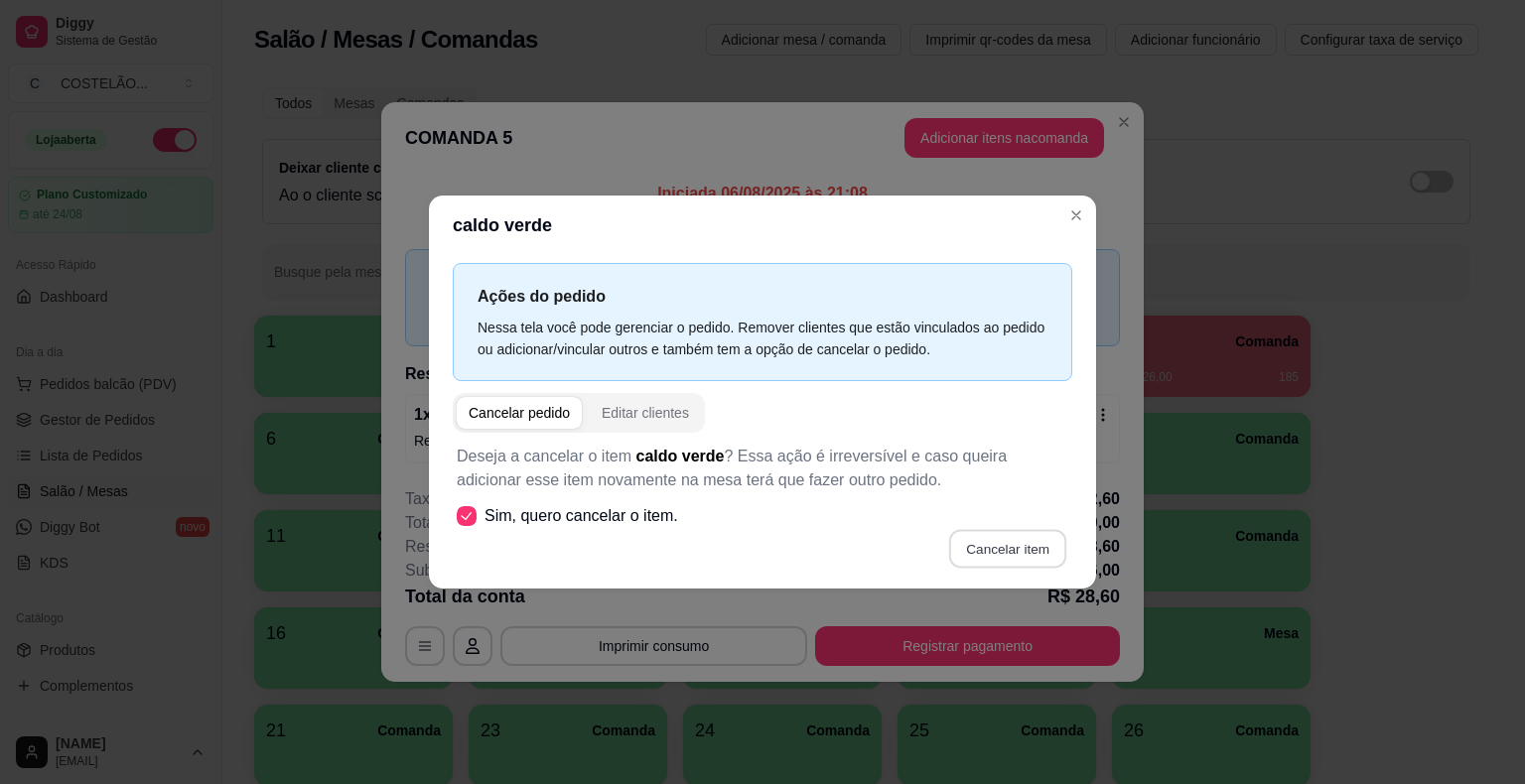 click on "Cancelar item" at bounding box center (1007, 549) 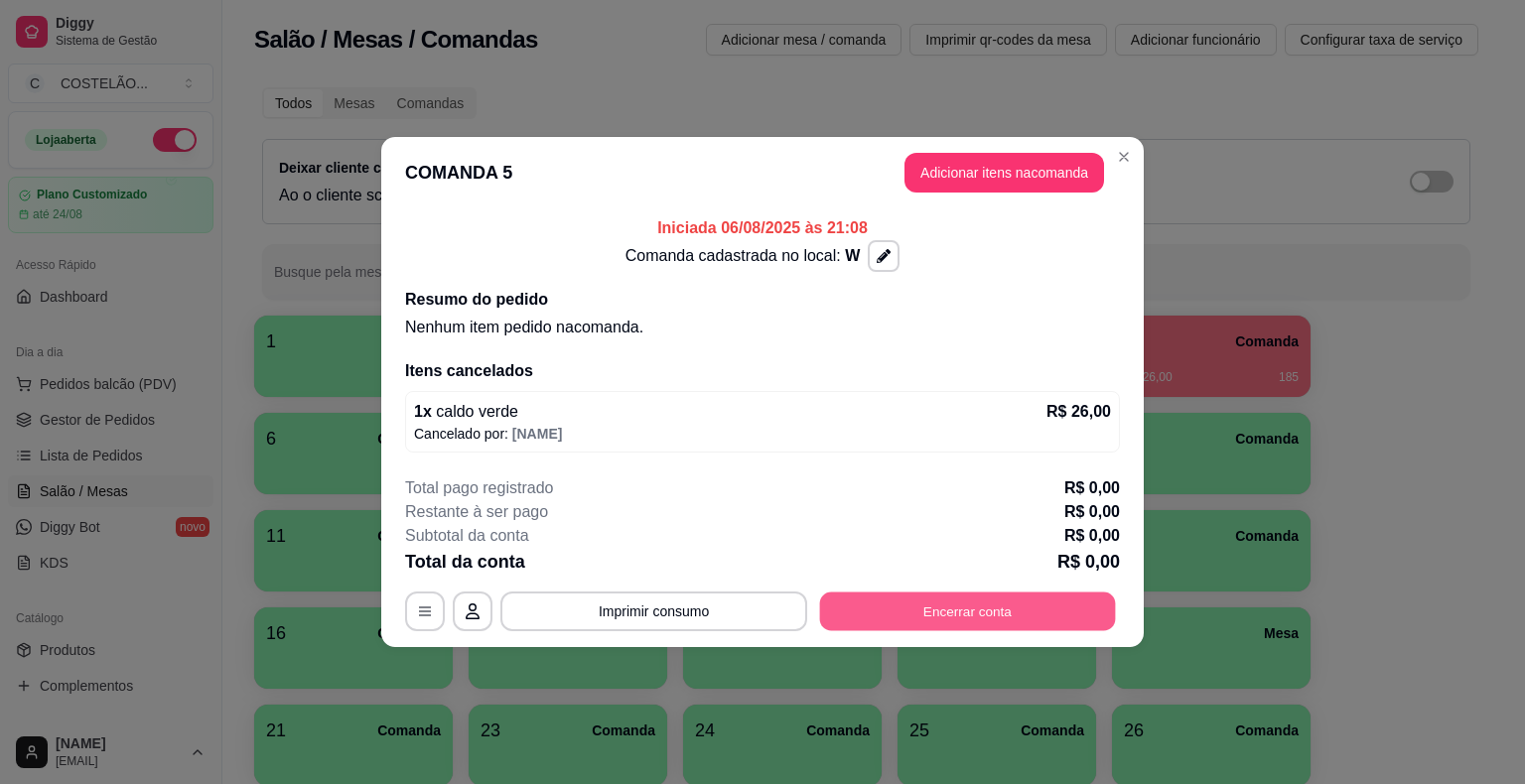 click on "Encerrar conta" at bounding box center [968, 611] 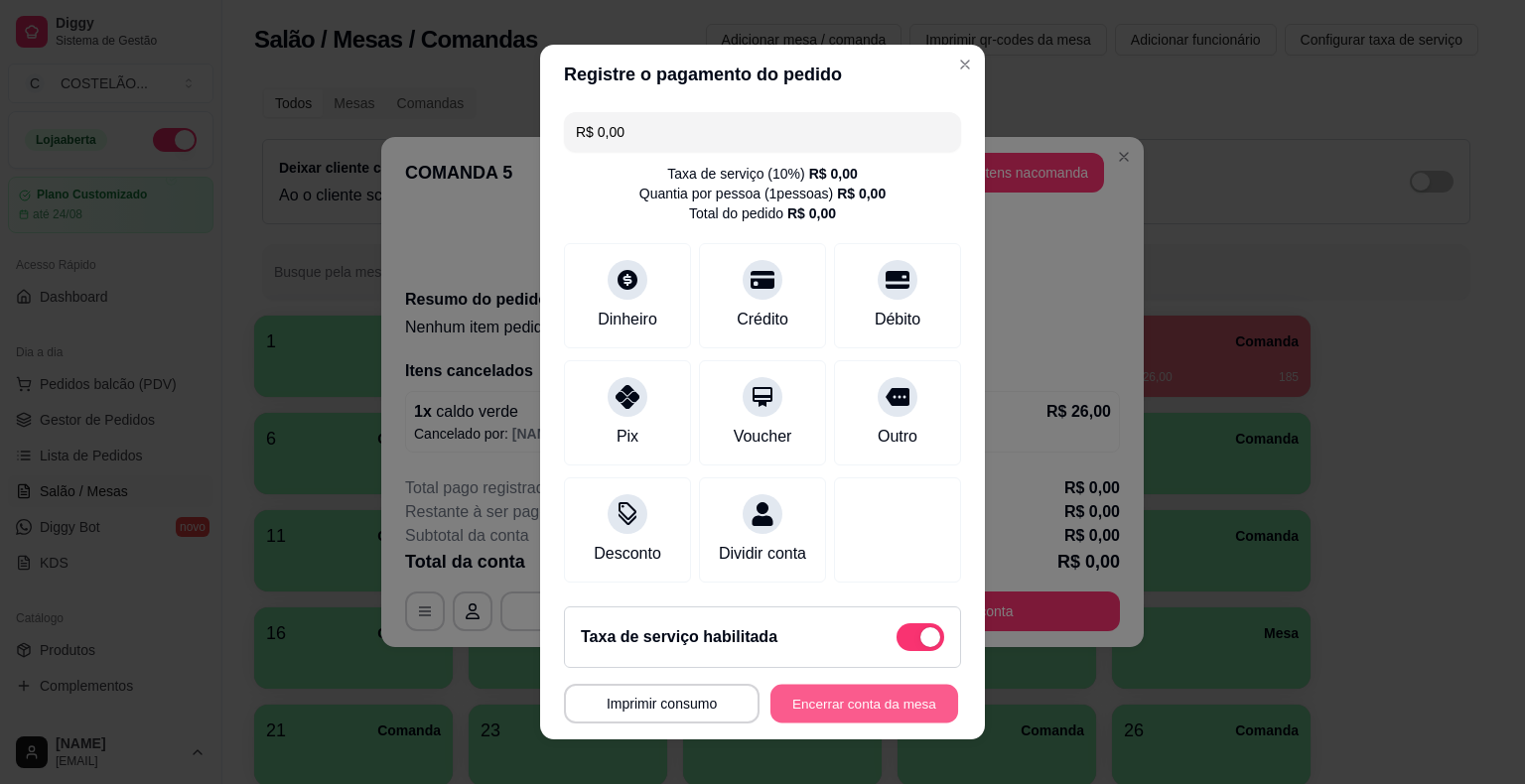 click on "Encerrar conta da mesa" at bounding box center (864, 704) 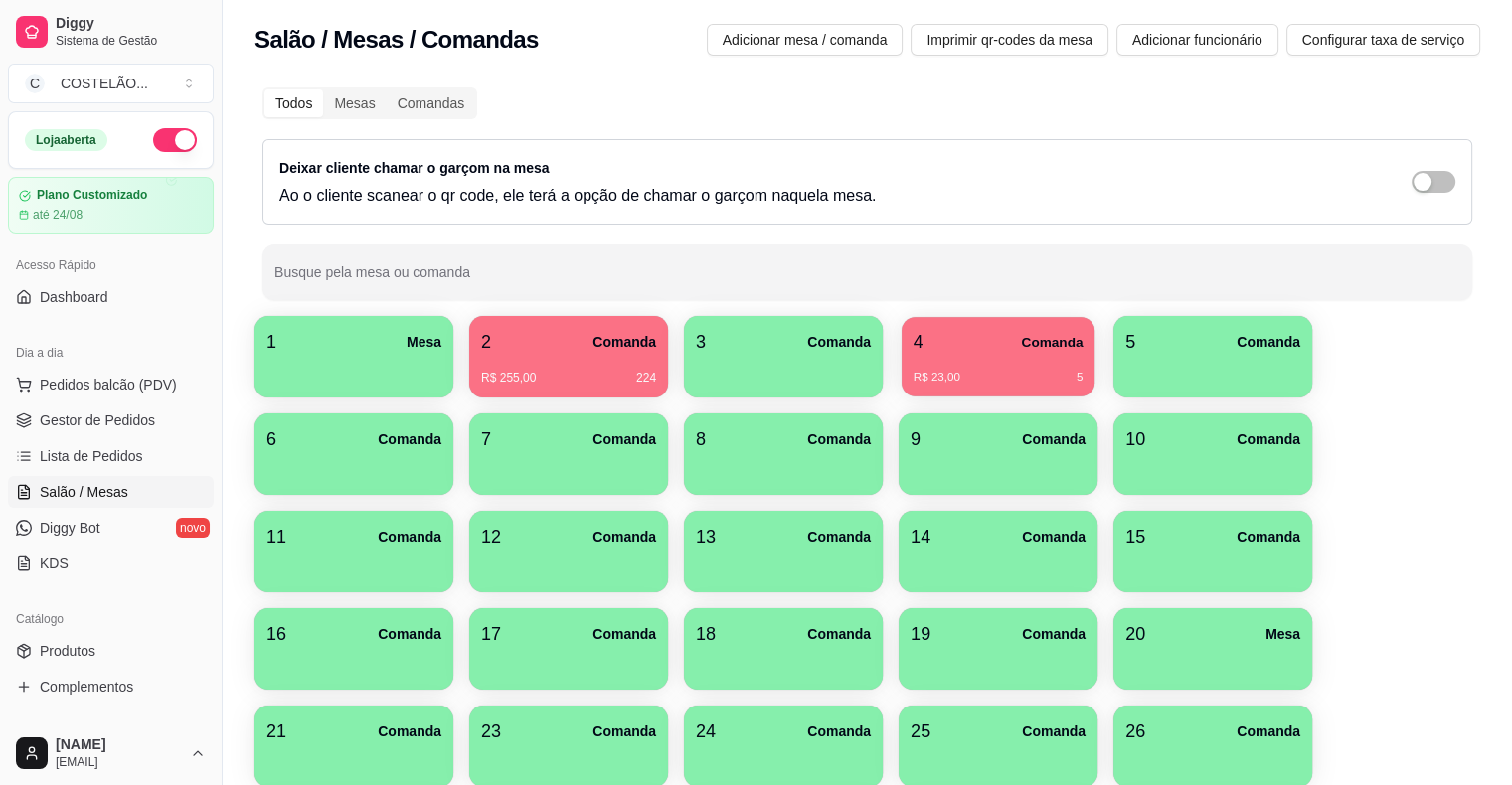 click on "R$ 23,00 5" at bounding box center (998, 370) 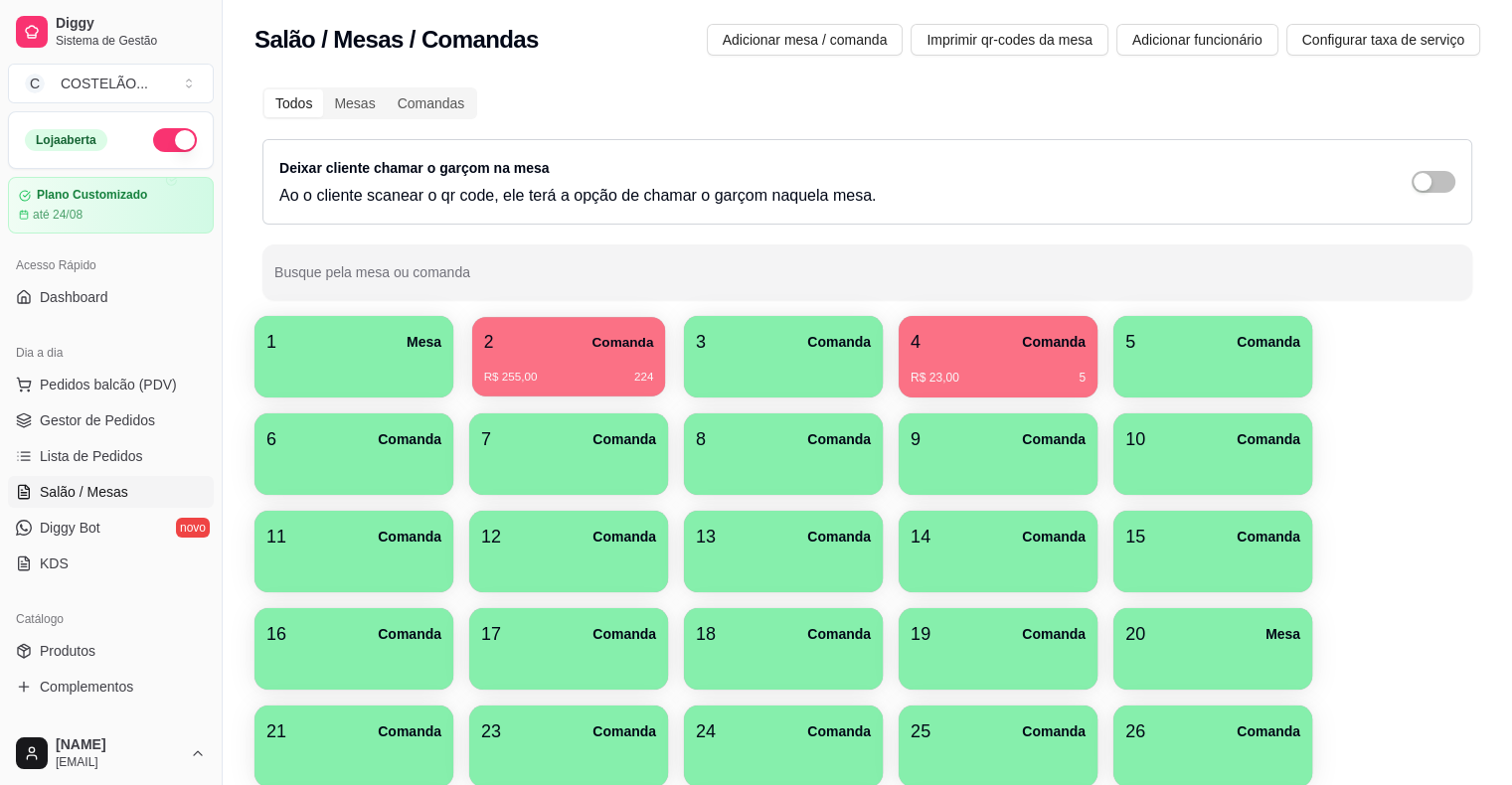 click on "R$ 255,00 224" at bounding box center (569, 378) 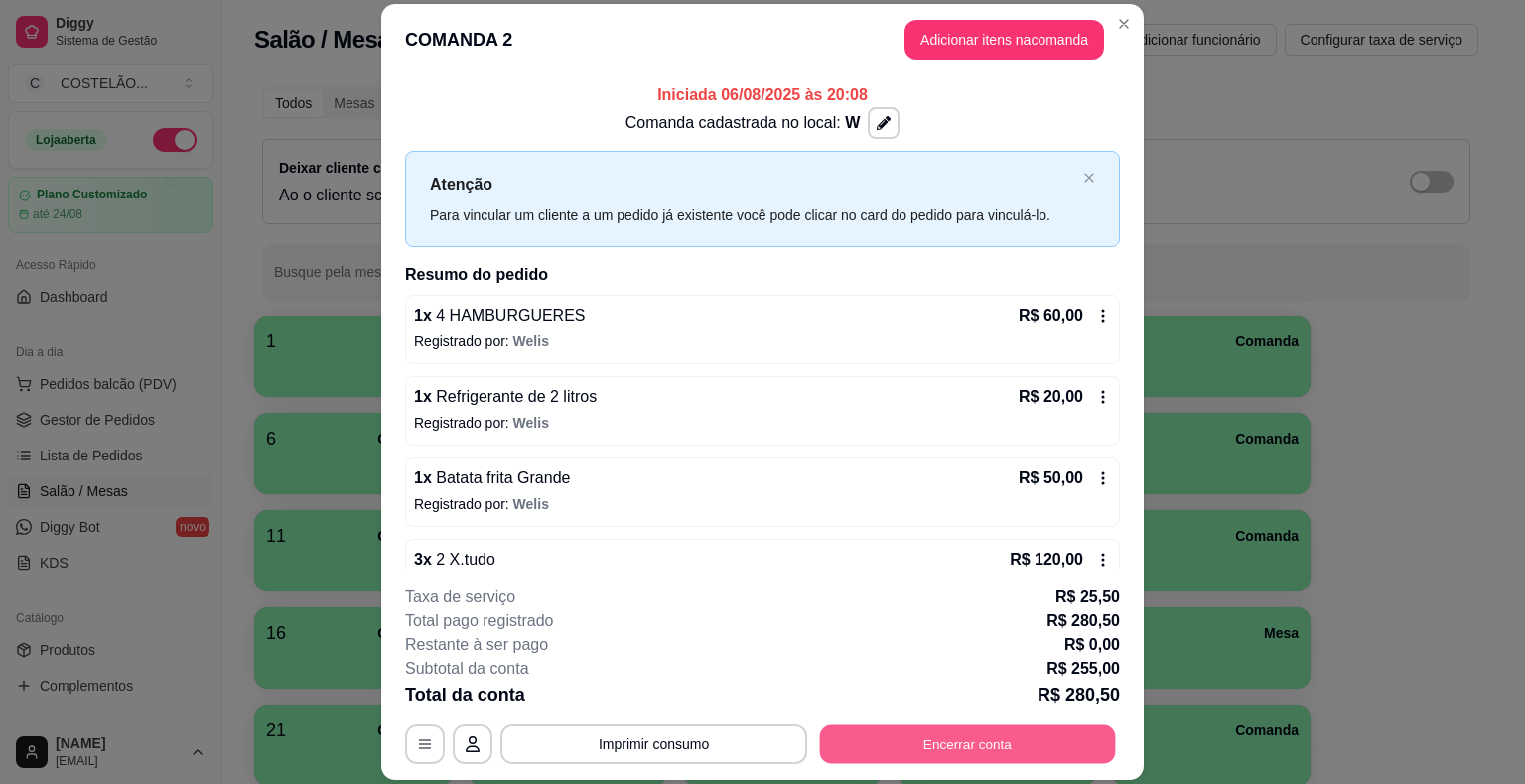 click on "Encerrar conta" at bounding box center (968, 744) 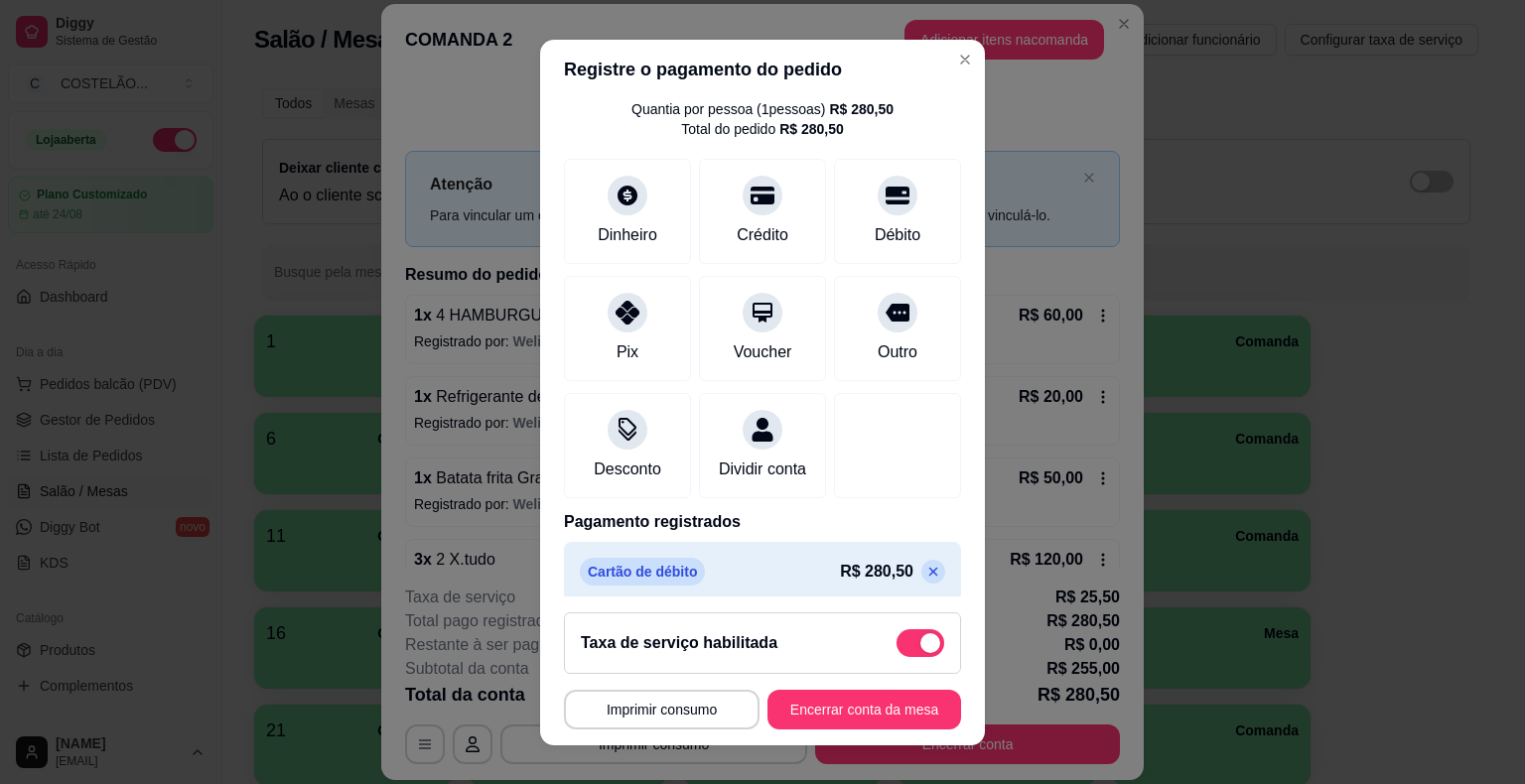 scroll, scrollTop: 113, scrollLeft: 0, axis: vertical 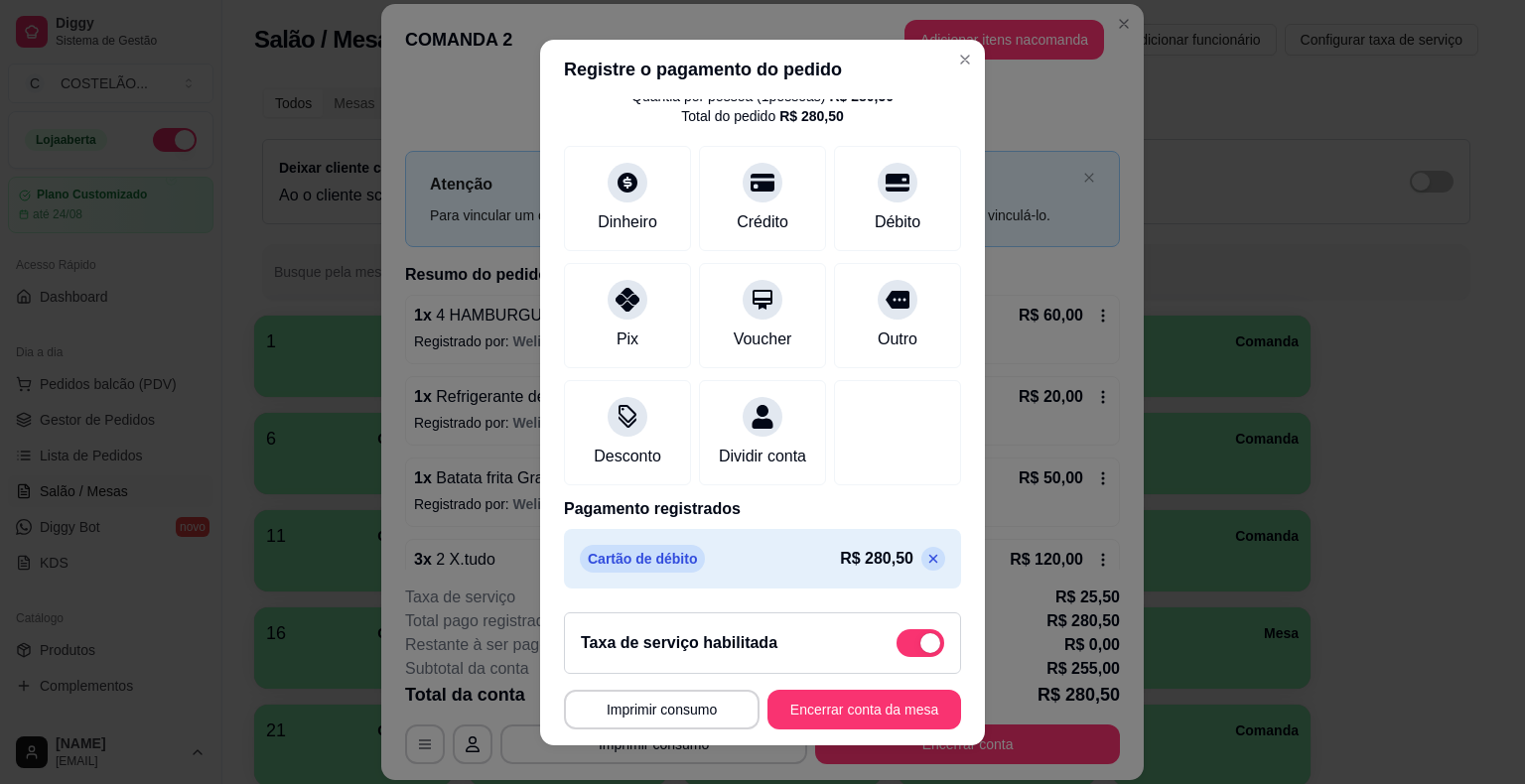 click 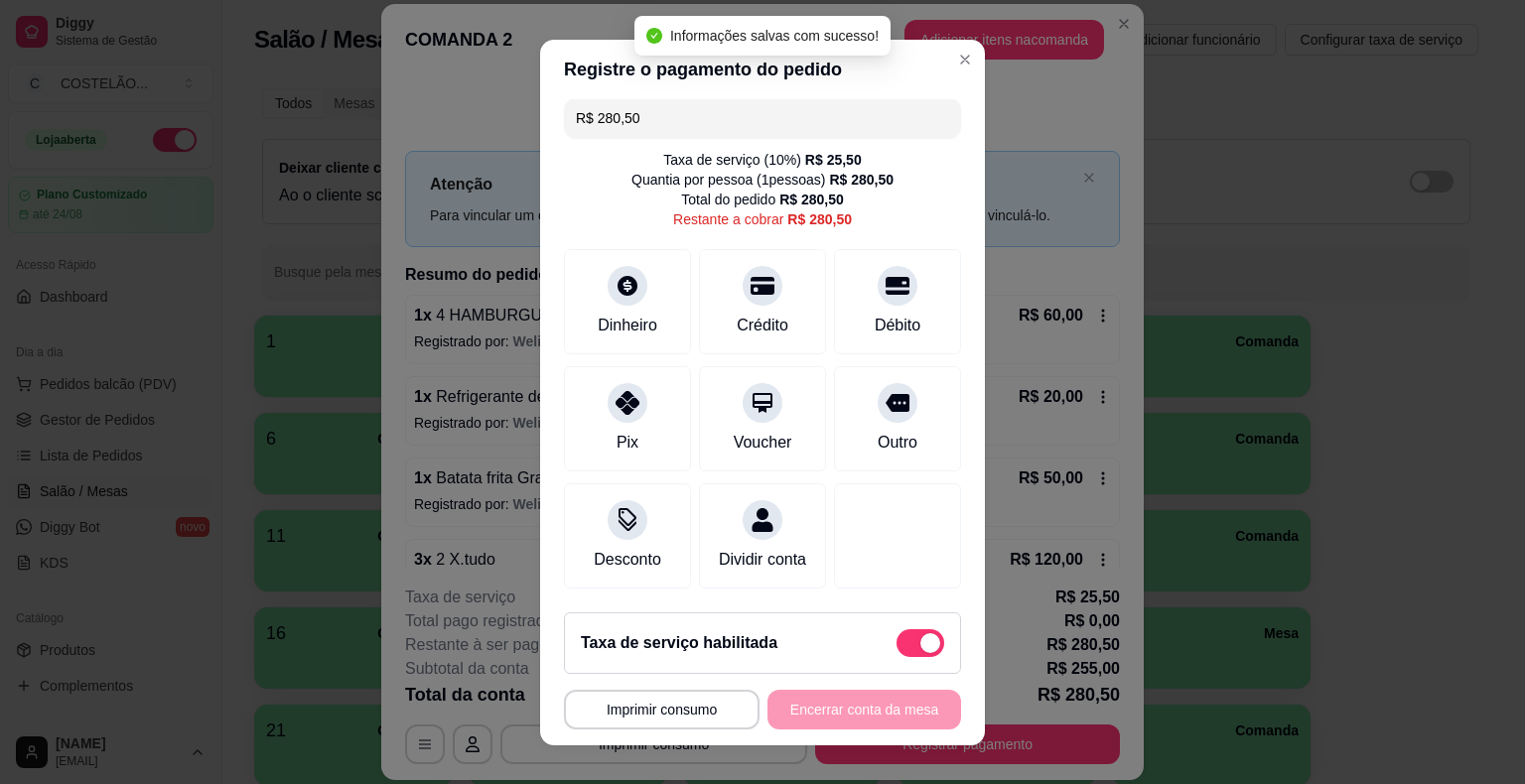 scroll, scrollTop: 0, scrollLeft: 0, axis: both 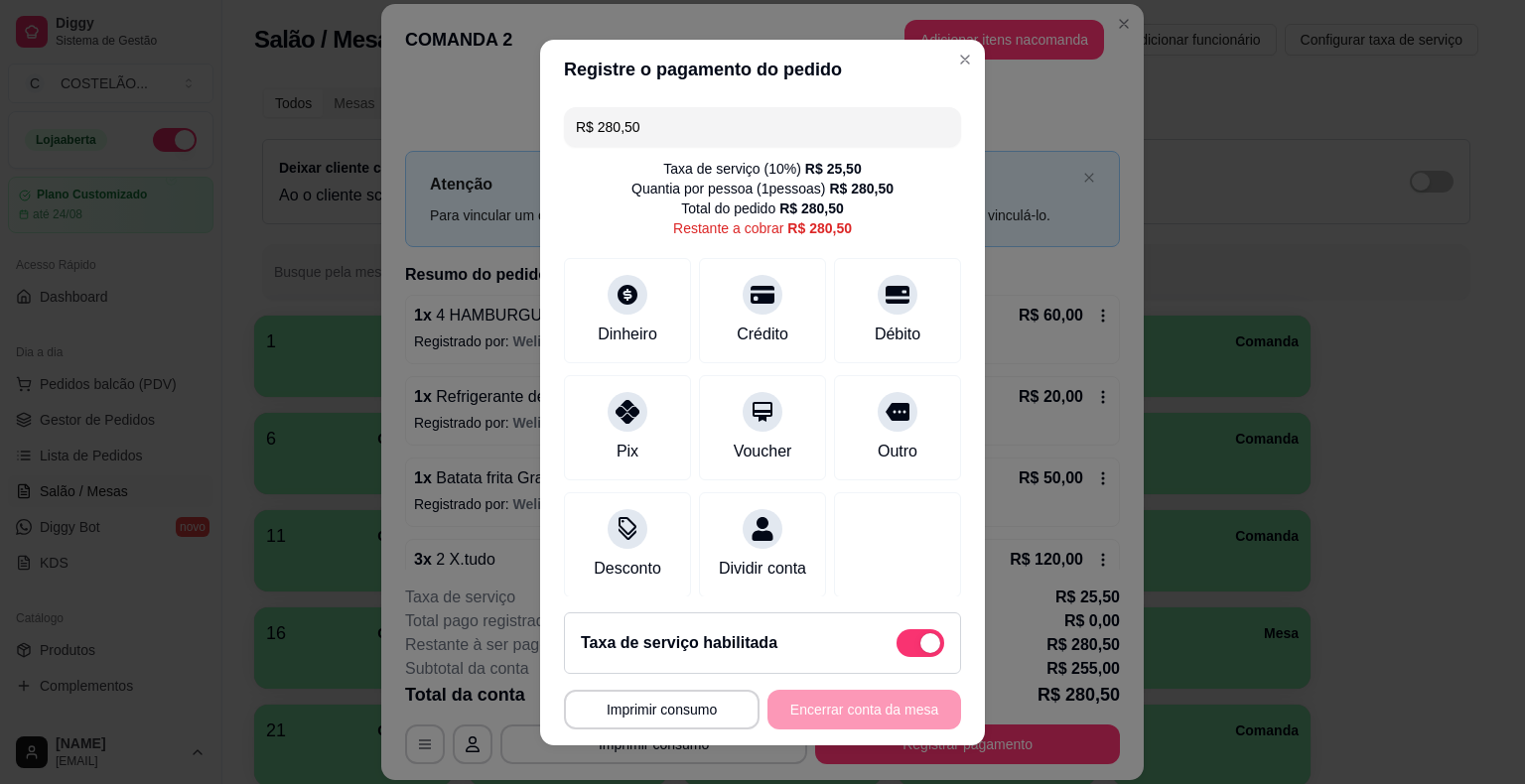 click on "R$ 280,50" at bounding box center (762, 127) 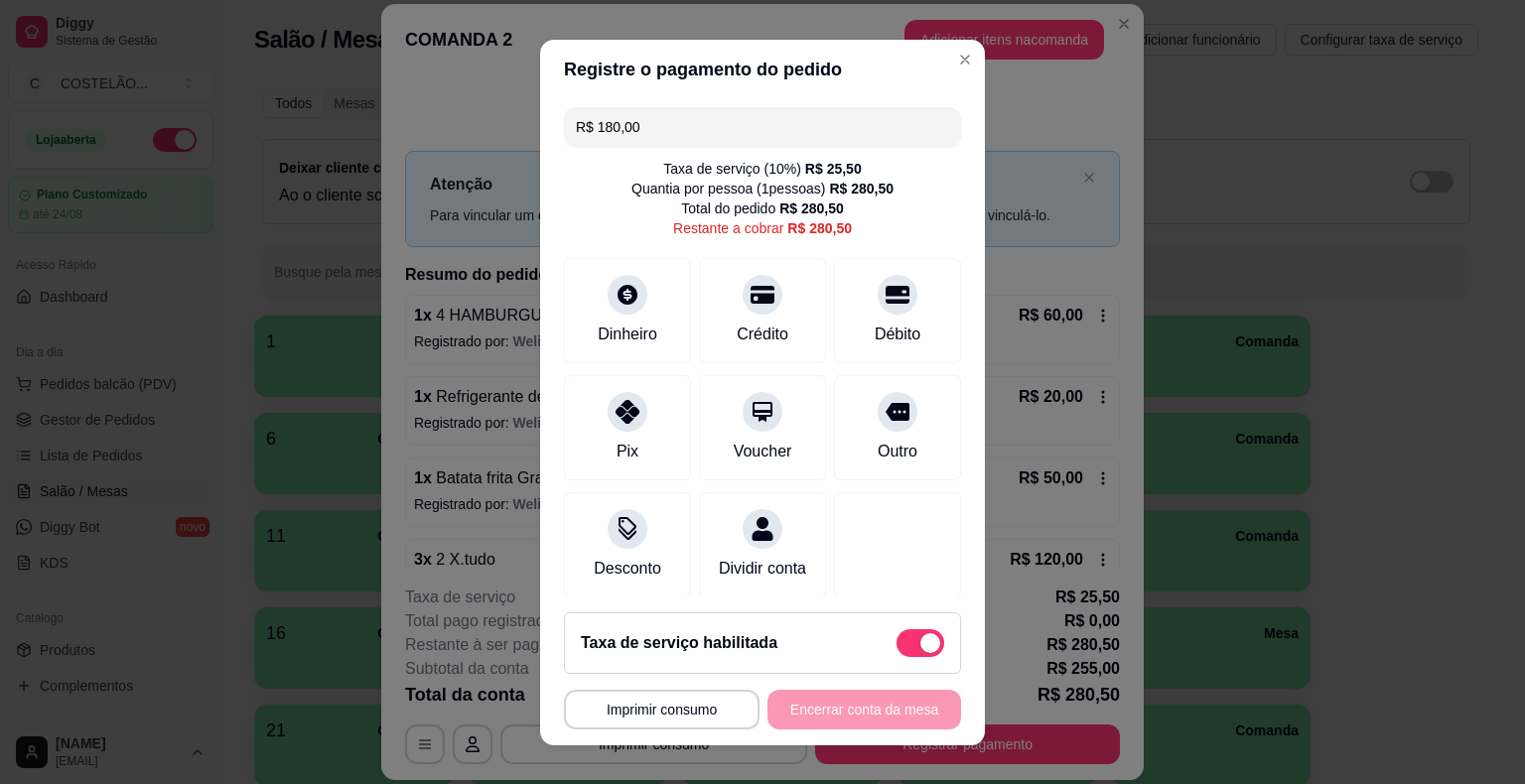 click on "R$ 180,00" at bounding box center (762, 127) 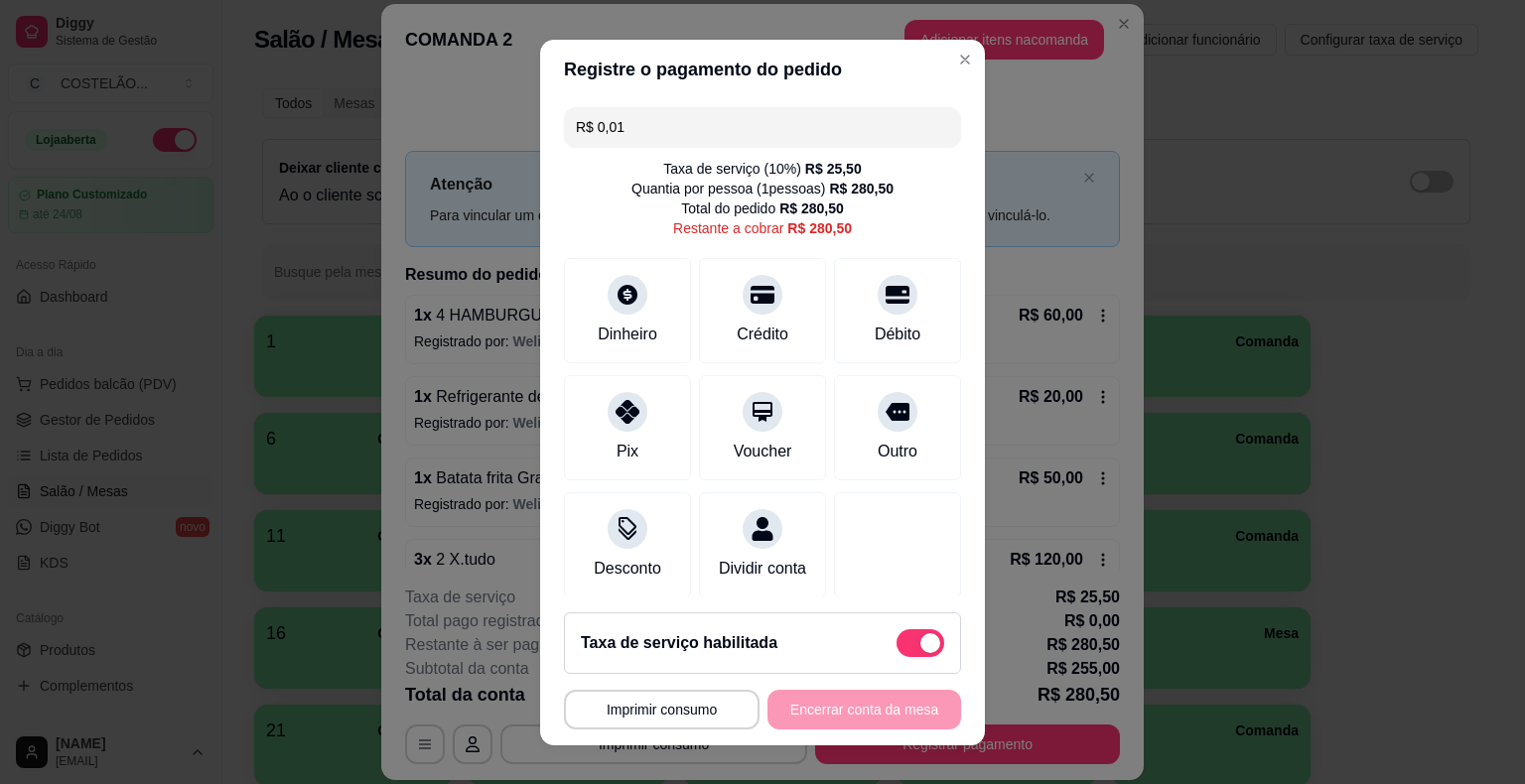 type on "R$ 0,00" 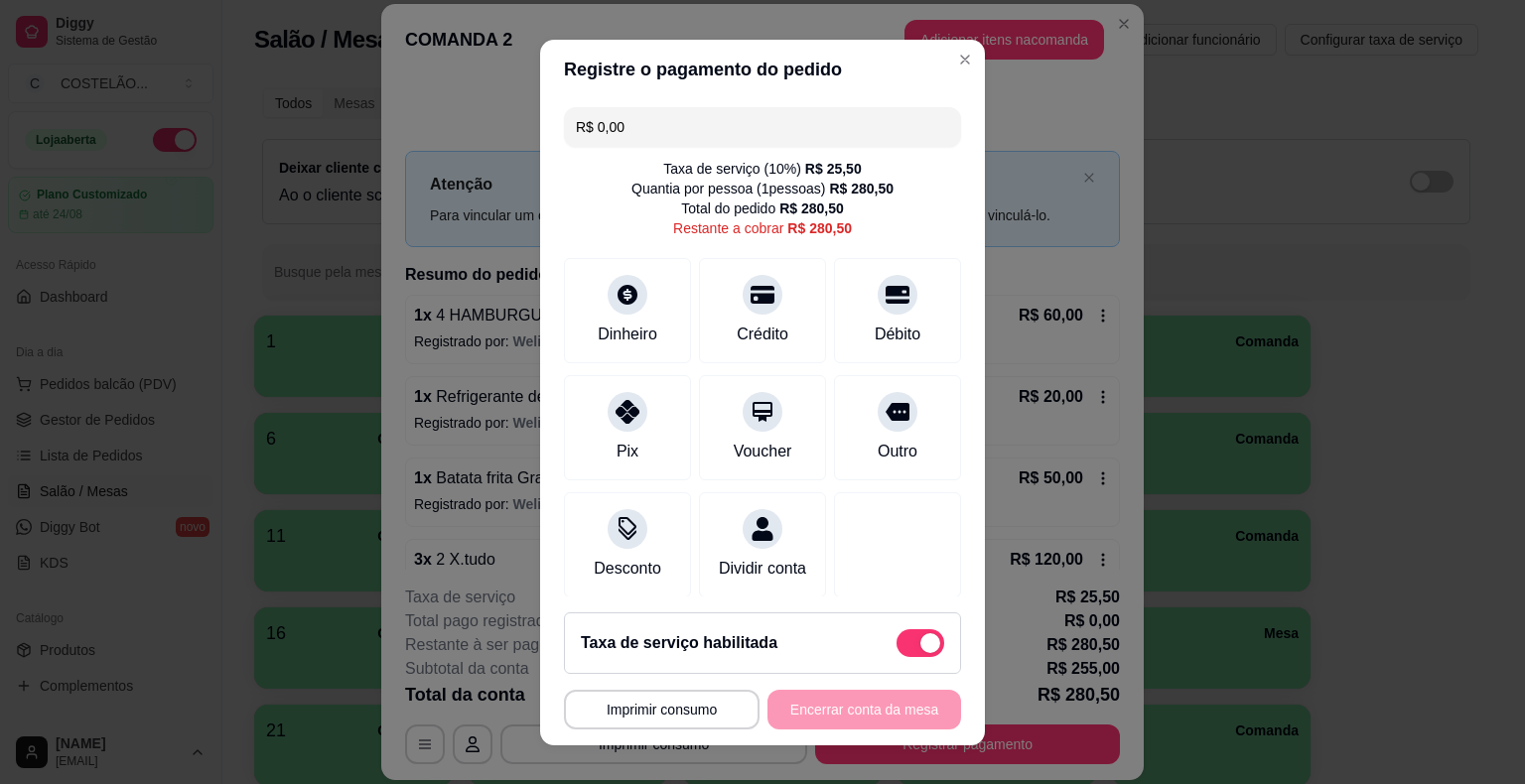 click on "COMANDA 2 Adicionar itens na  comanda" at bounding box center [762, 40] 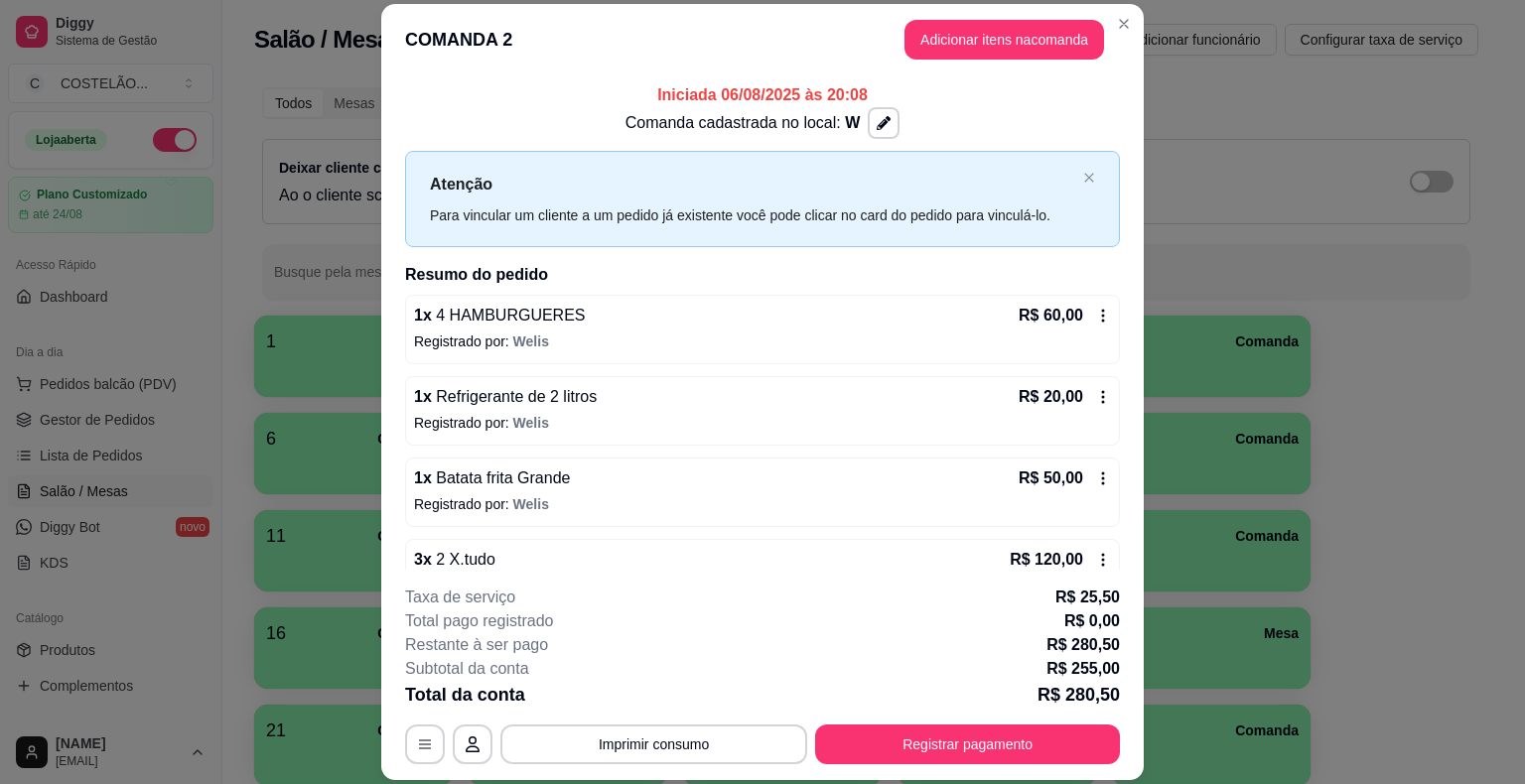 click on "1 Mesa 2 Comanda R$ 255,00 225 3 Comanda 4 Comanda R$ 23,00 6 5 Comanda 6 Comanda 7 Comanda 8 Comanda 9 Comanda 10 Comanda 11 Comanda 12 Comanda 13 Comanda 14 Comanda 15 Comanda 16 Comanda 17 Comanda 18 Comanda 19 Comanda 20 Mesa 21 Comanda 23 Comanda 24 Comanda 25 Comanda 26 Comanda 27 Comanda 28 Comanda 29 Comanda 30 Comanda 31 Comanda 32 Comanda 33 Comanda 34 Comanda 35 Comanda 36 Comanda 37 Comanda 38 Comanda 39 Comanda 40 Comanda 41 Mesa 42 Comanda 43 Comanda 44 Comanda 45 Comanda 46 Comanda 47 Comanda 48 Comanda 49 Comanda 50 Comanda 51 Comanda 52 Comanda 53 Comanda 54 Comanda 55 Comanda 56 Comanda 57 Comanda 58 Comanda 59 Comanda 60 Comanda 61 Comanda 62 Comanda 63 Comanda 64 Comanda 65 Comanda 66 Comanda 67 Comanda 68 Comanda 69 Comanda 70 Comanda 71 Comanda 72 Comanda 73 Comanda 74 Comanda 75 Comanda 76 Comanda 77 Comanda 78 Comanda 79 Comanda 80 Comanda 81 Comanda 82 Comanda 83 Comanda 84 Comanda 85 Comanda 86 Comanda 87 Comanda 88 Comanda 89 Comanda 90 Comanda 91 Comanda 92 Comanda 93 Comanda 94" at bounding box center [866, 1280] 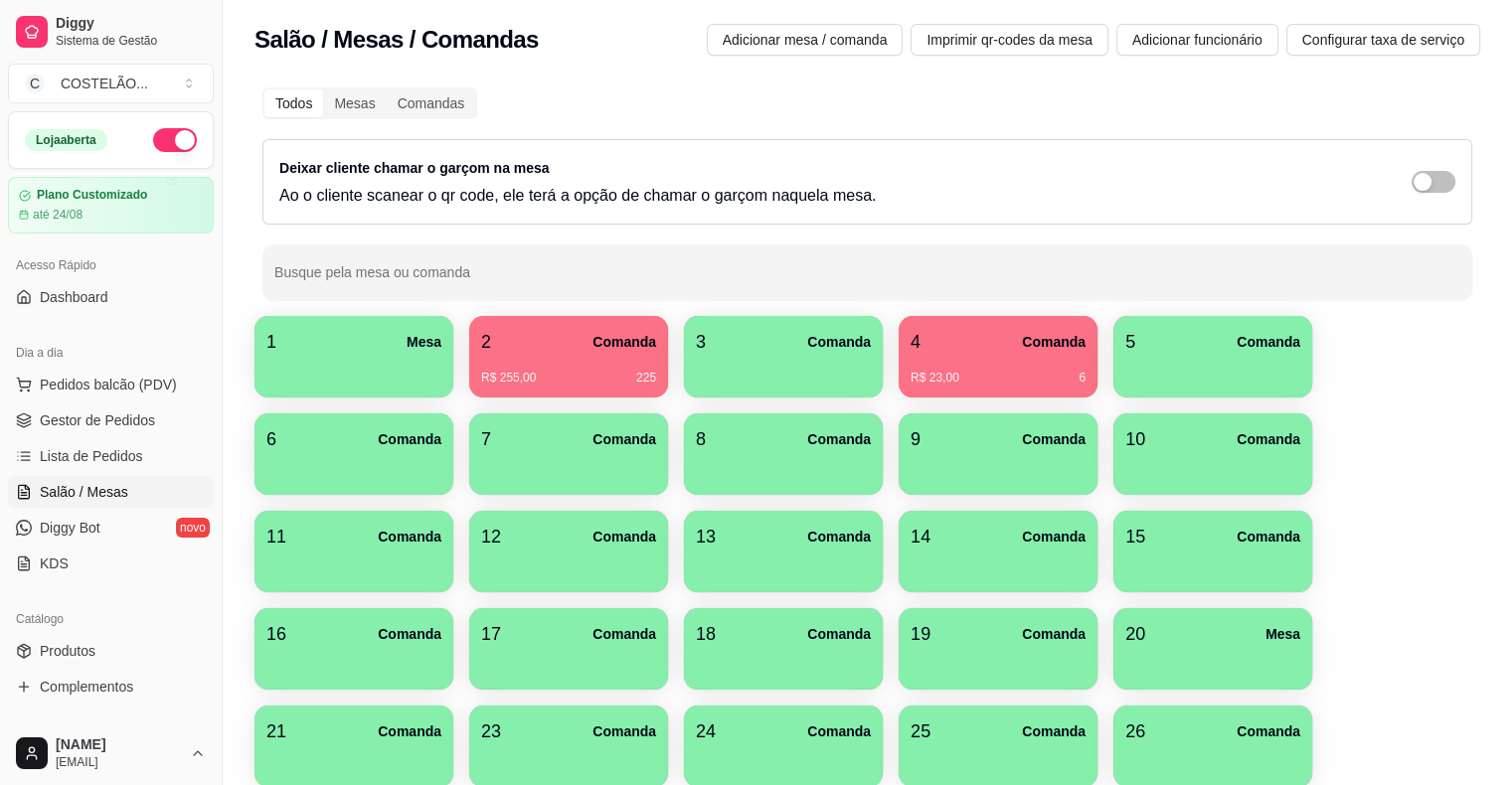 click on "R$ 255,00 225" at bounding box center (569, 378) 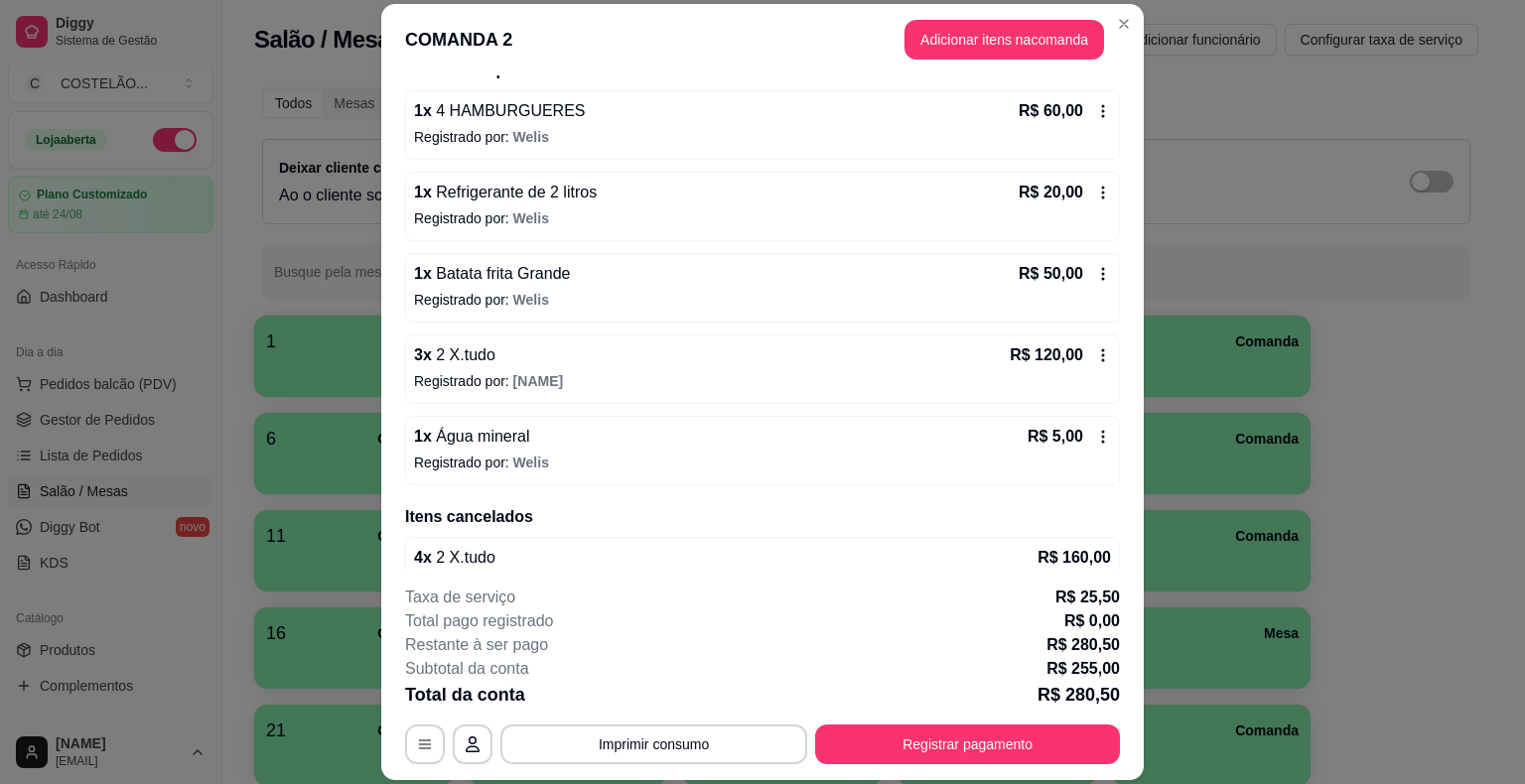 scroll, scrollTop: 238, scrollLeft: 0, axis: vertical 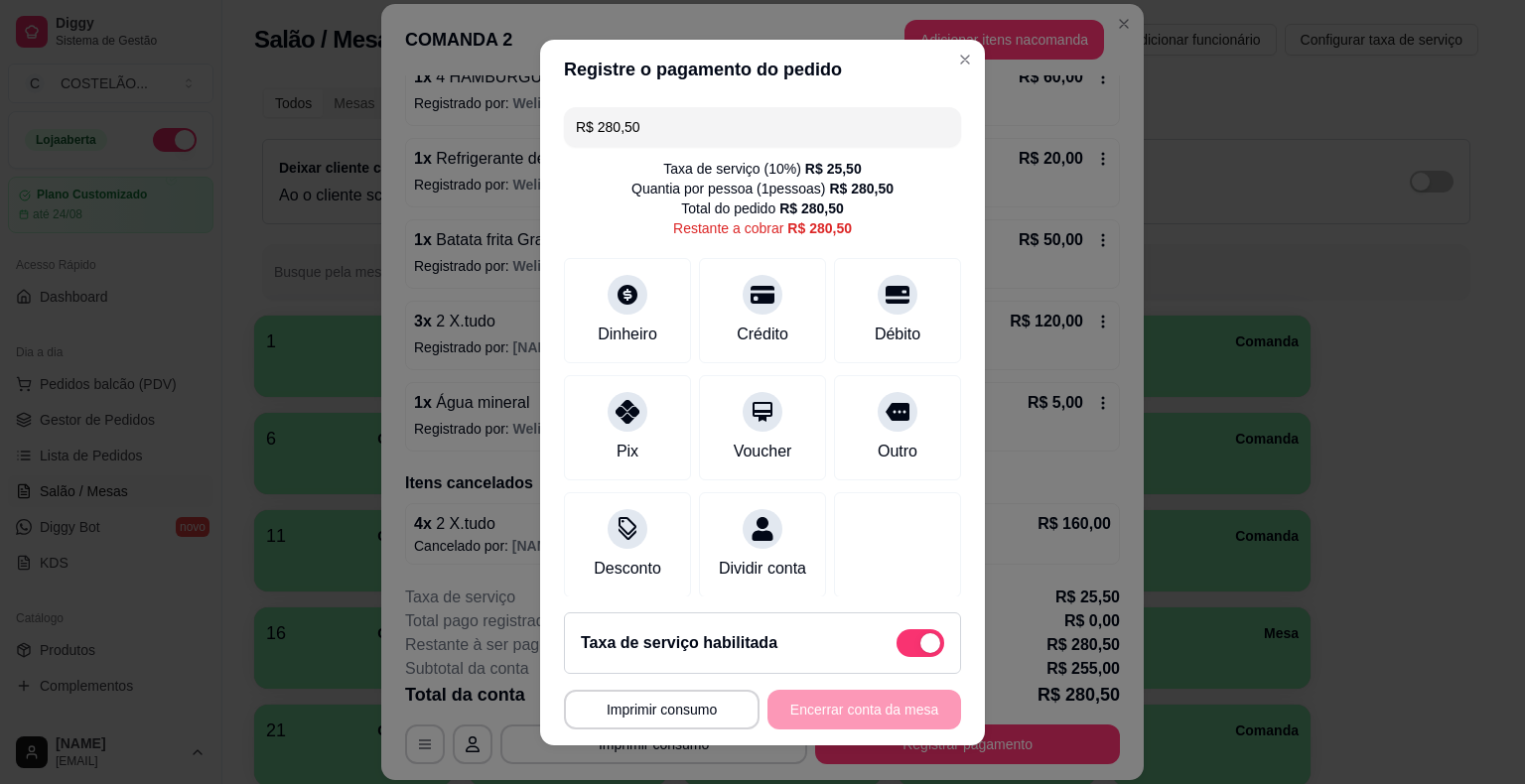 click on "R$ 280,50" at bounding box center [762, 127] 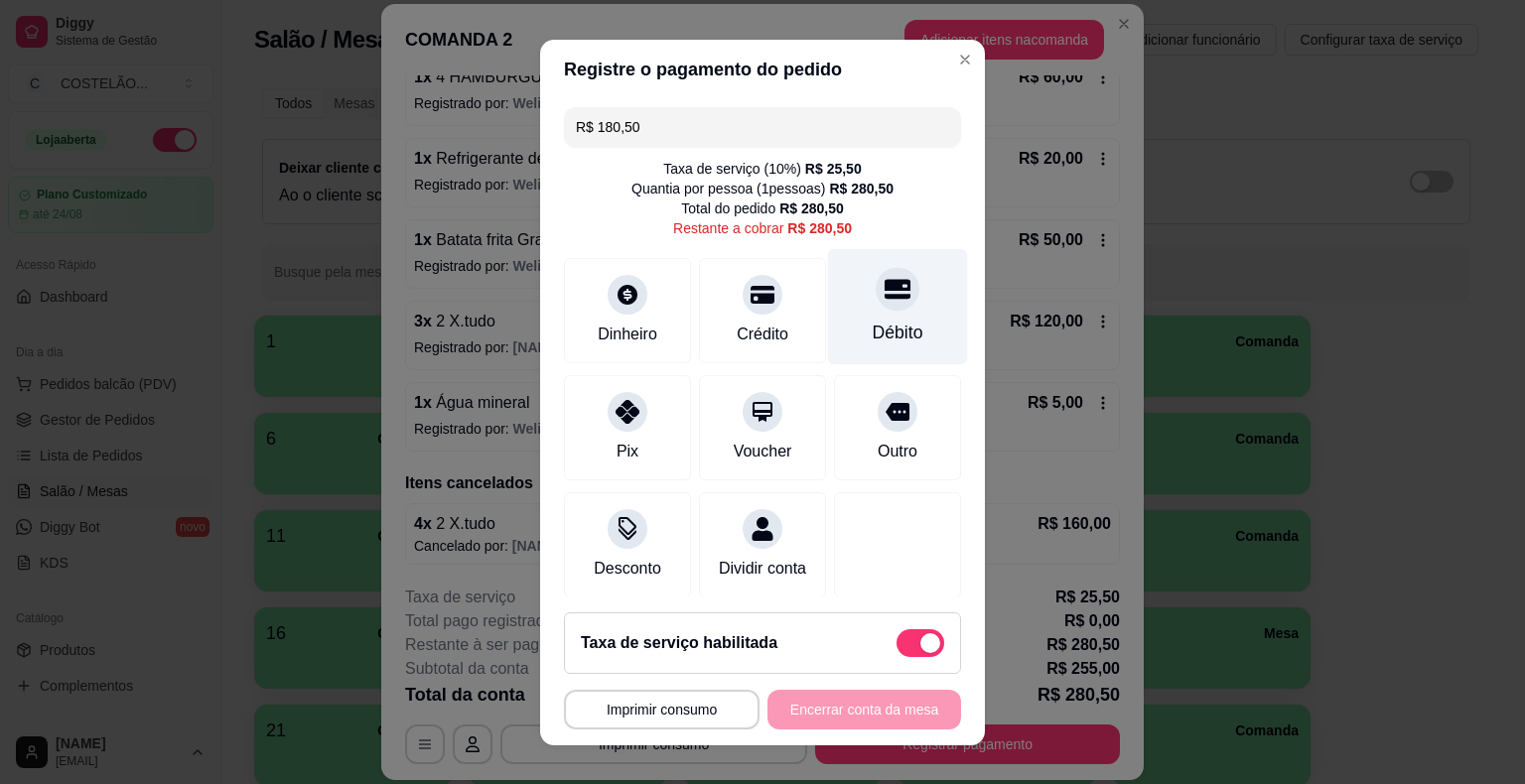 click on "Débito" at bounding box center (898, 306) 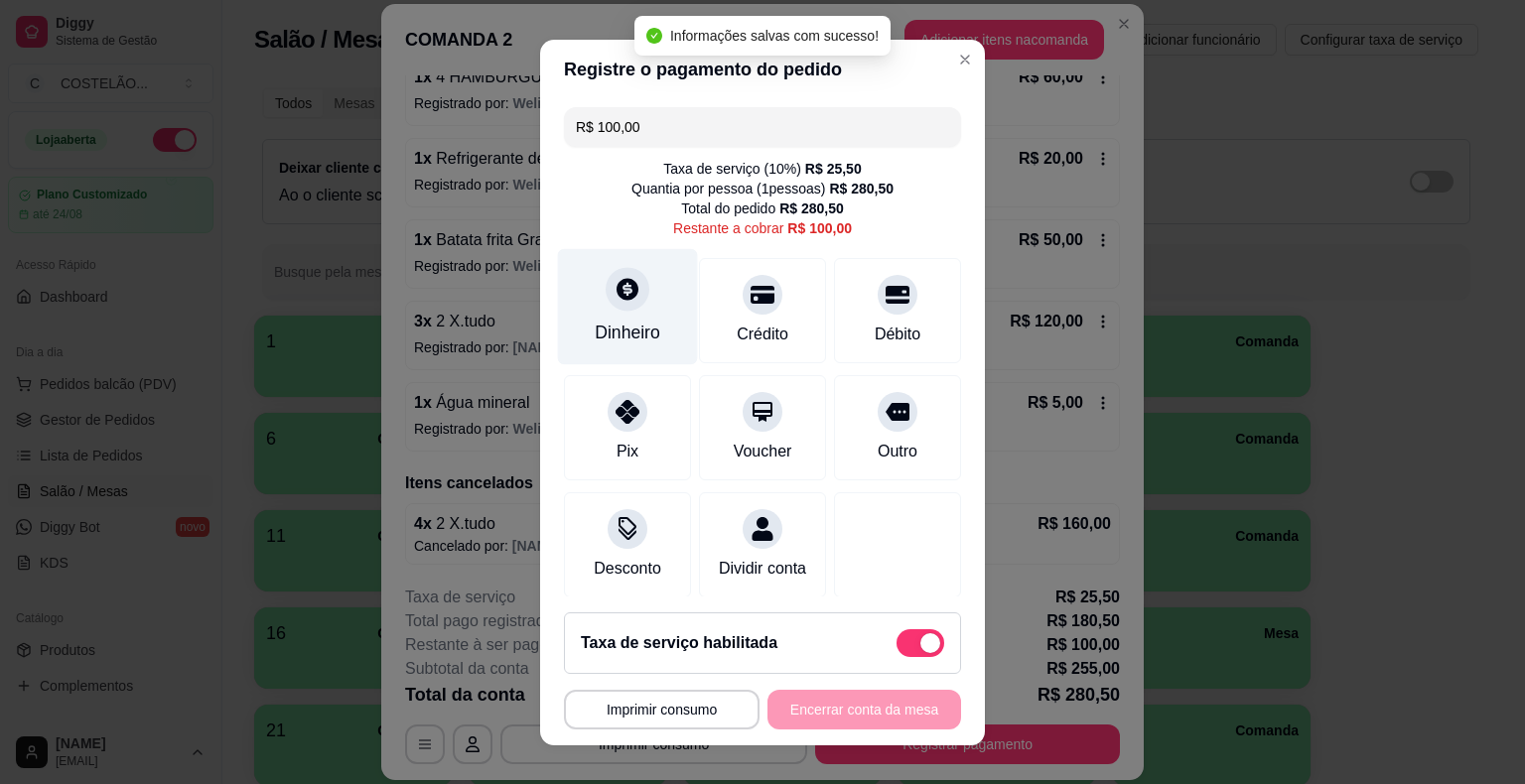 click on "Dinheiro" at bounding box center (627, 332) 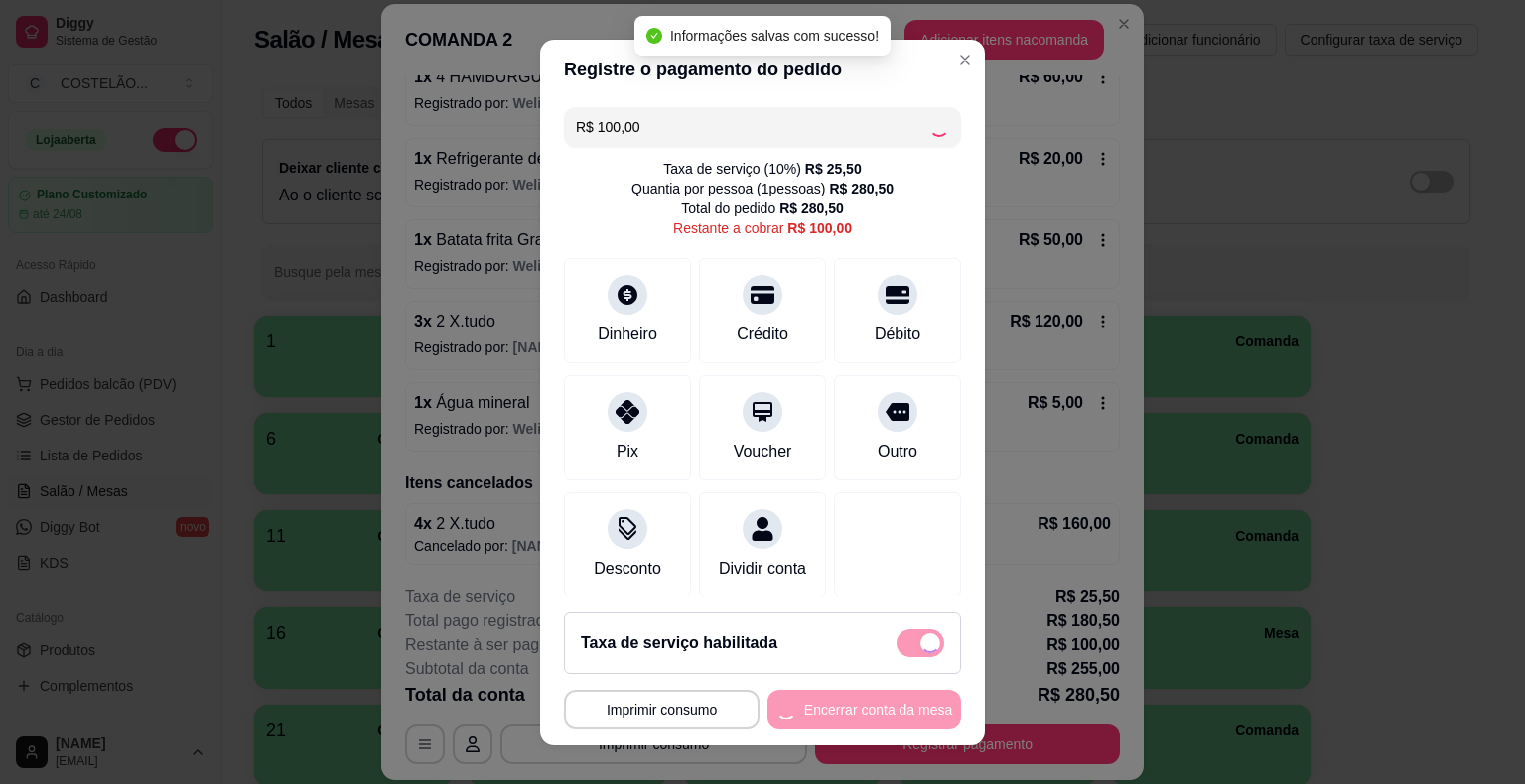 type on "R$ 0,00" 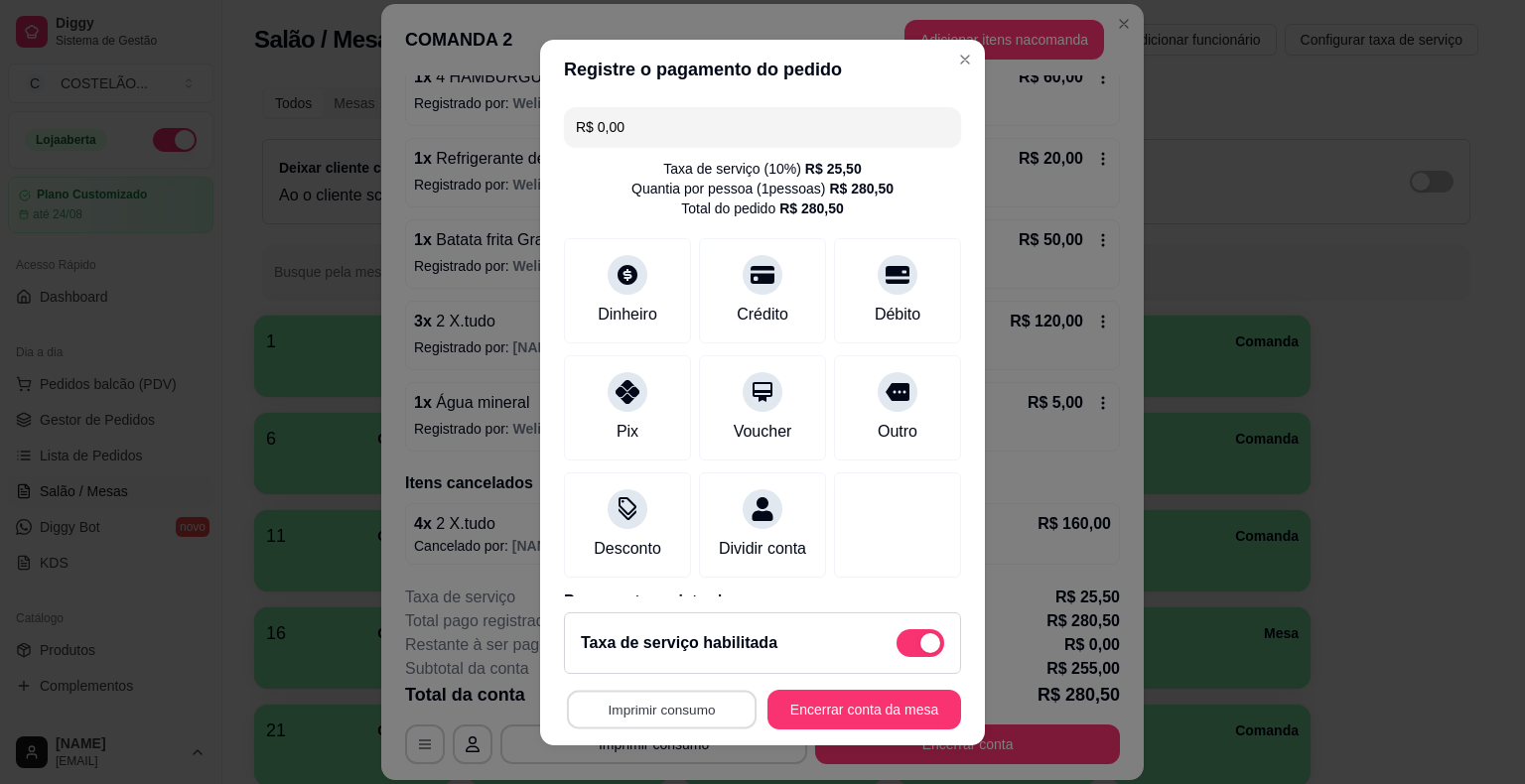 click on "Imprimir consumo" at bounding box center [661, 709] 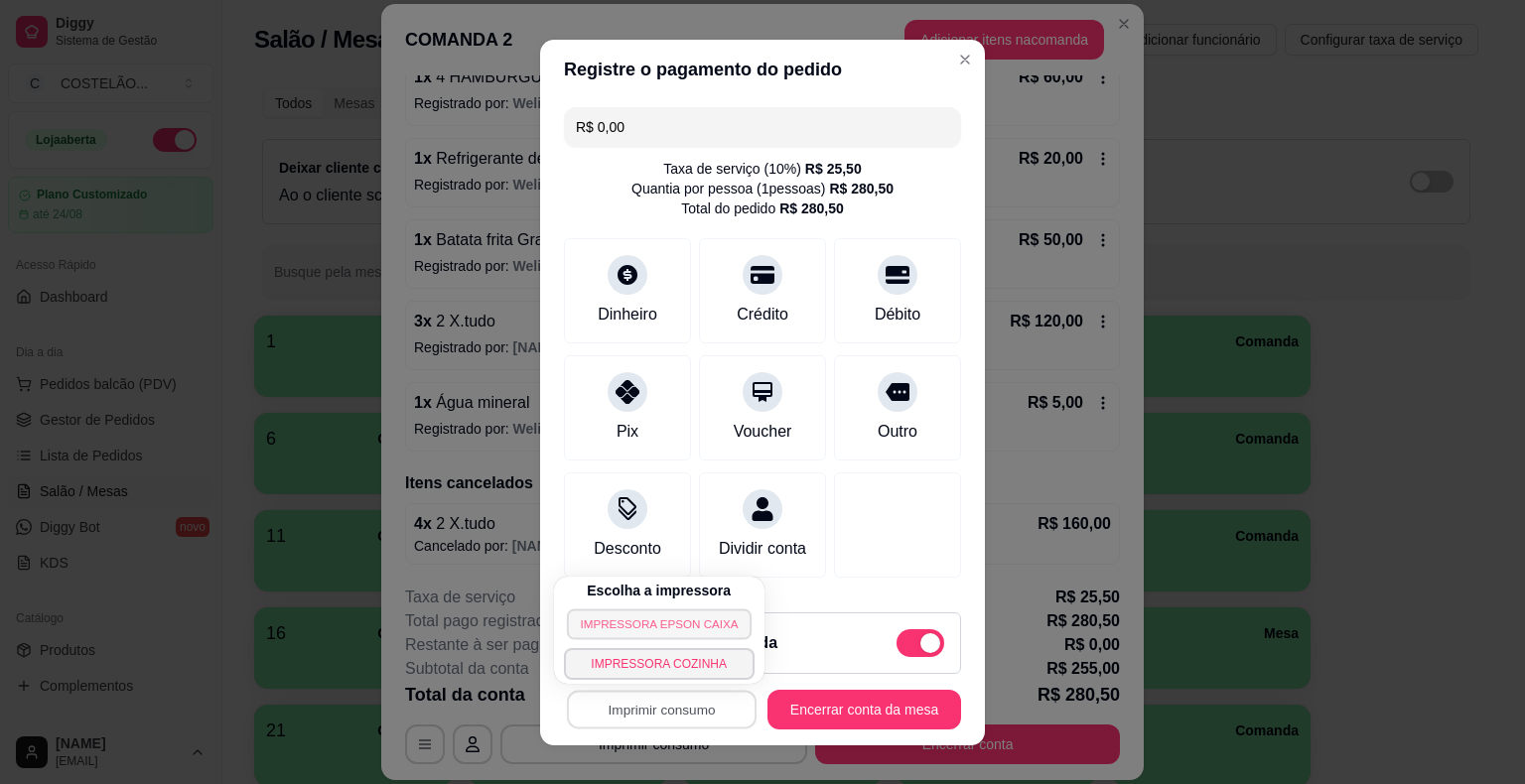 click on "IMPRESSORA EPSON CAIXA" at bounding box center [659, 623] 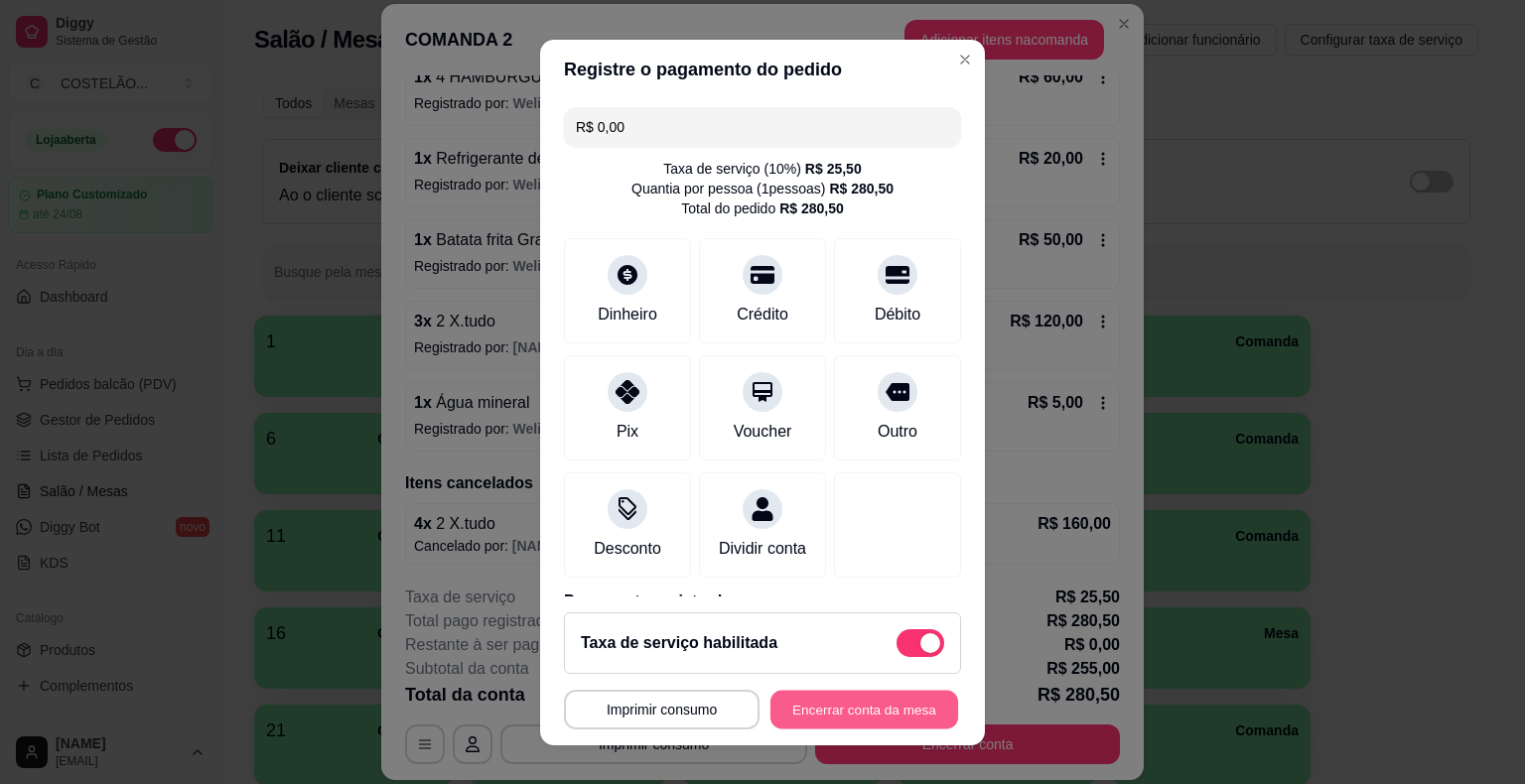 click on "Encerrar conta da mesa" at bounding box center [864, 709] 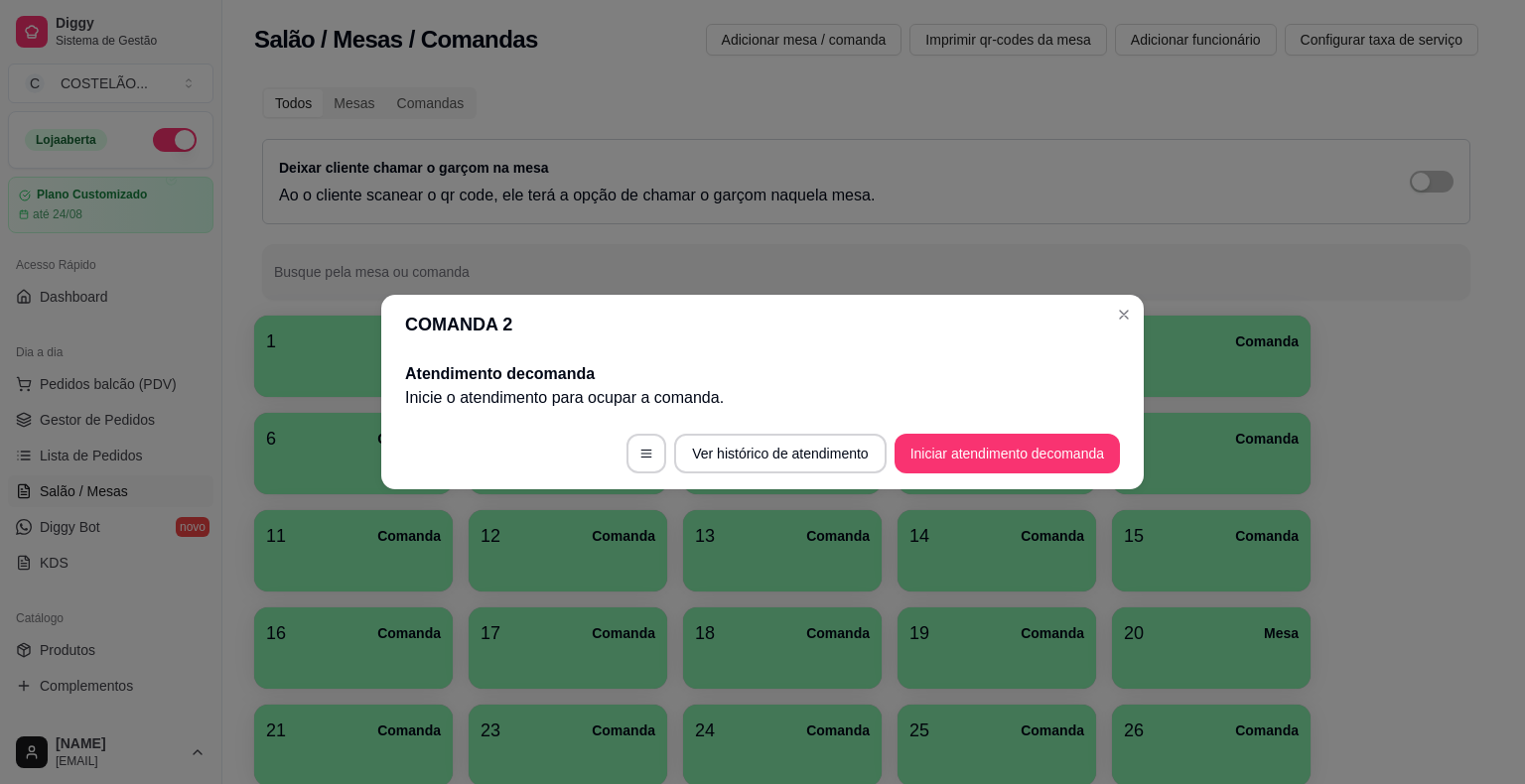 scroll, scrollTop: 0, scrollLeft: 0, axis: both 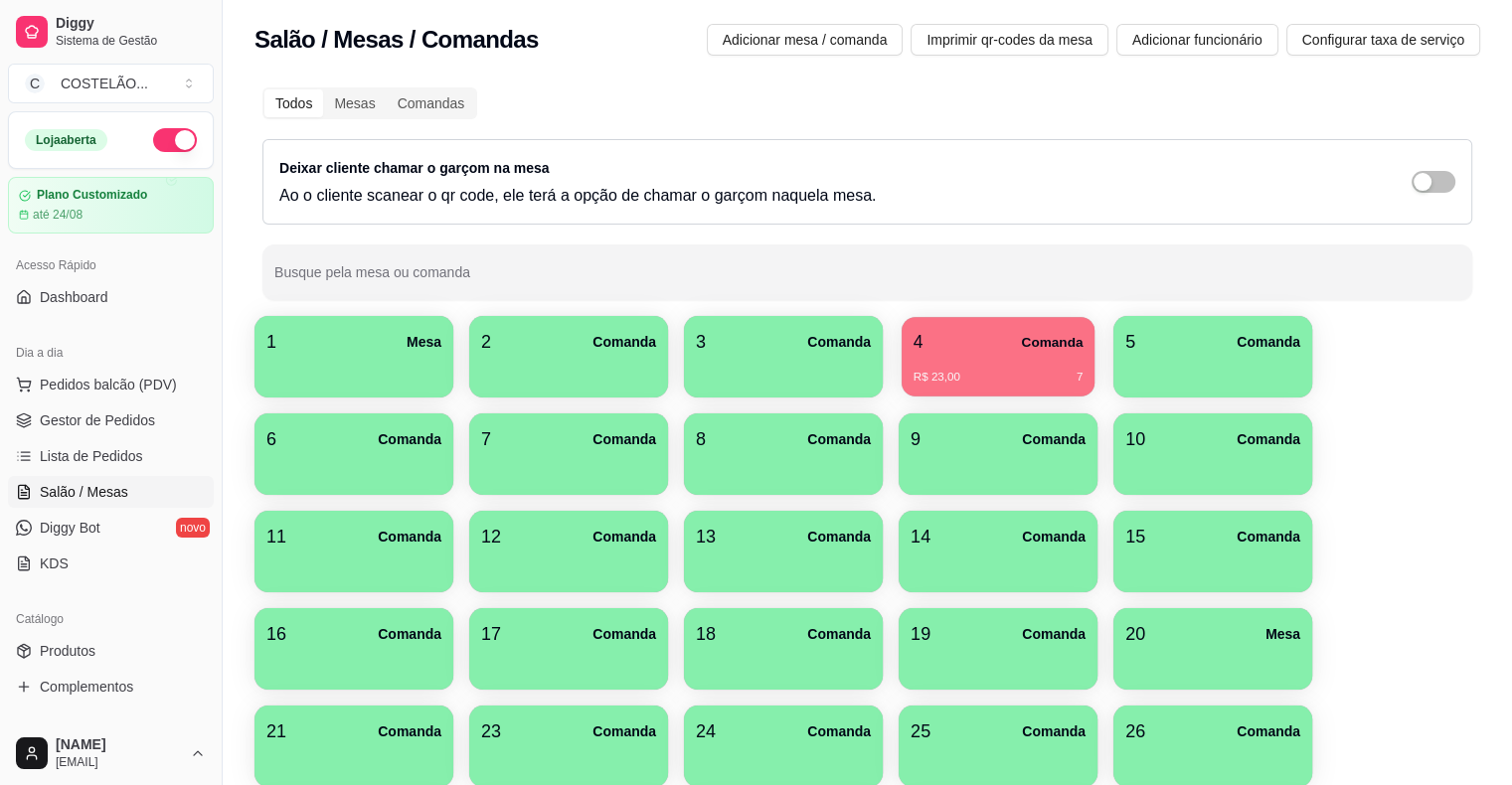 click on "R$ 23,00 7" at bounding box center (998, 370) 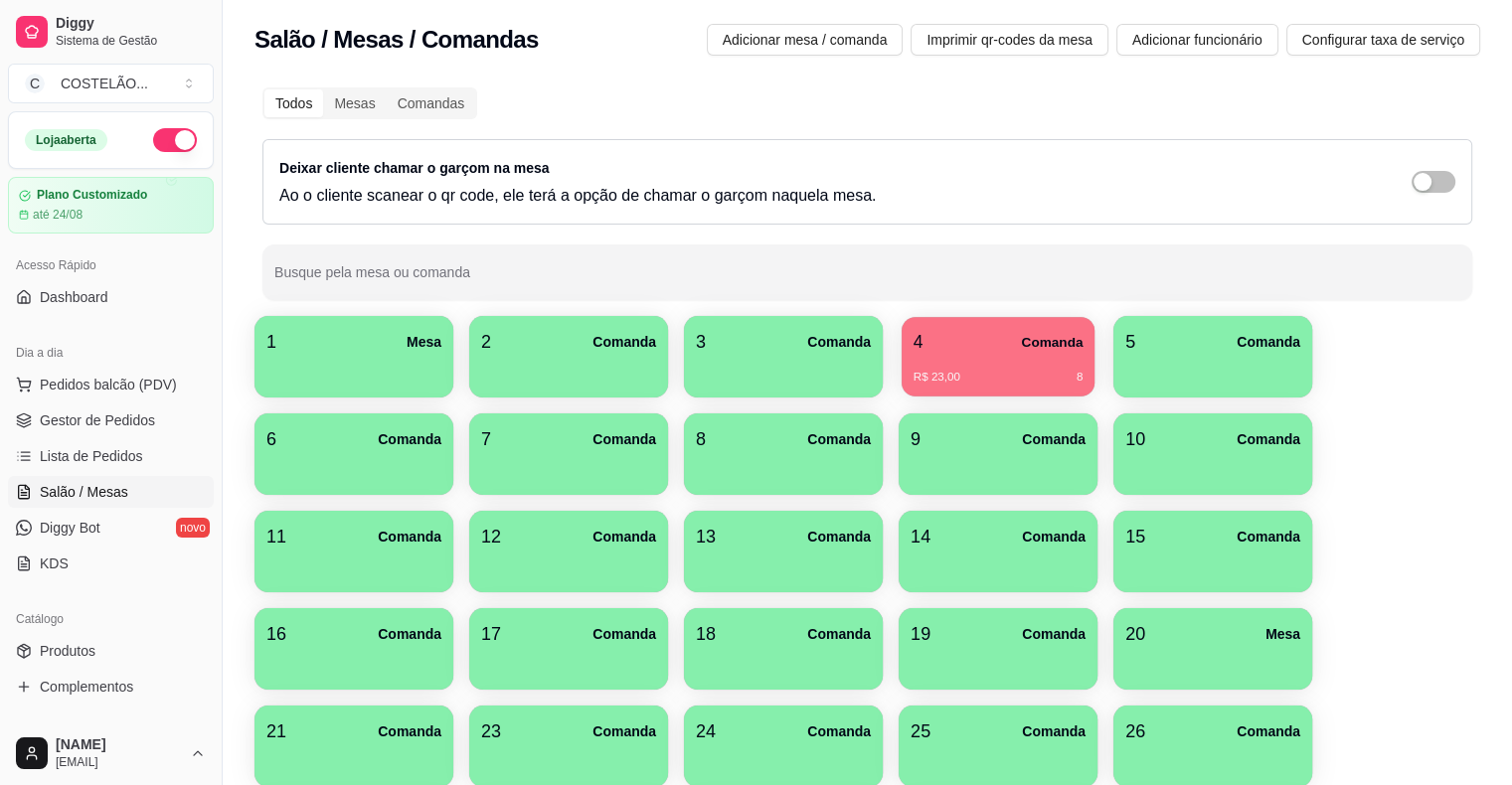 click on "4 Comanda" at bounding box center [998, 342] 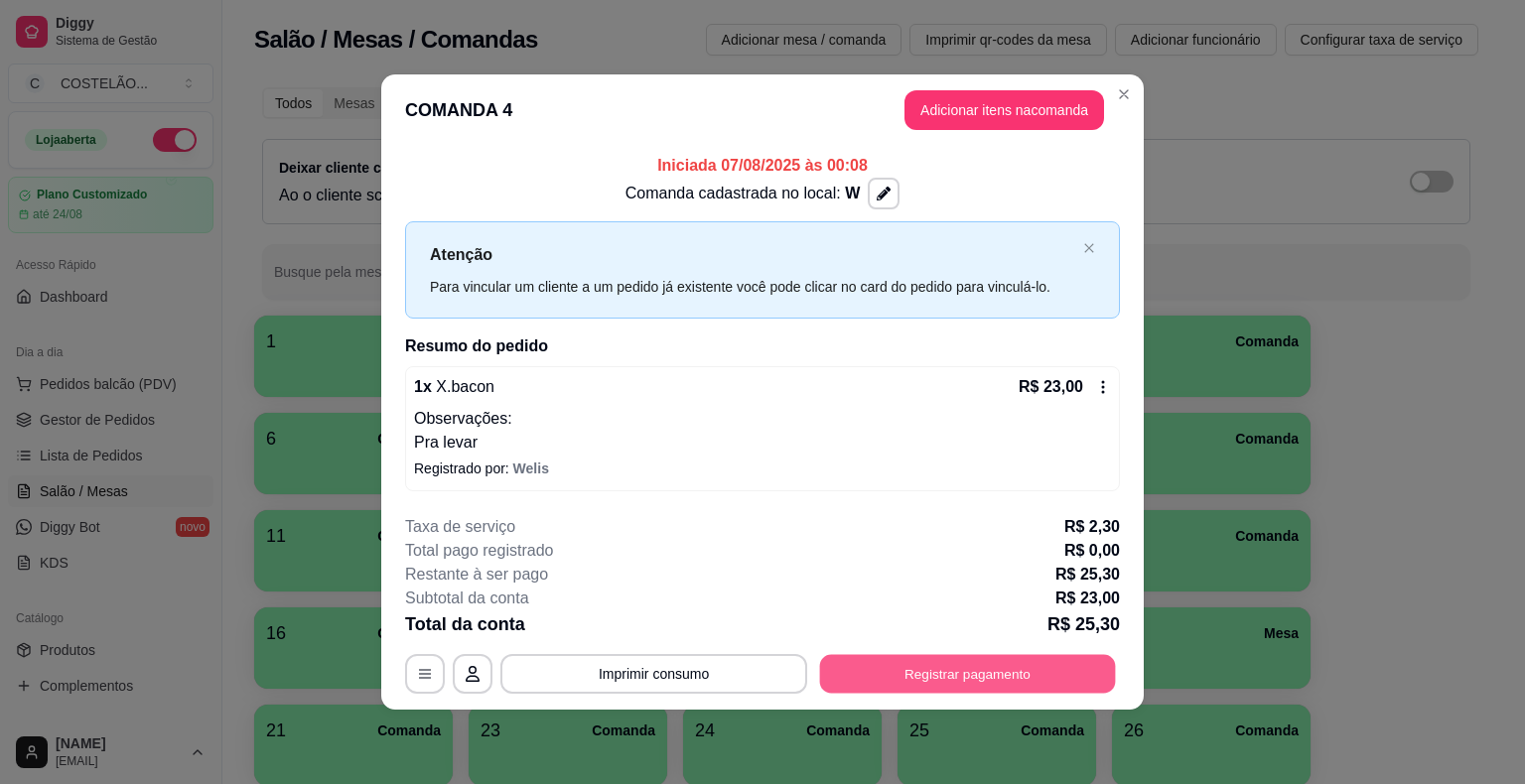 click on "Registrar pagamento" at bounding box center (968, 673) 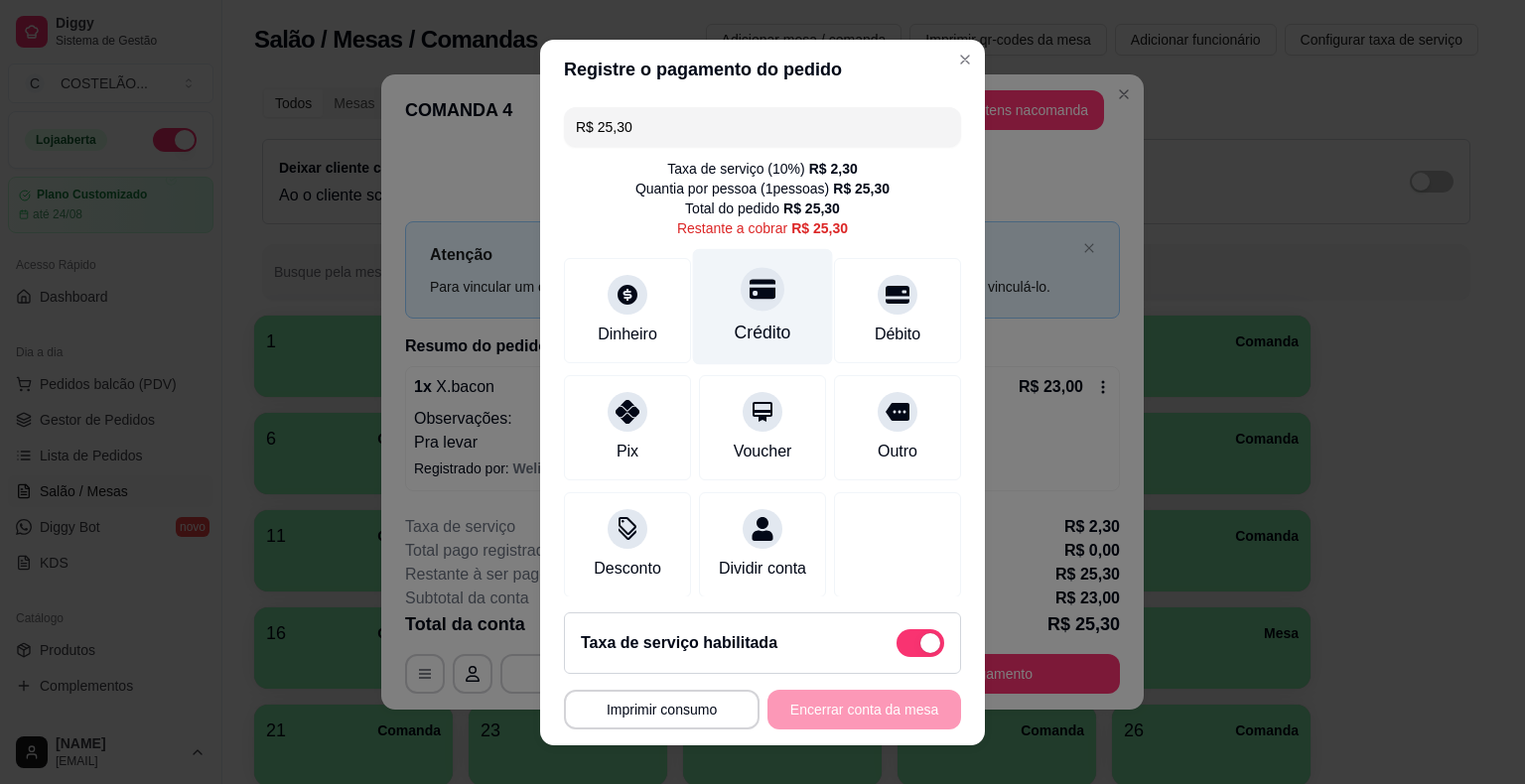click on "Crédito" at bounding box center (762, 332) 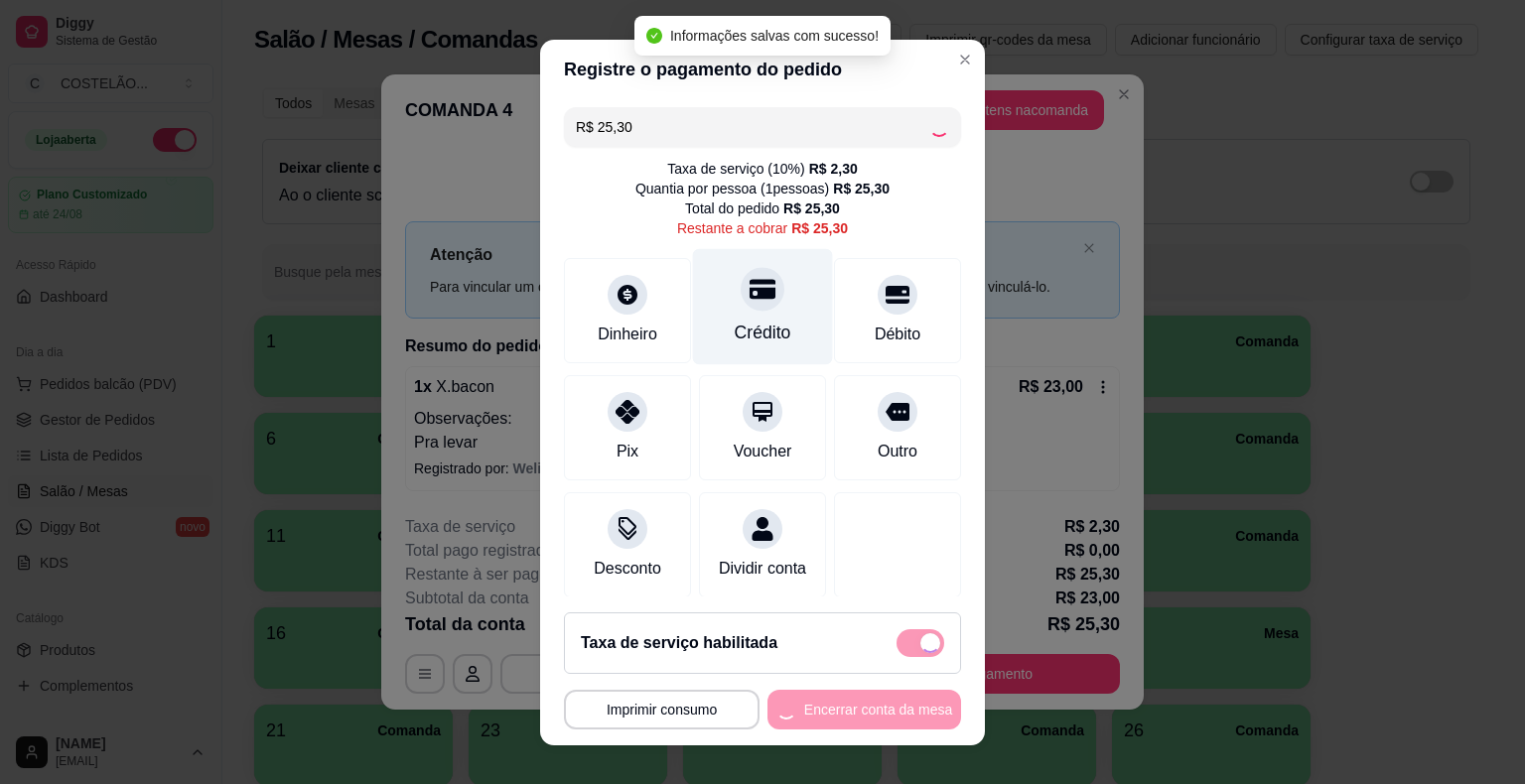 type on "R$ 0,00" 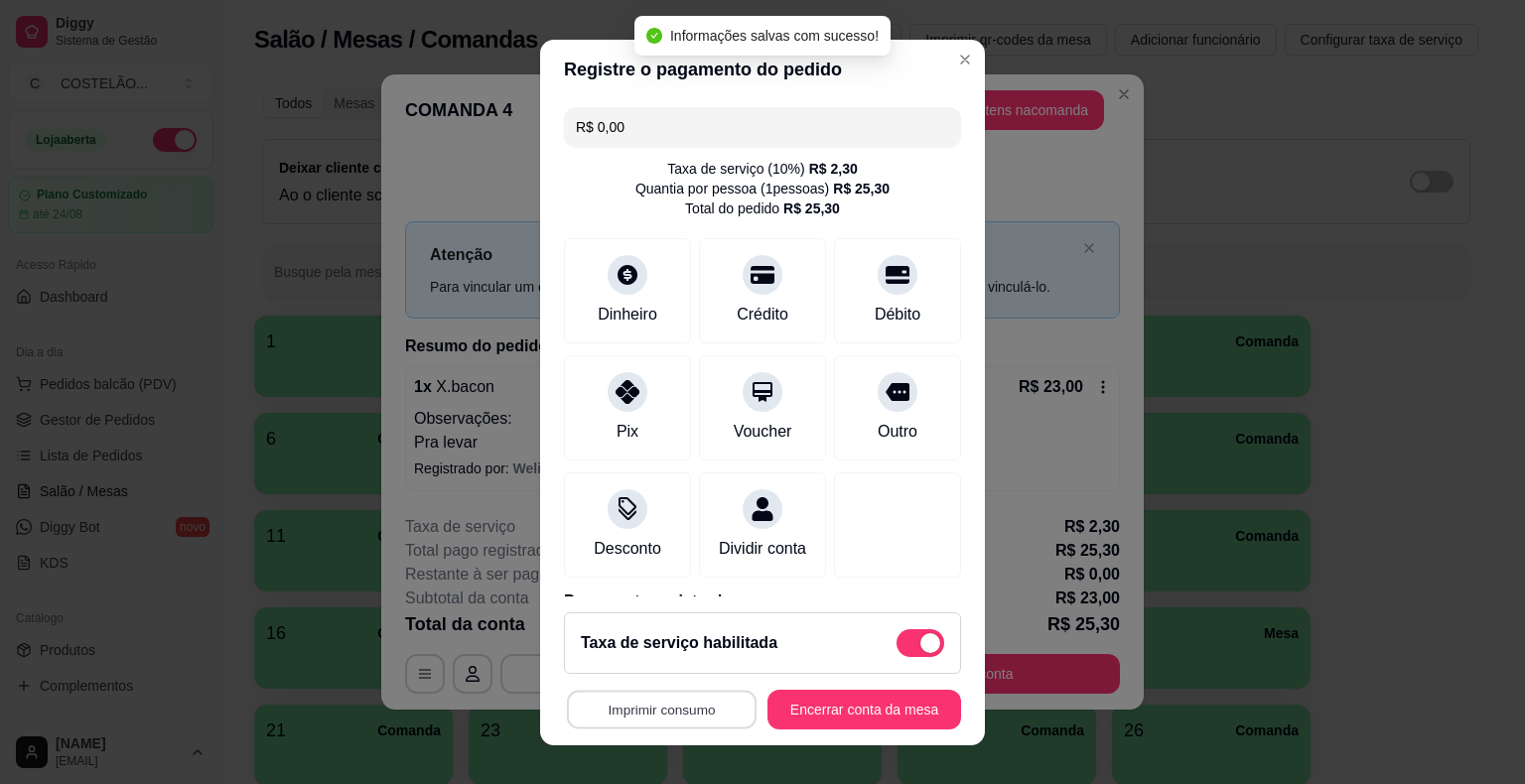 click on "Imprimir consumo" at bounding box center (661, 709) 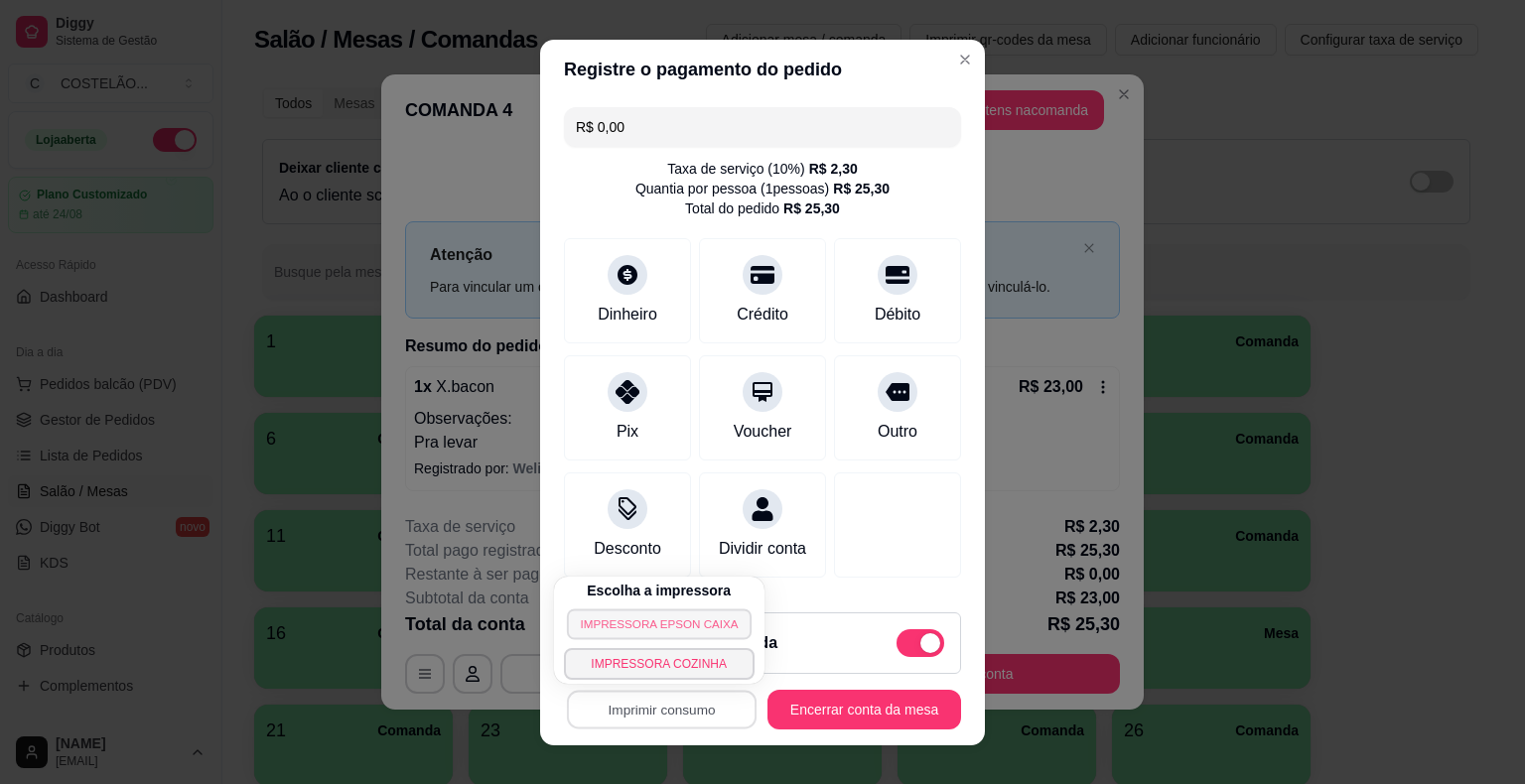 click on "IMPRESSORA EPSON CAIXA" at bounding box center (659, 623) 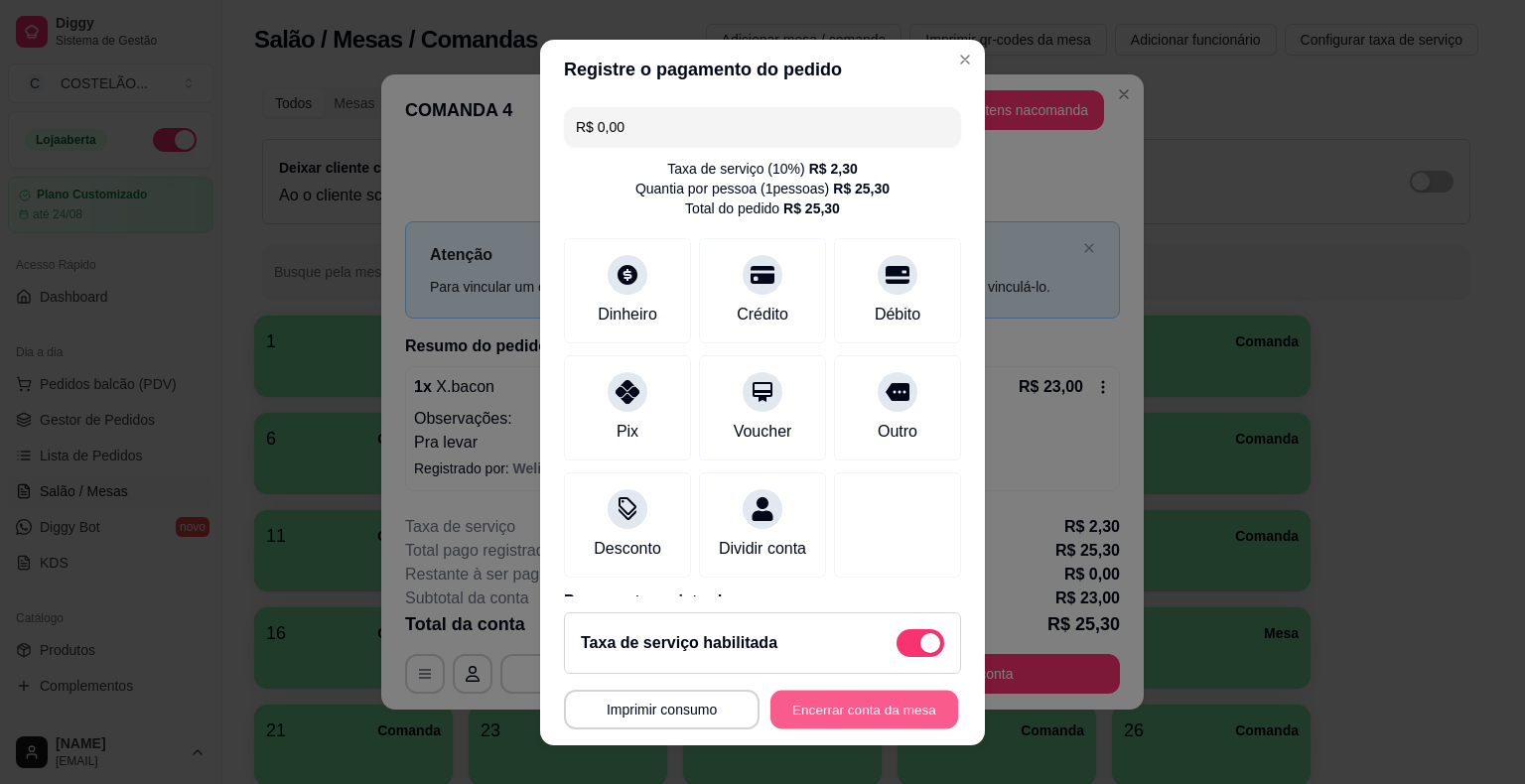 click on "Encerrar conta da mesa" at bounding box center [864, 709] 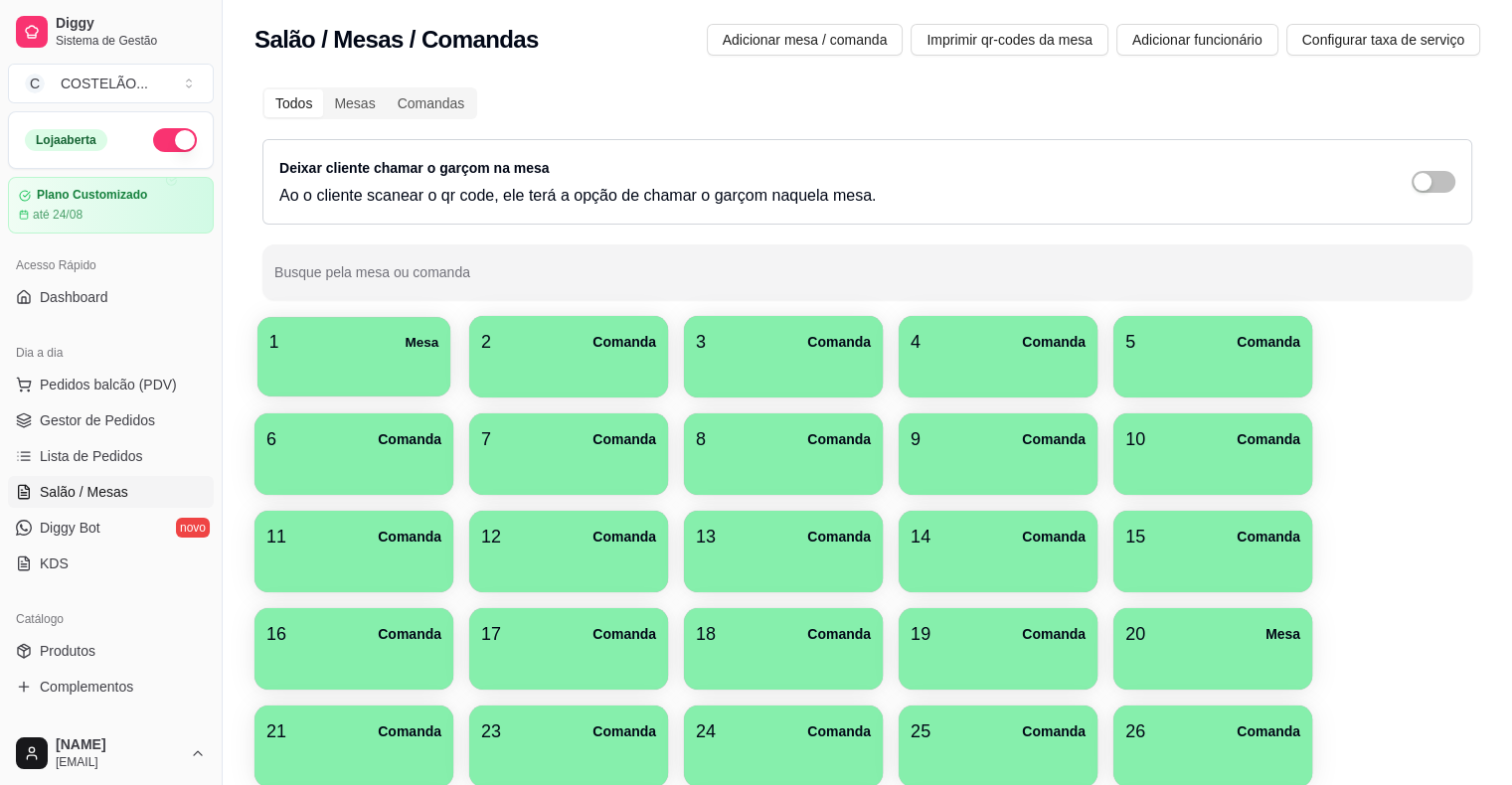 click on "1 Mesa" at bounding box center [354, 342] 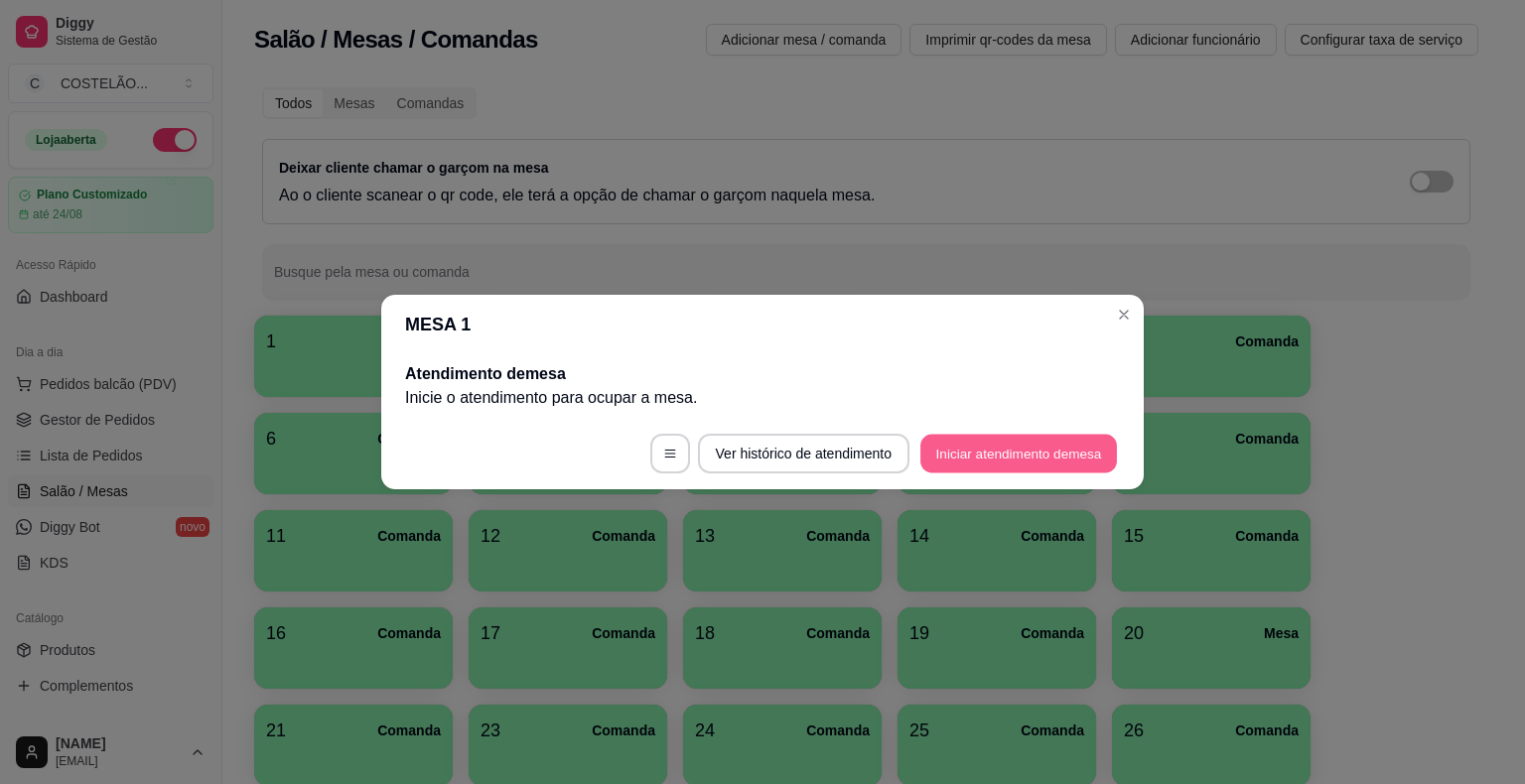 click on "Iniciar atendimento de  mesa" at bounding box center [1019, 454] 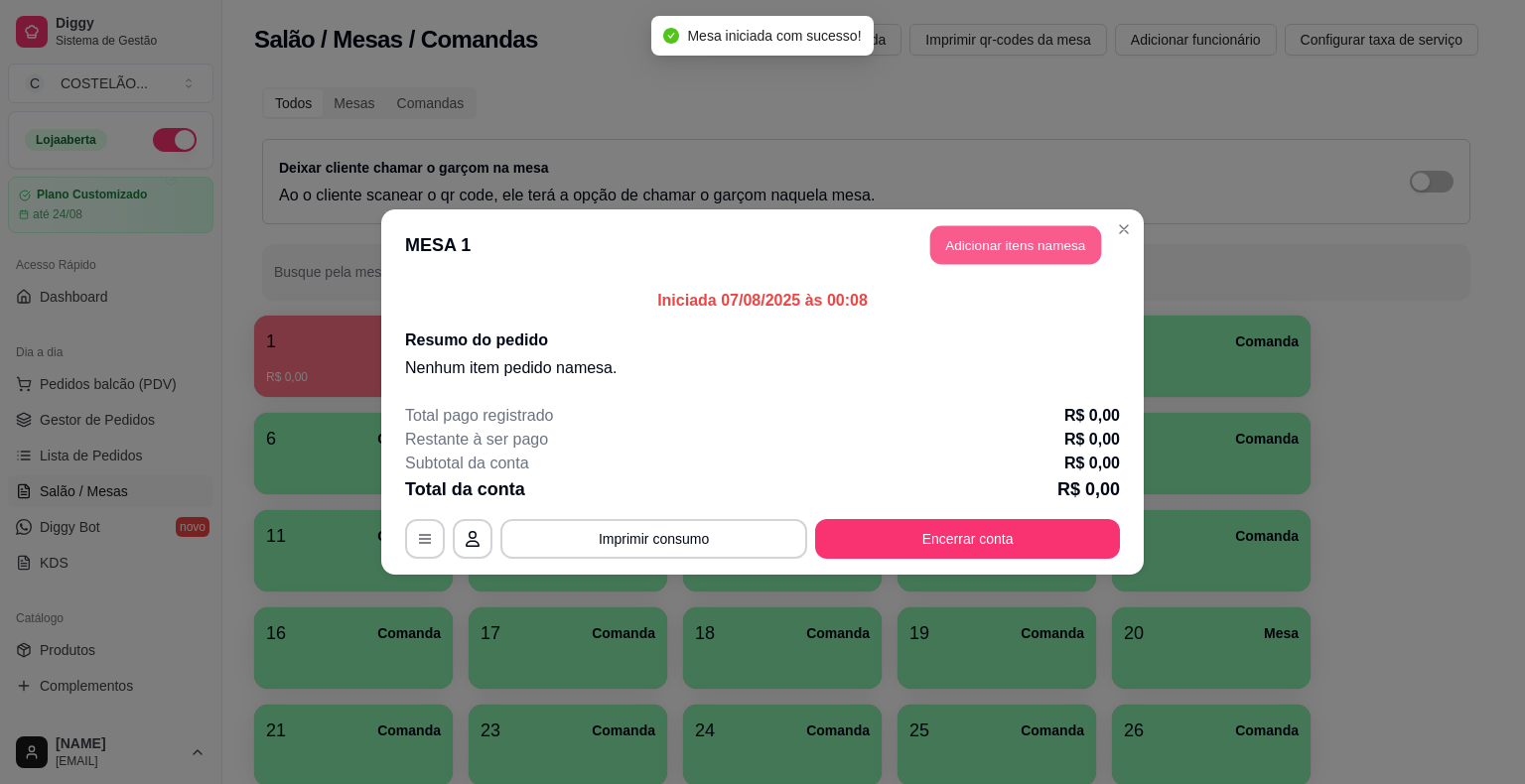 click on "Adicionar itens na  mesa" at bounding box center [1016, 245] 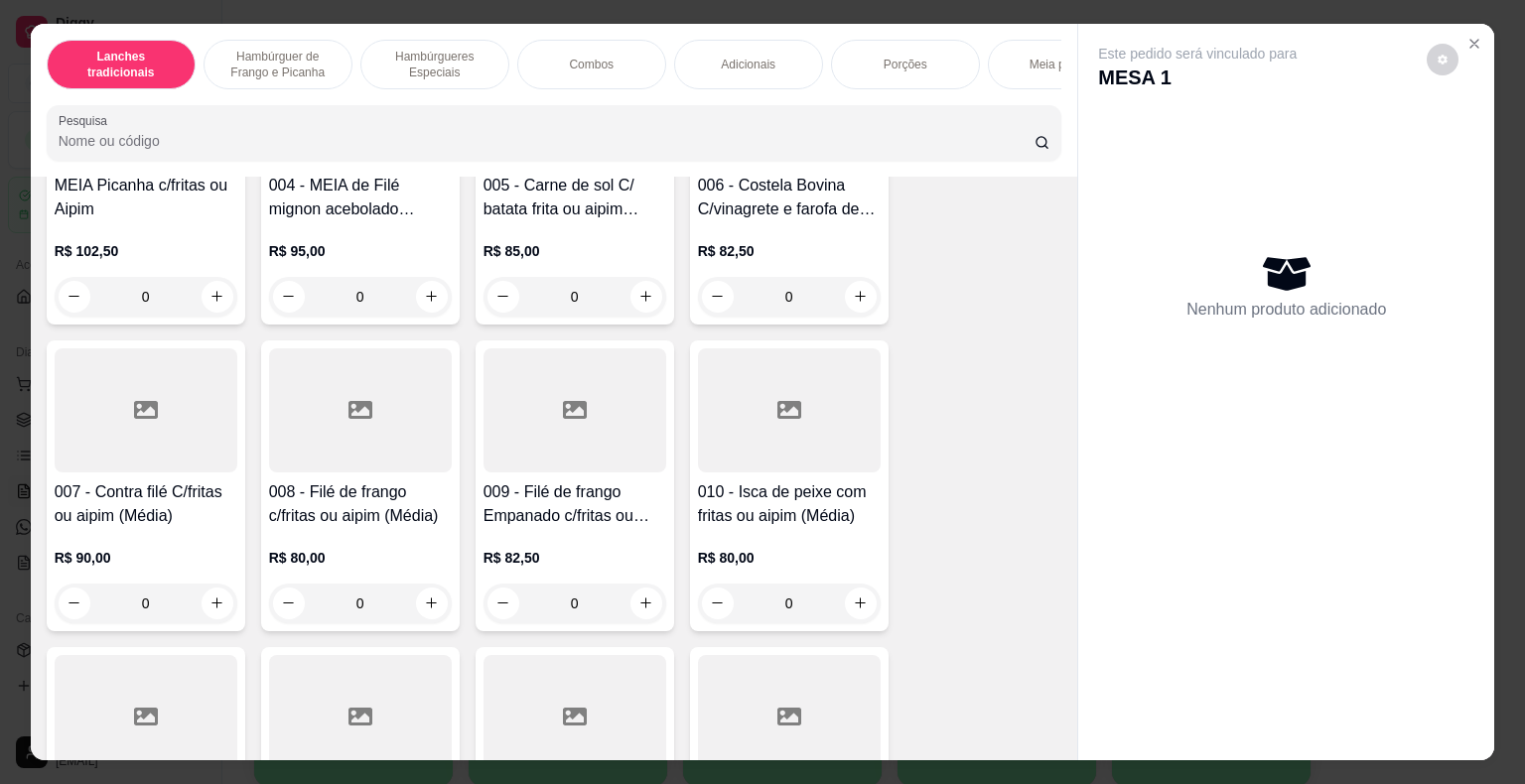 scroll, scrollTop: 7299, scrollLeft: 0, axis: vertical 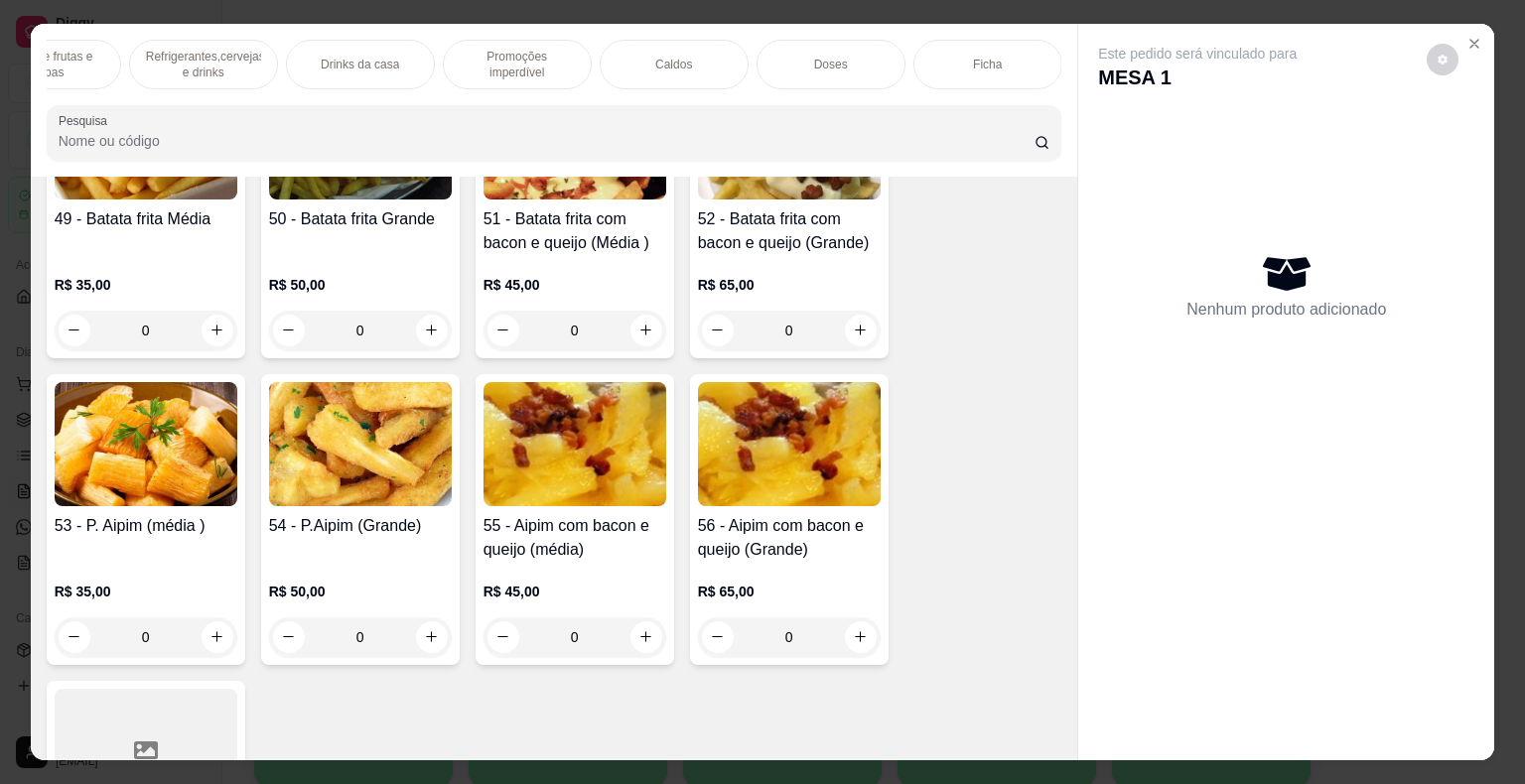 click on "Promoções imperdível" at bounding box center [517, 65] 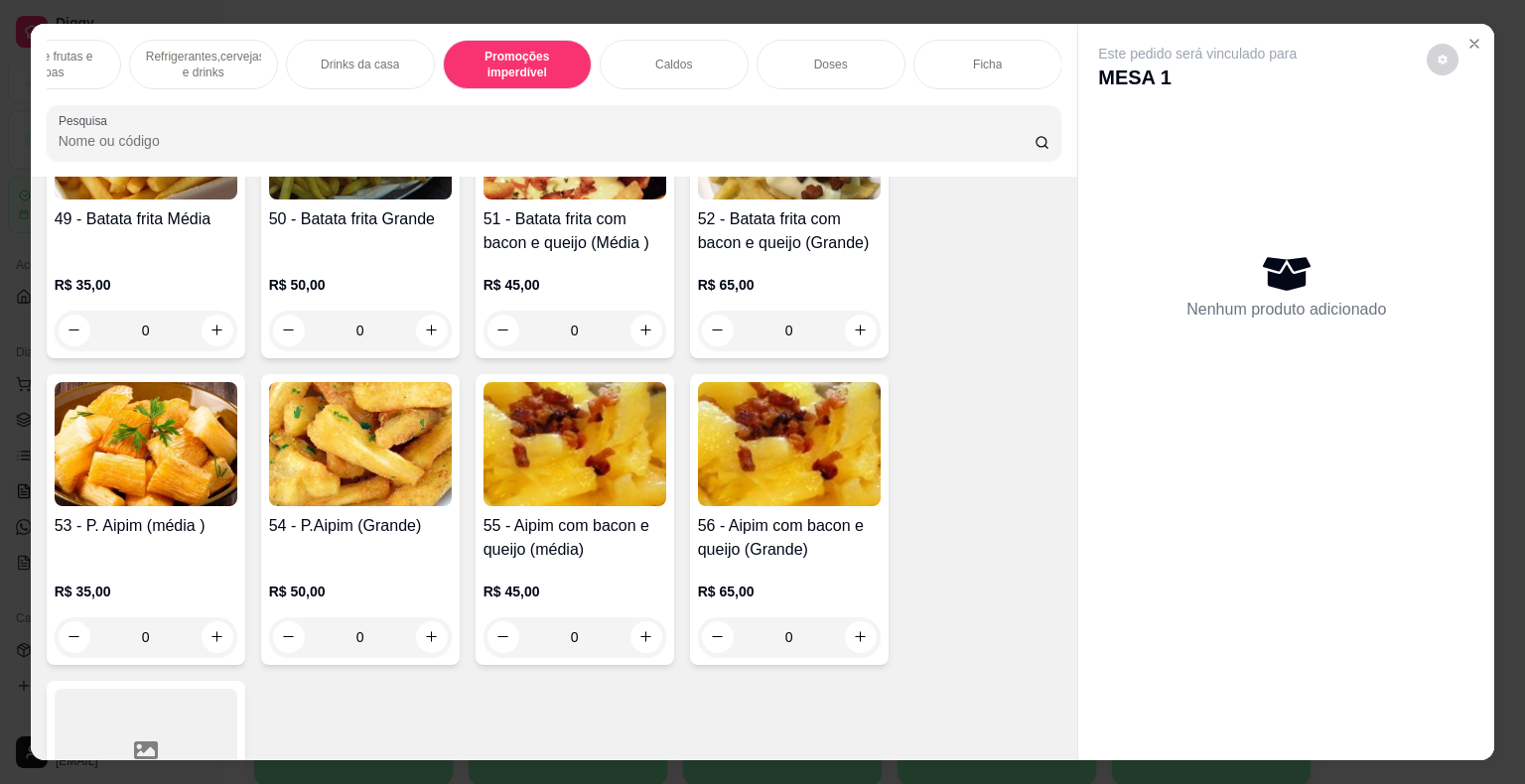scroll, scrollTop: 14982, scrollLeft: 0, axis: vertical 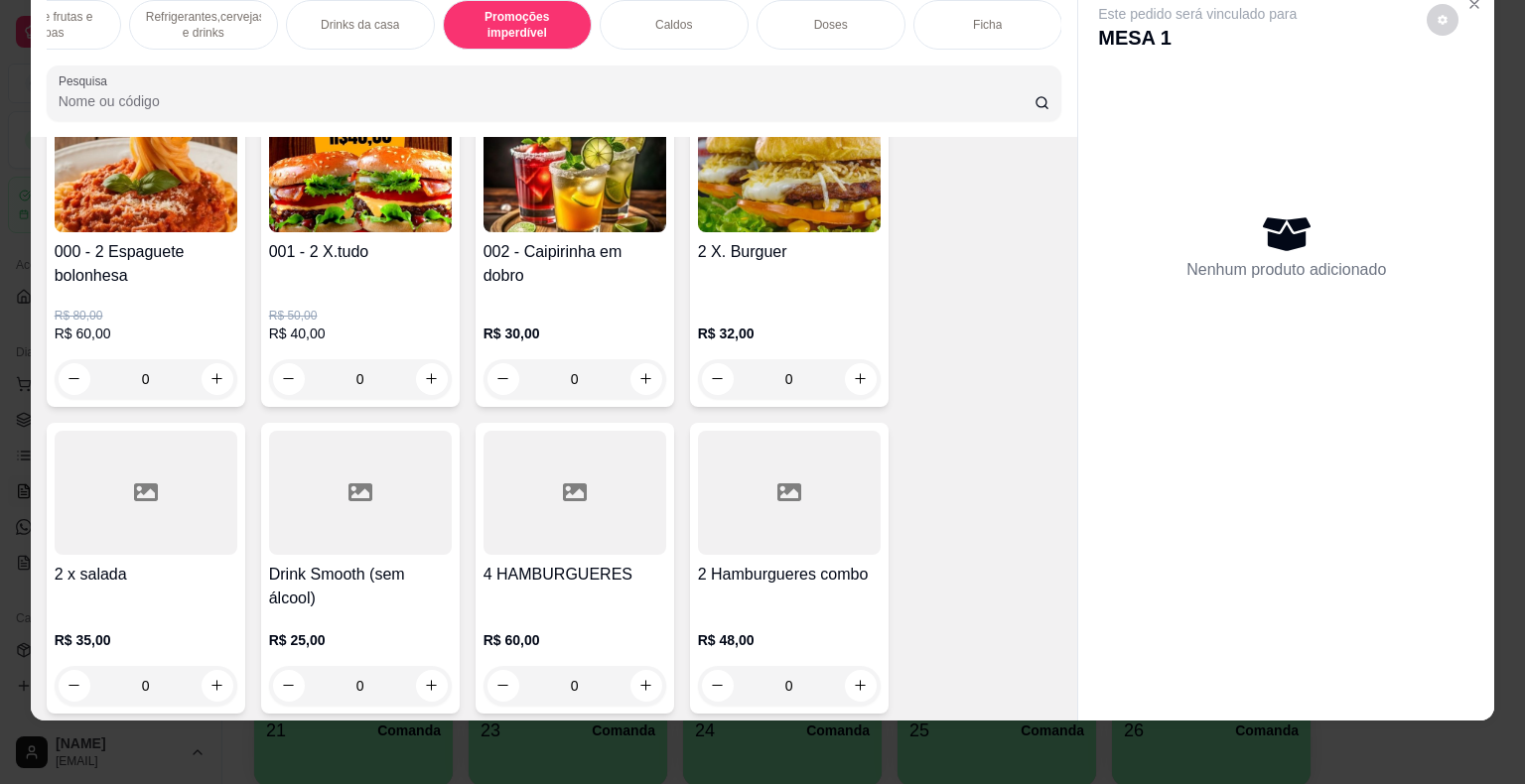 click at bounding box center (432, 379) 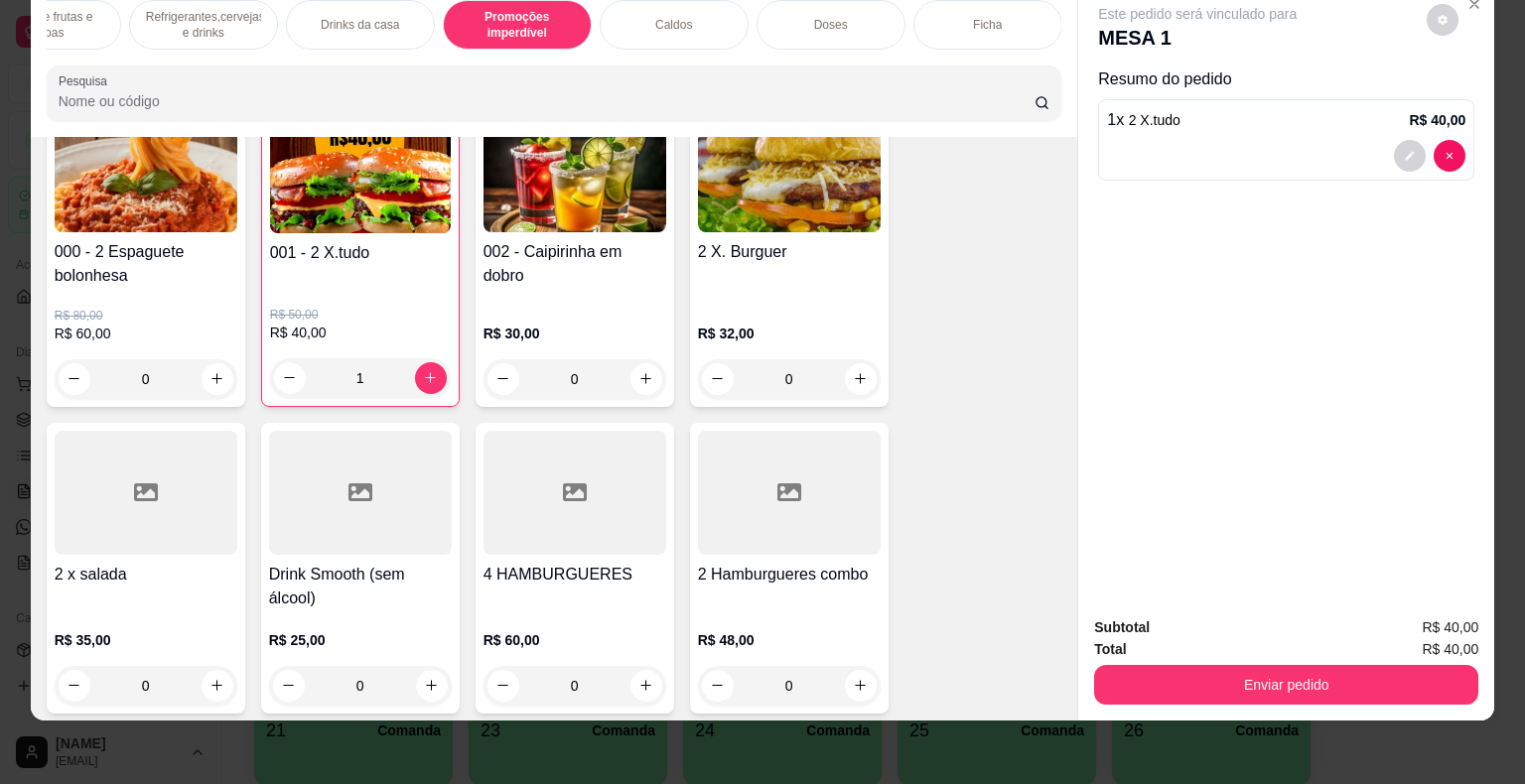 click on "0" at bounding box center (789, 379) 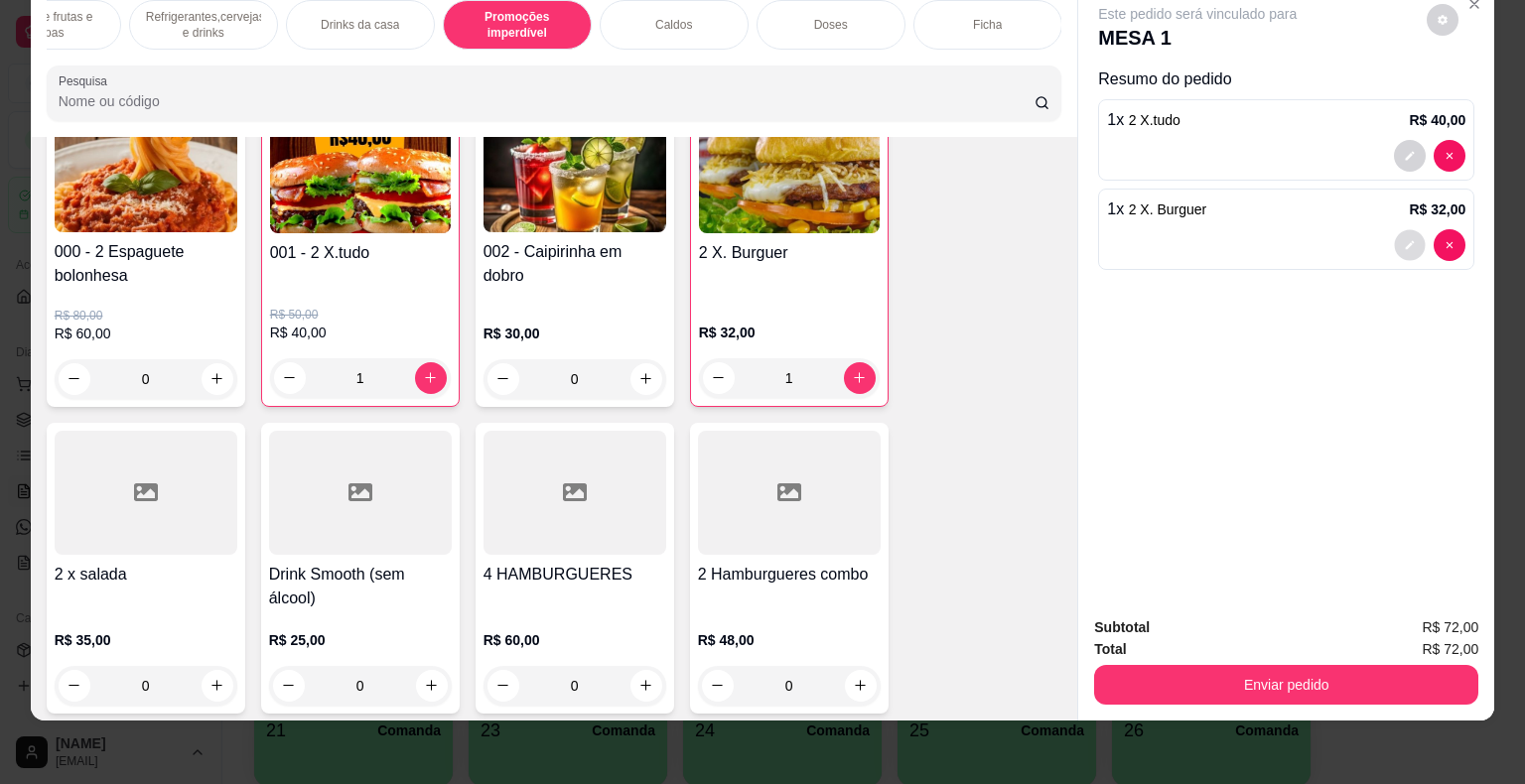 click 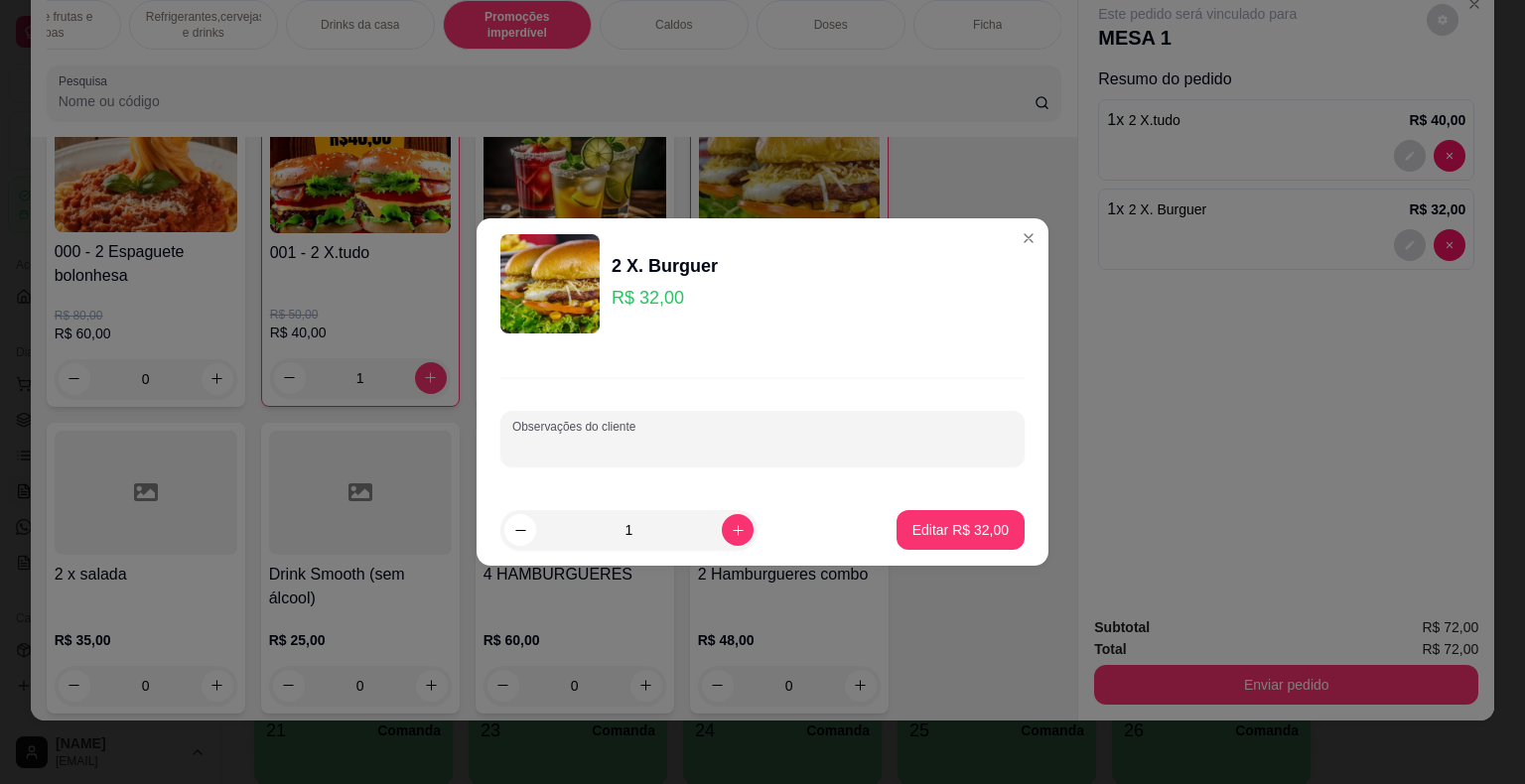 click on "Observações do cliente" at bounding box center (762, 447) 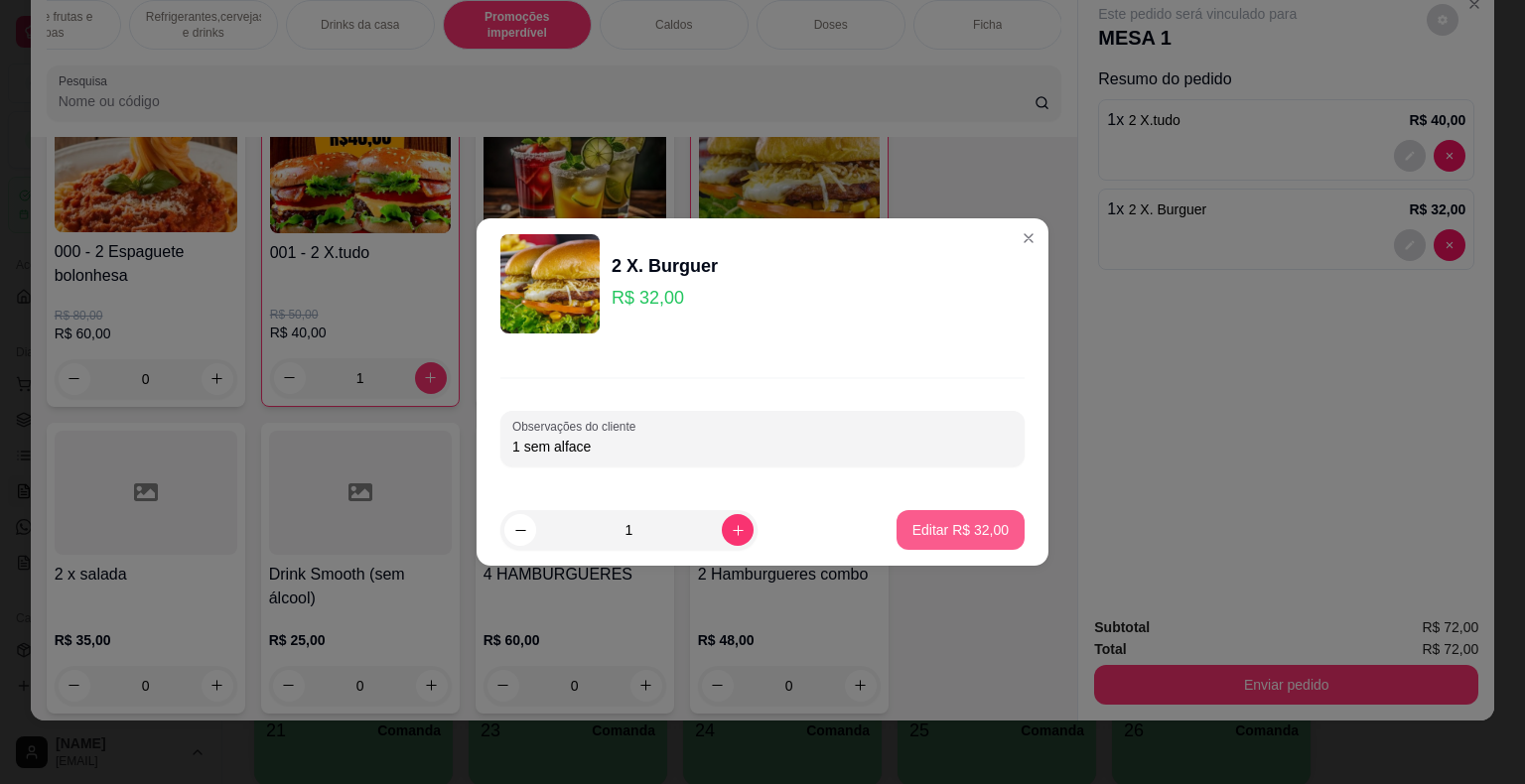 type on "1 sem alface" 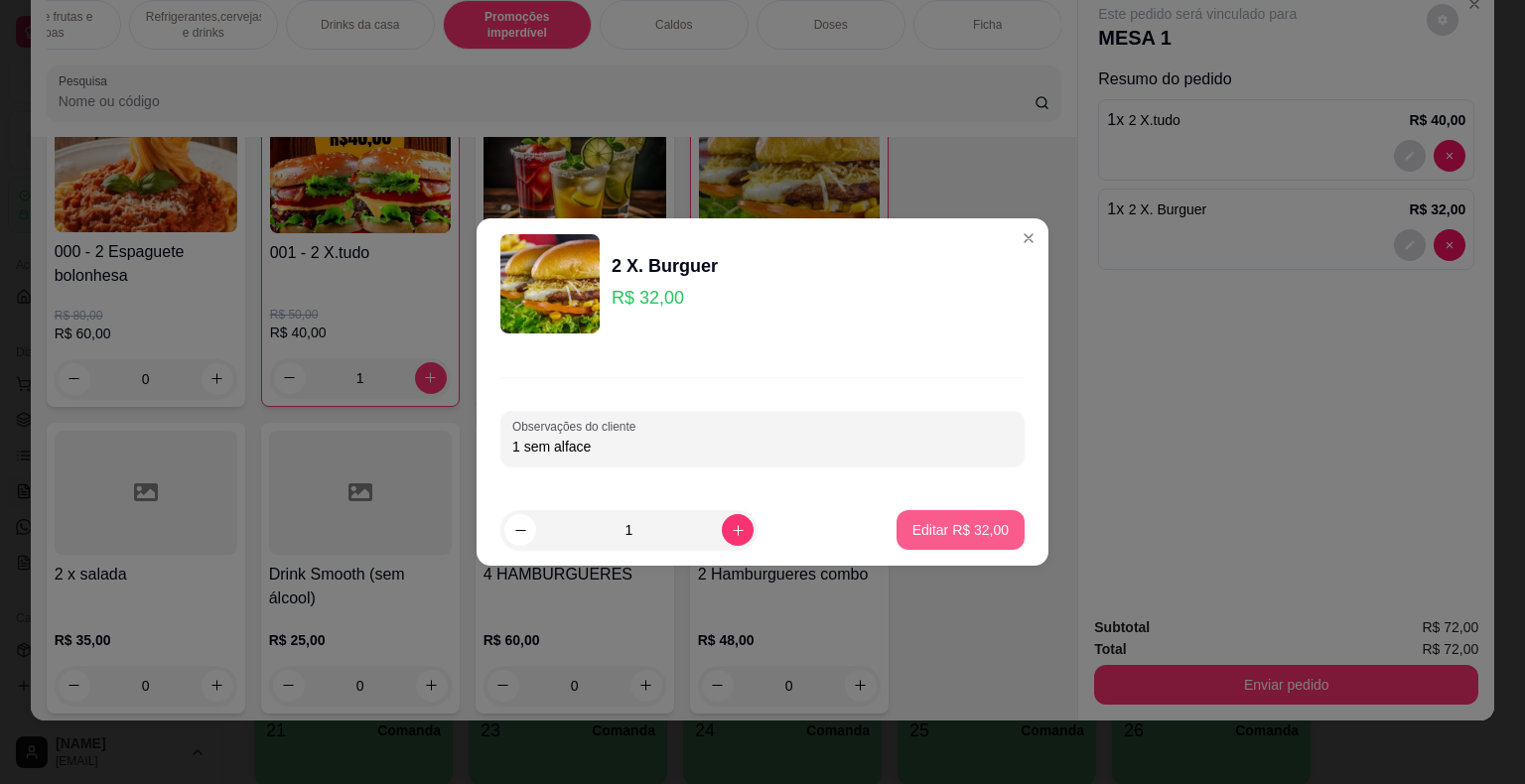 click on "Editar   R$ 32,00" at bounding box center [960, 530] 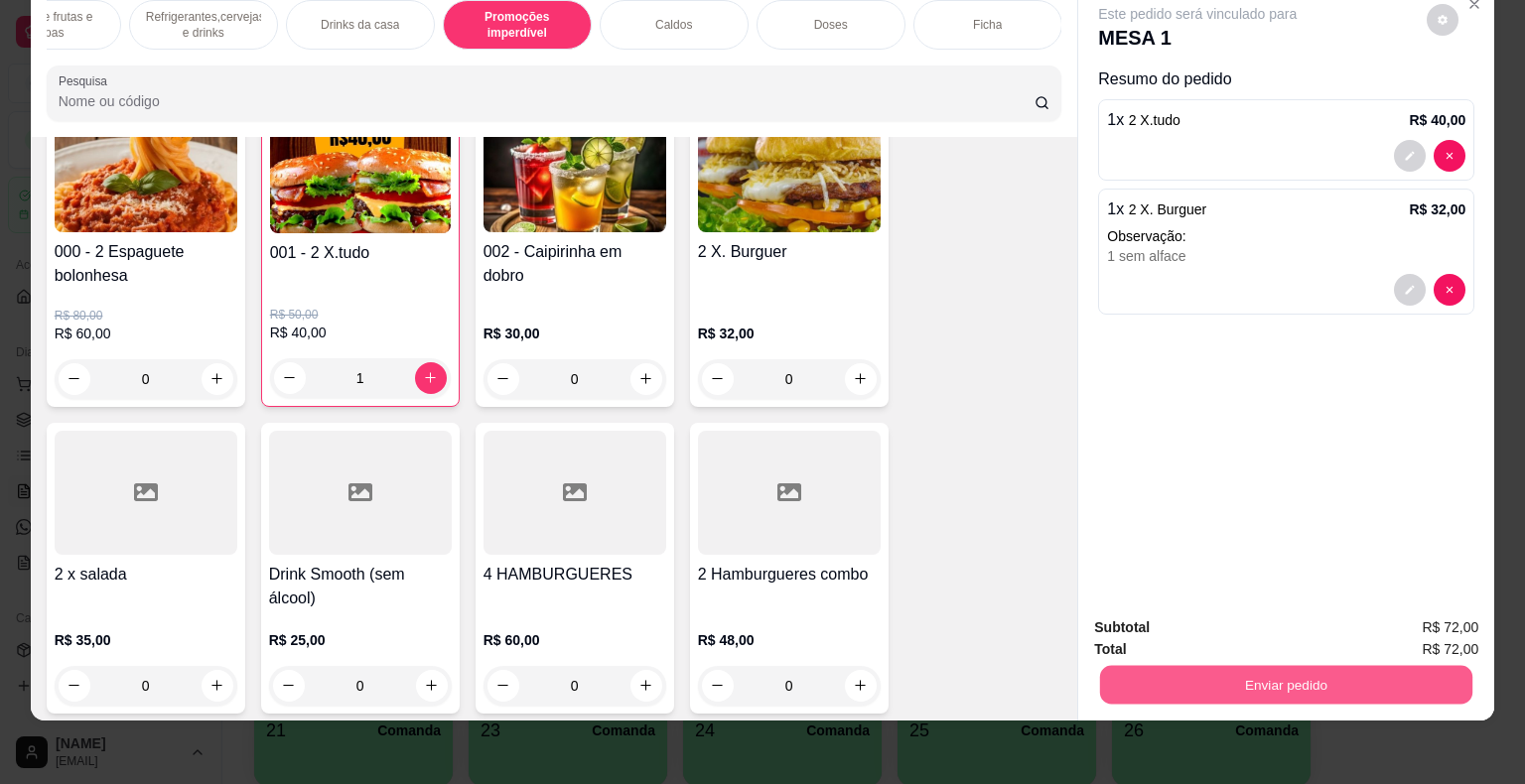 click on "Enviar pedido" at bounding box center (1286, 685) 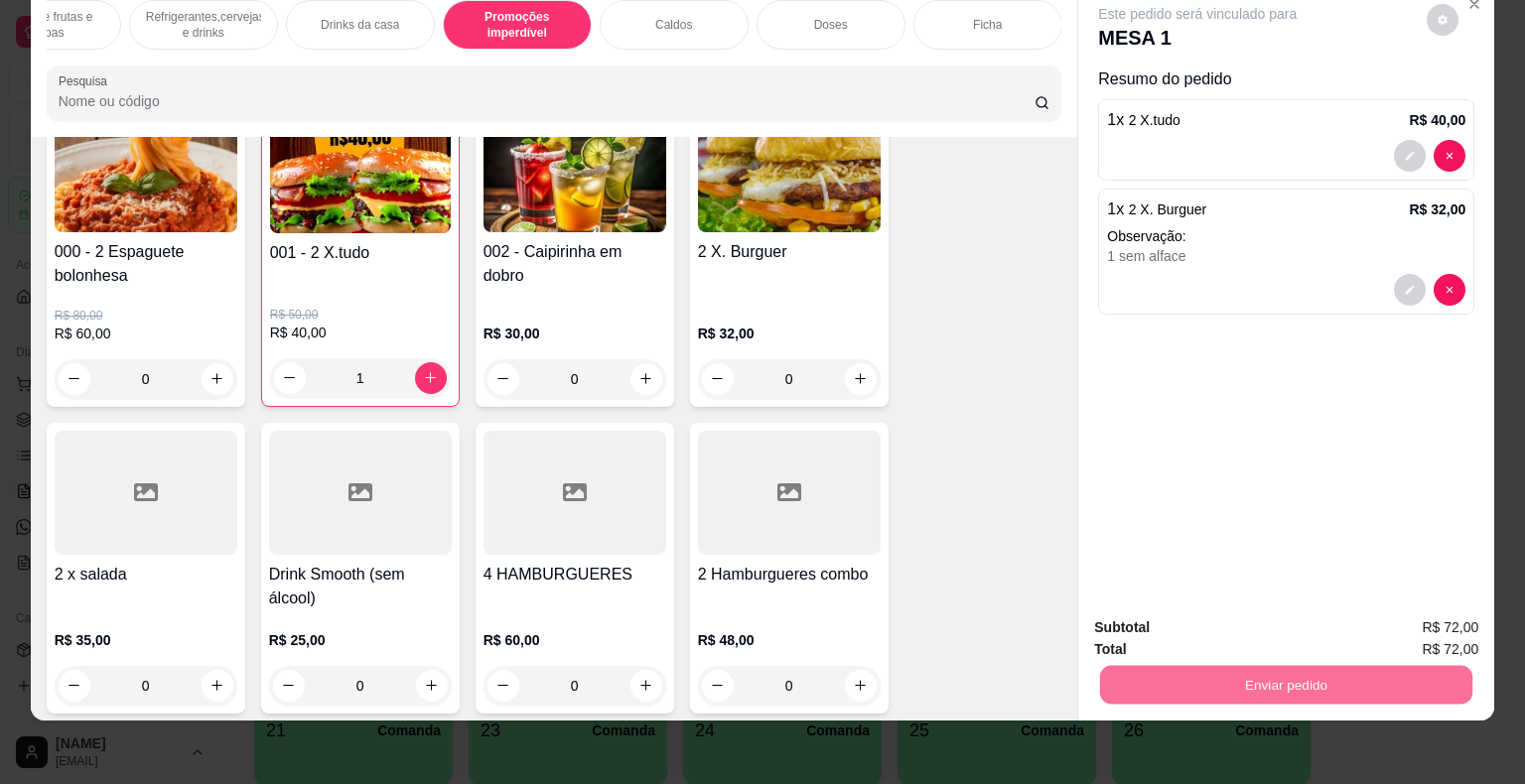 click on "Não registrar e enviar pedido" at bounding box center [1220, 620] 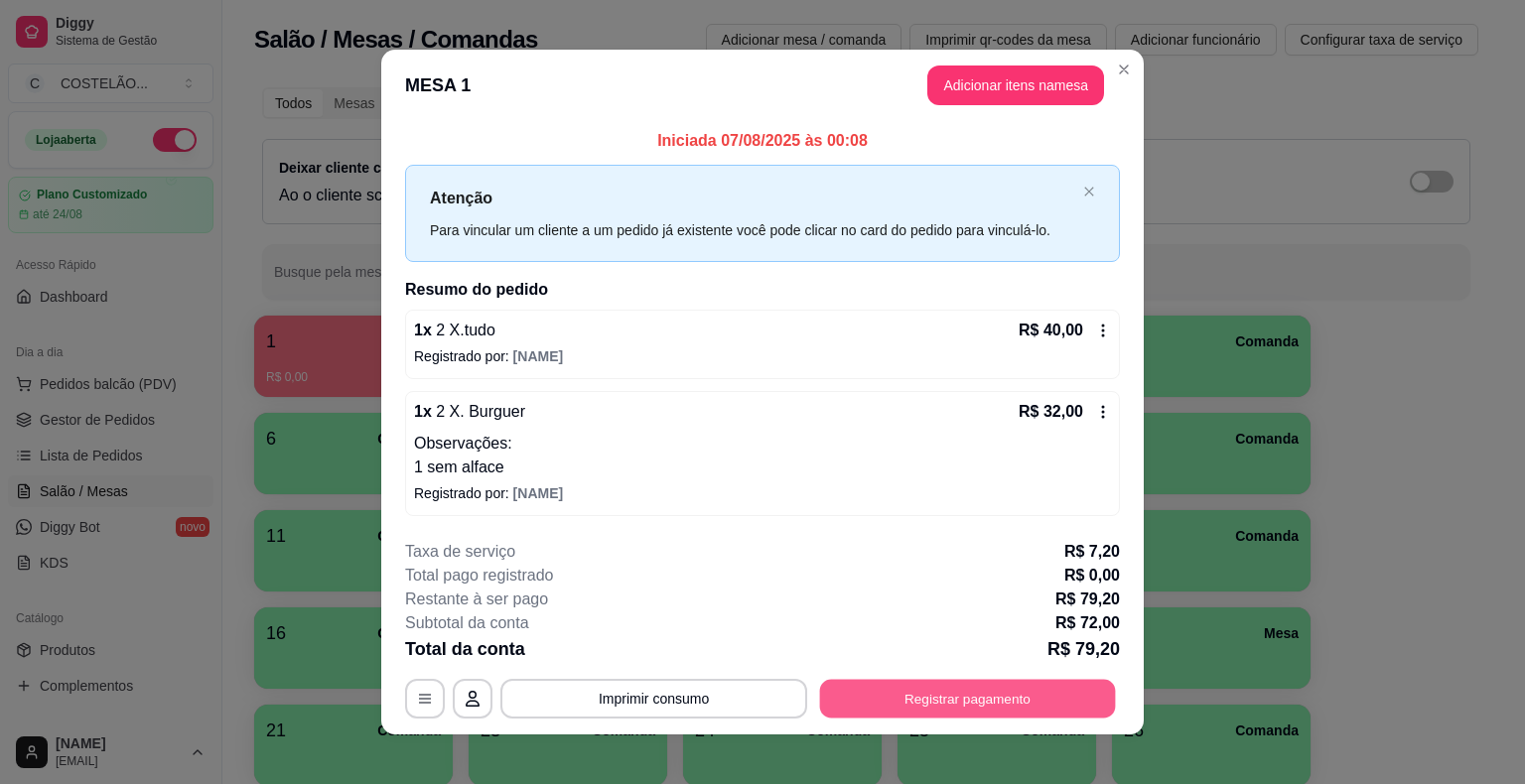 click on "Registrar pagamento" at bounding box center (968, 698) 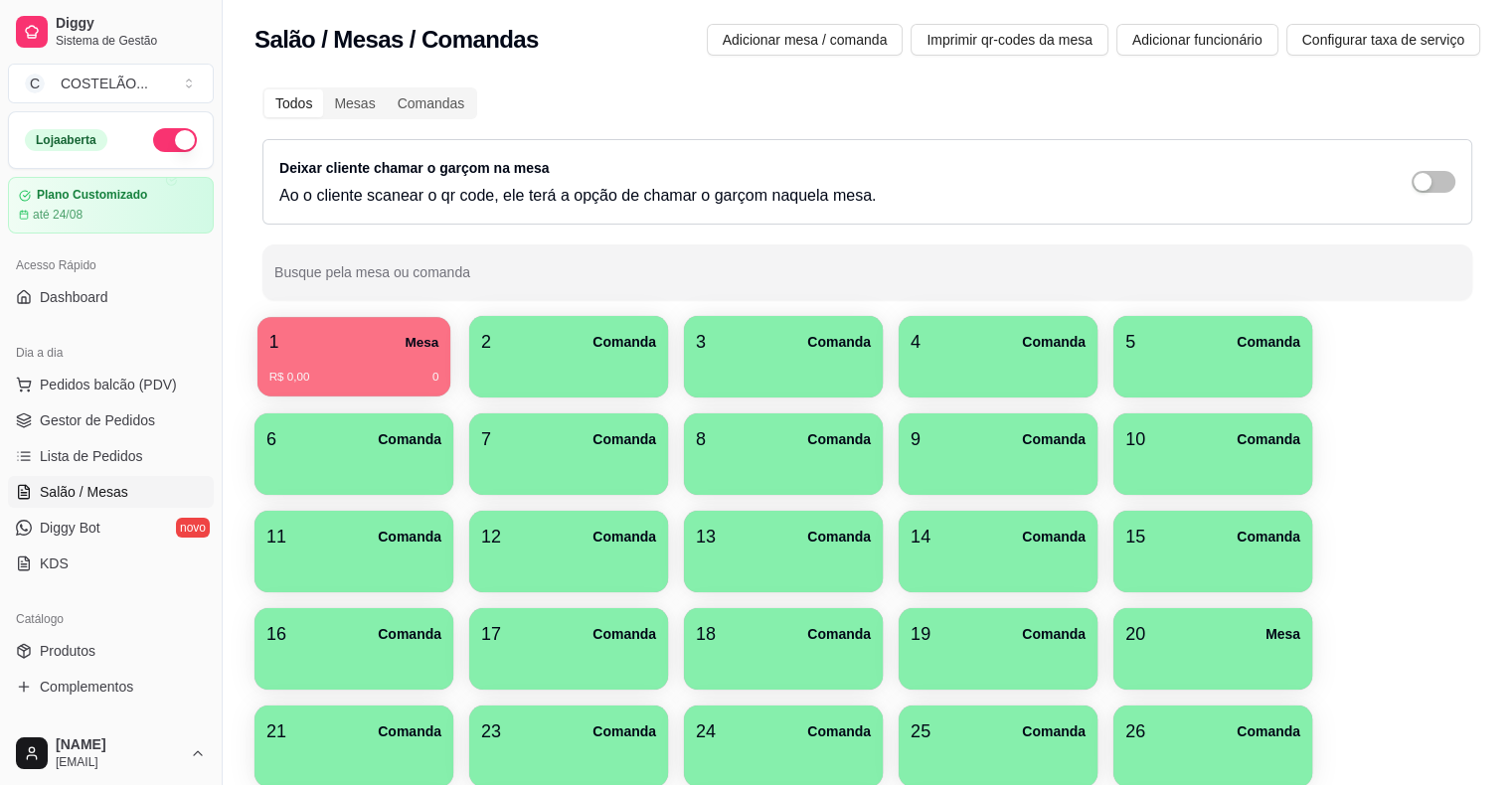 click on "R$ 0,00 0" at bounding box center [354, 378] 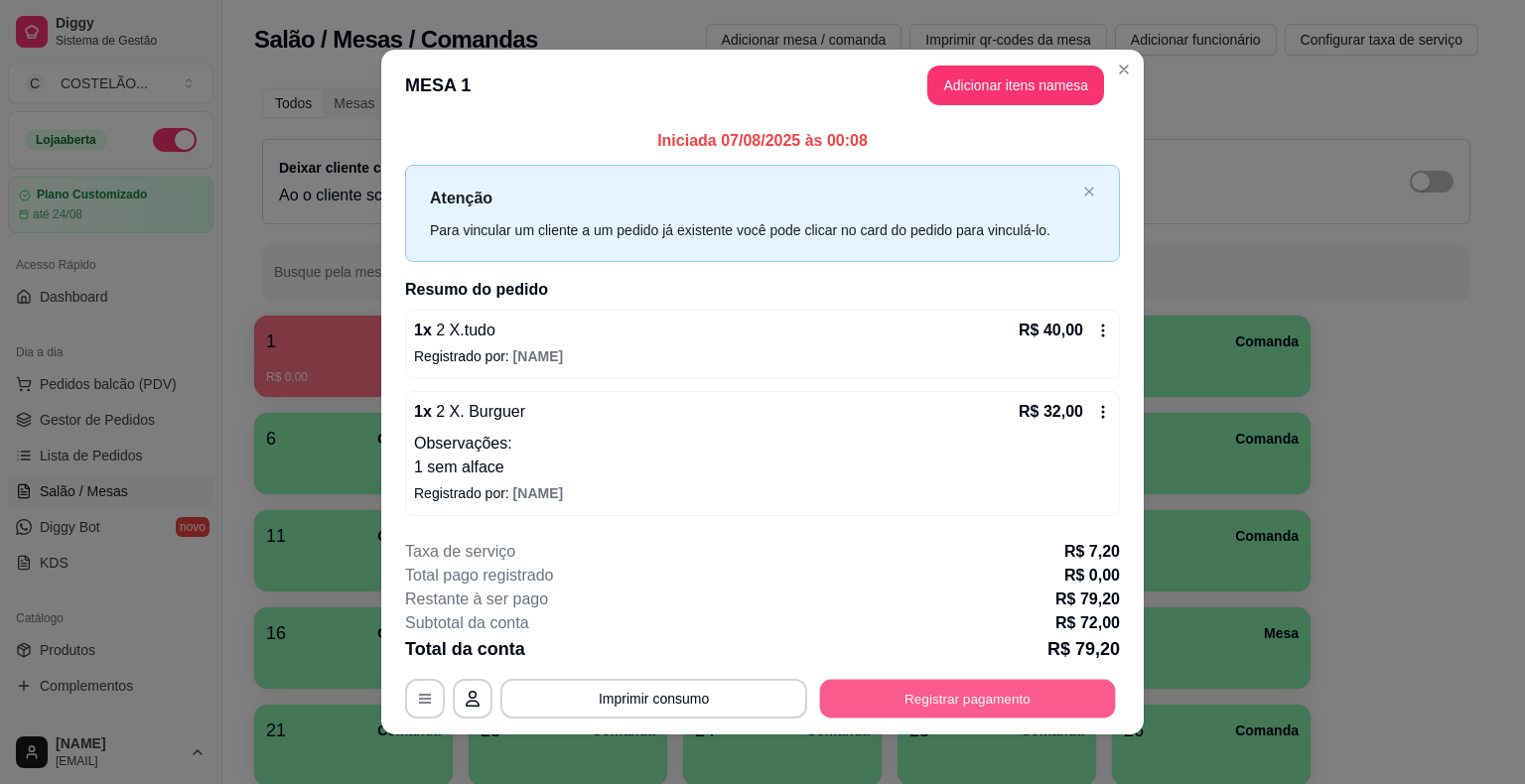 click on "Registrar pagamento" at bounding box center [968, 698] 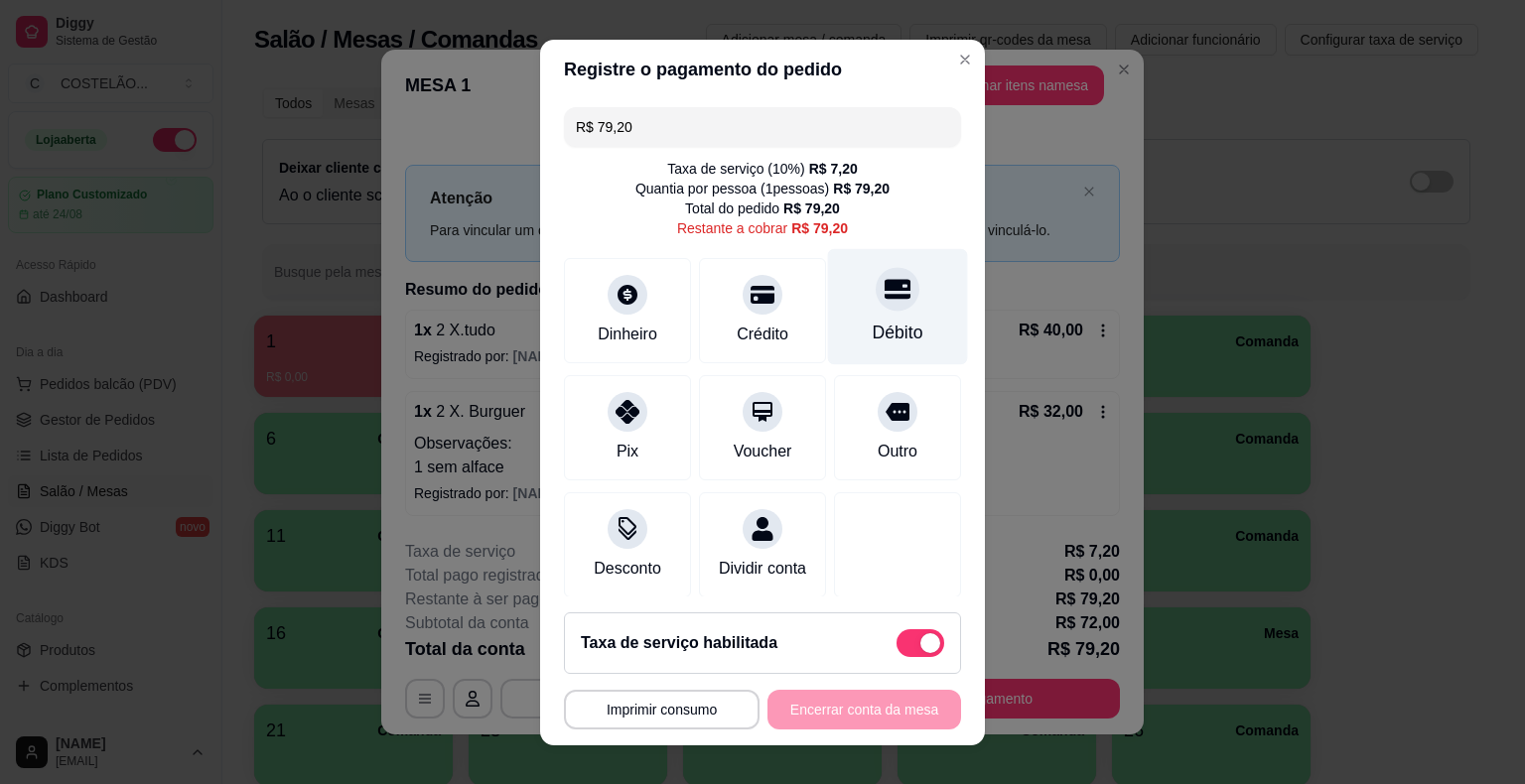 click on "Débito" at bounding box center (898, 332) 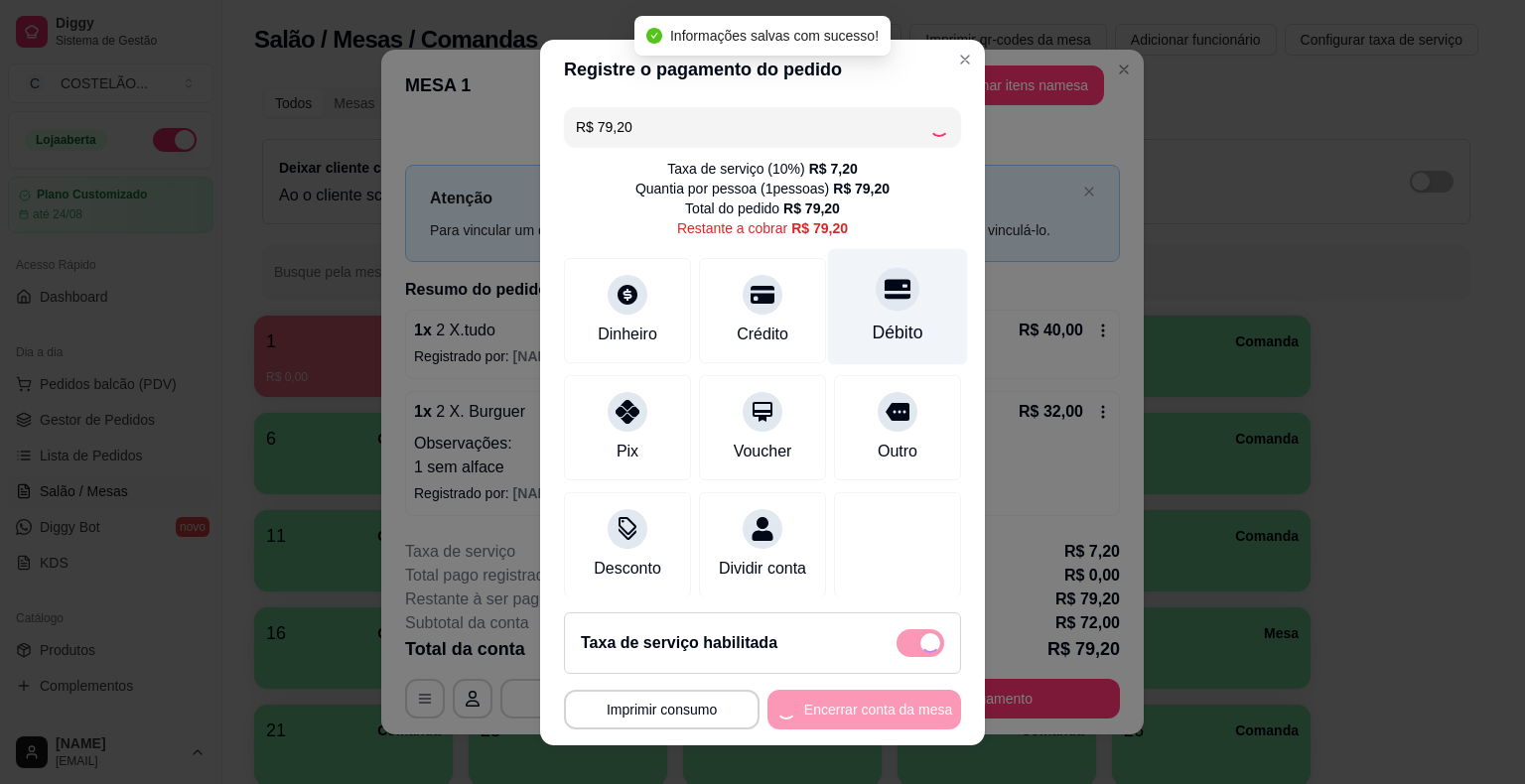 type on "R$ 0,00" 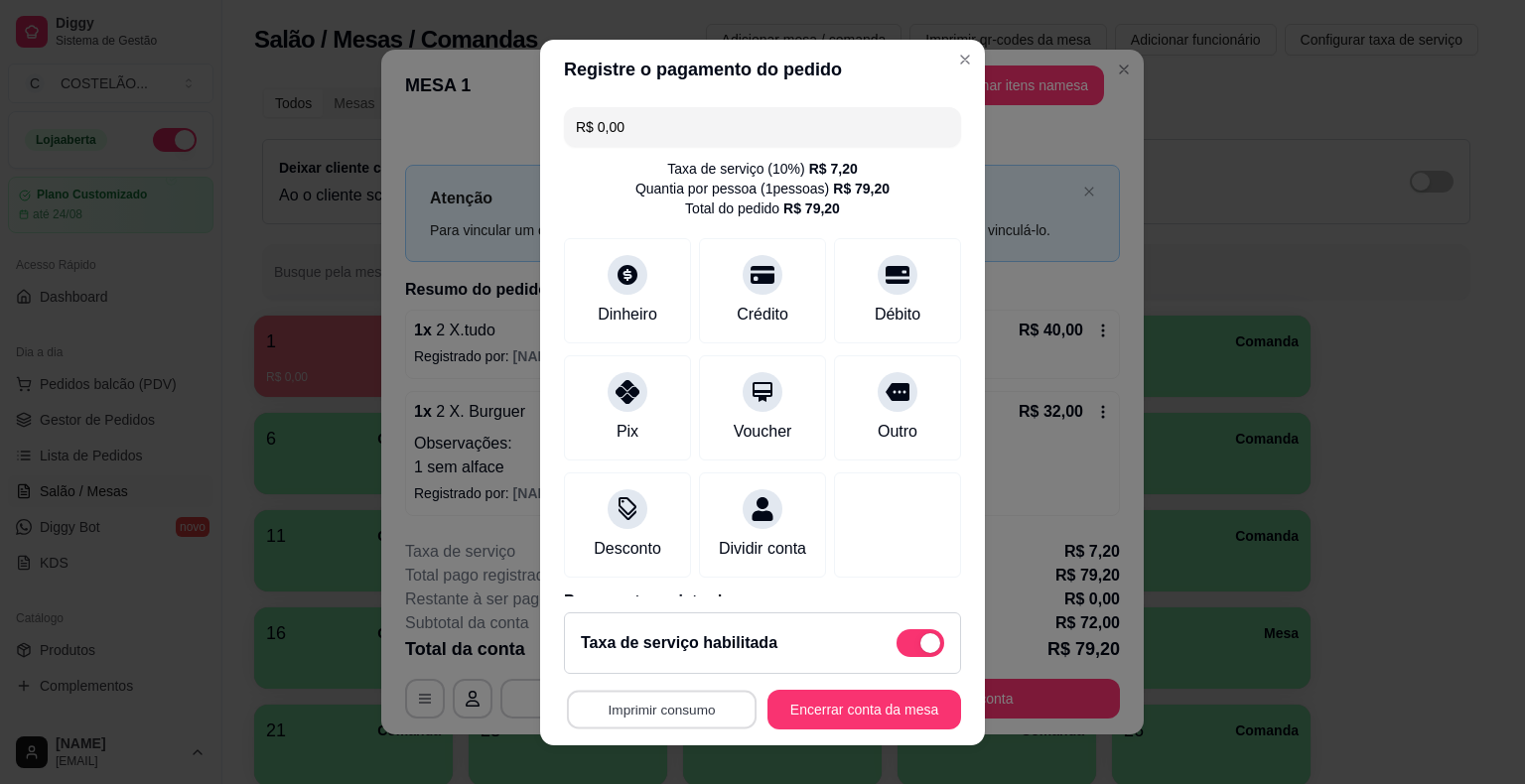 click on "Imprimir consumo" at bounding box center [661, 709] 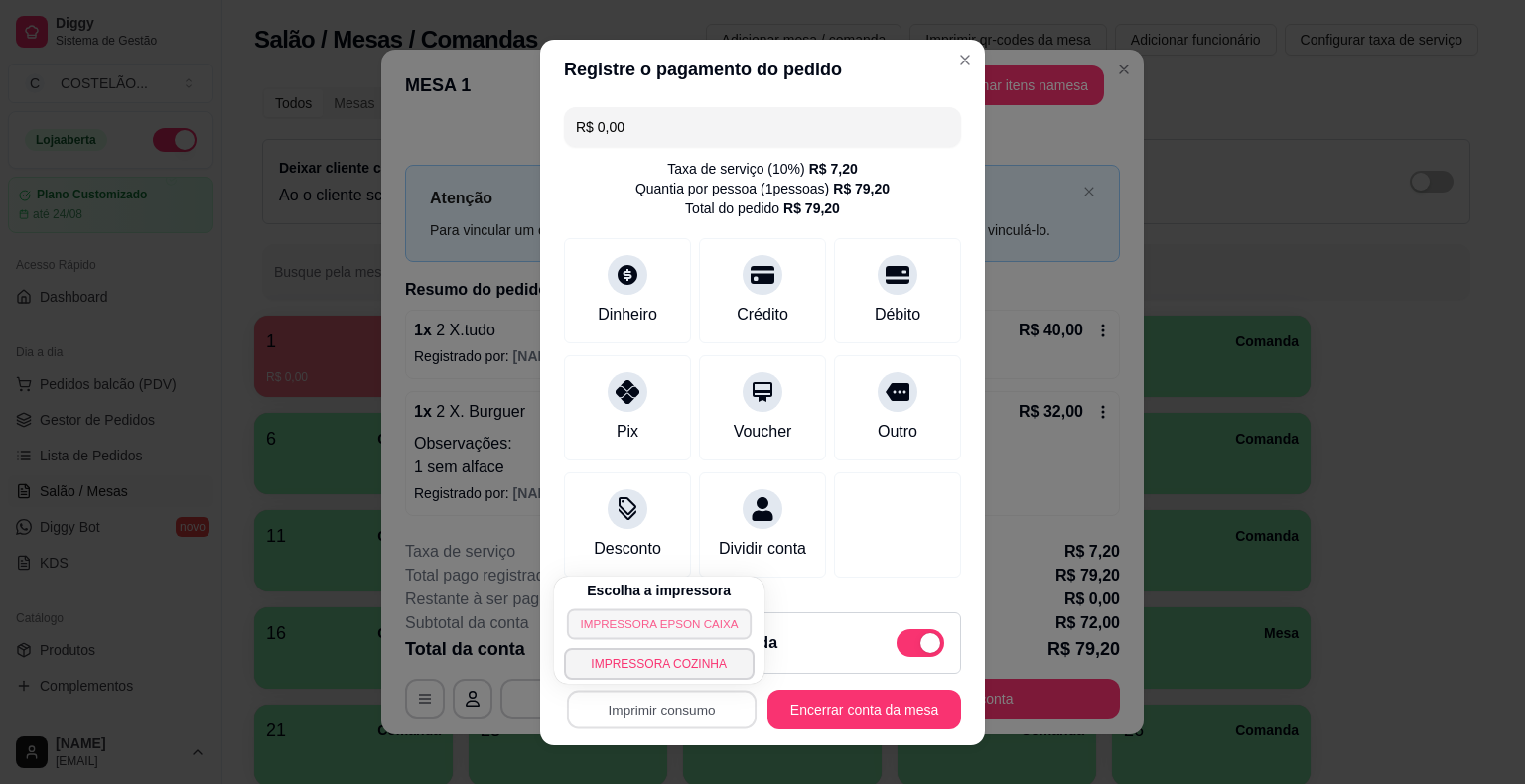 click on "IMPRESSORA EPSON CAIXA" at bounding box center [659, 623] 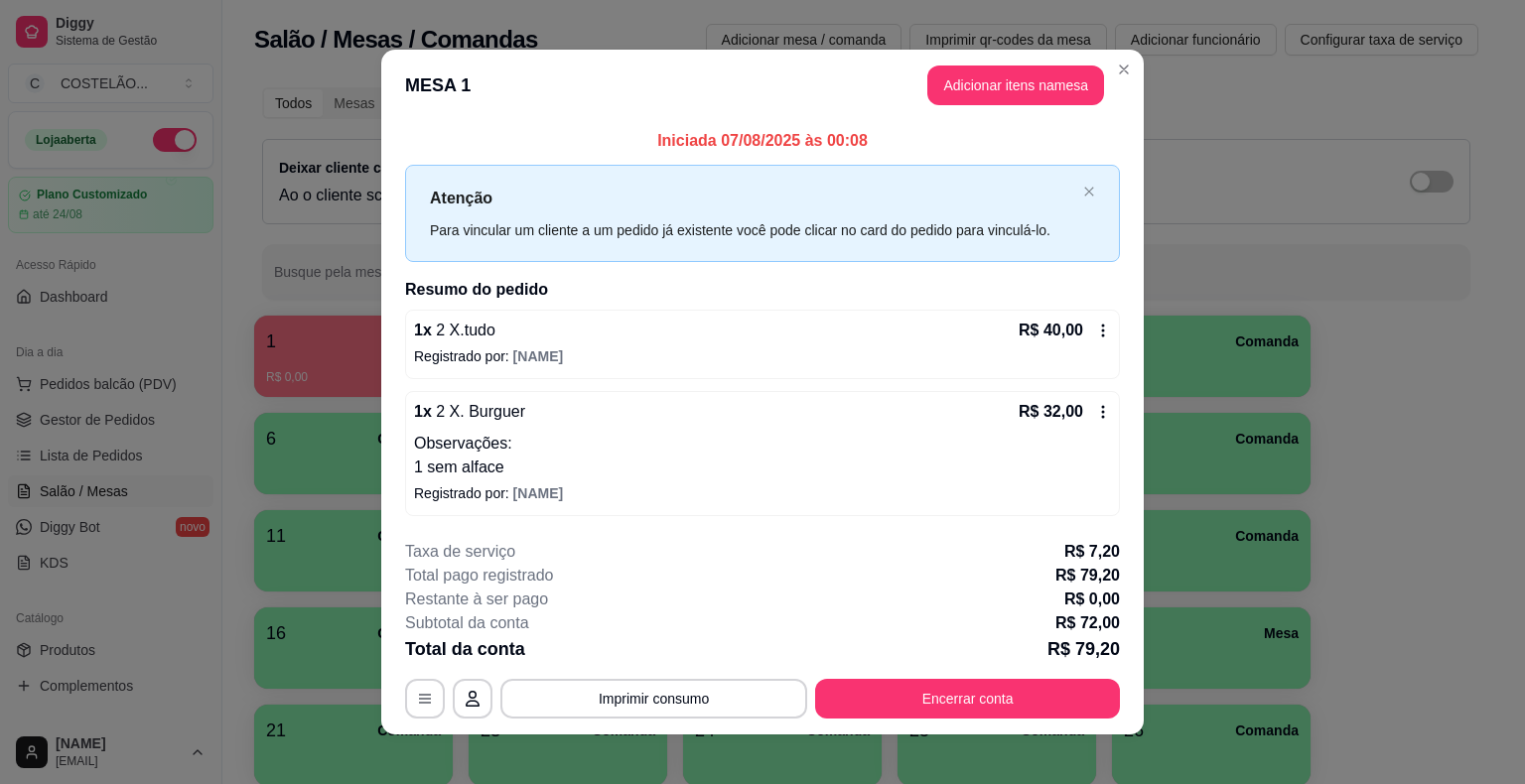 click 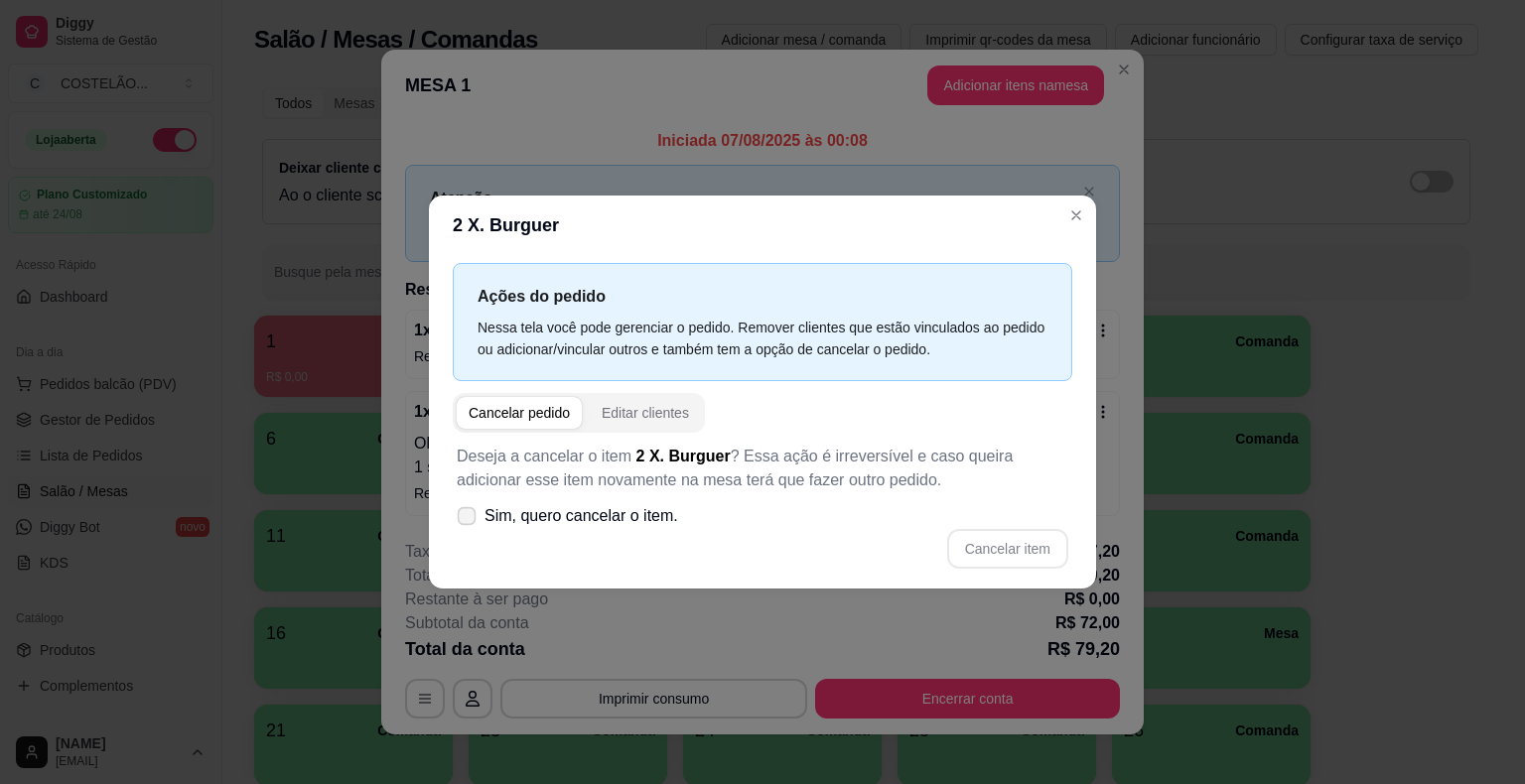 click 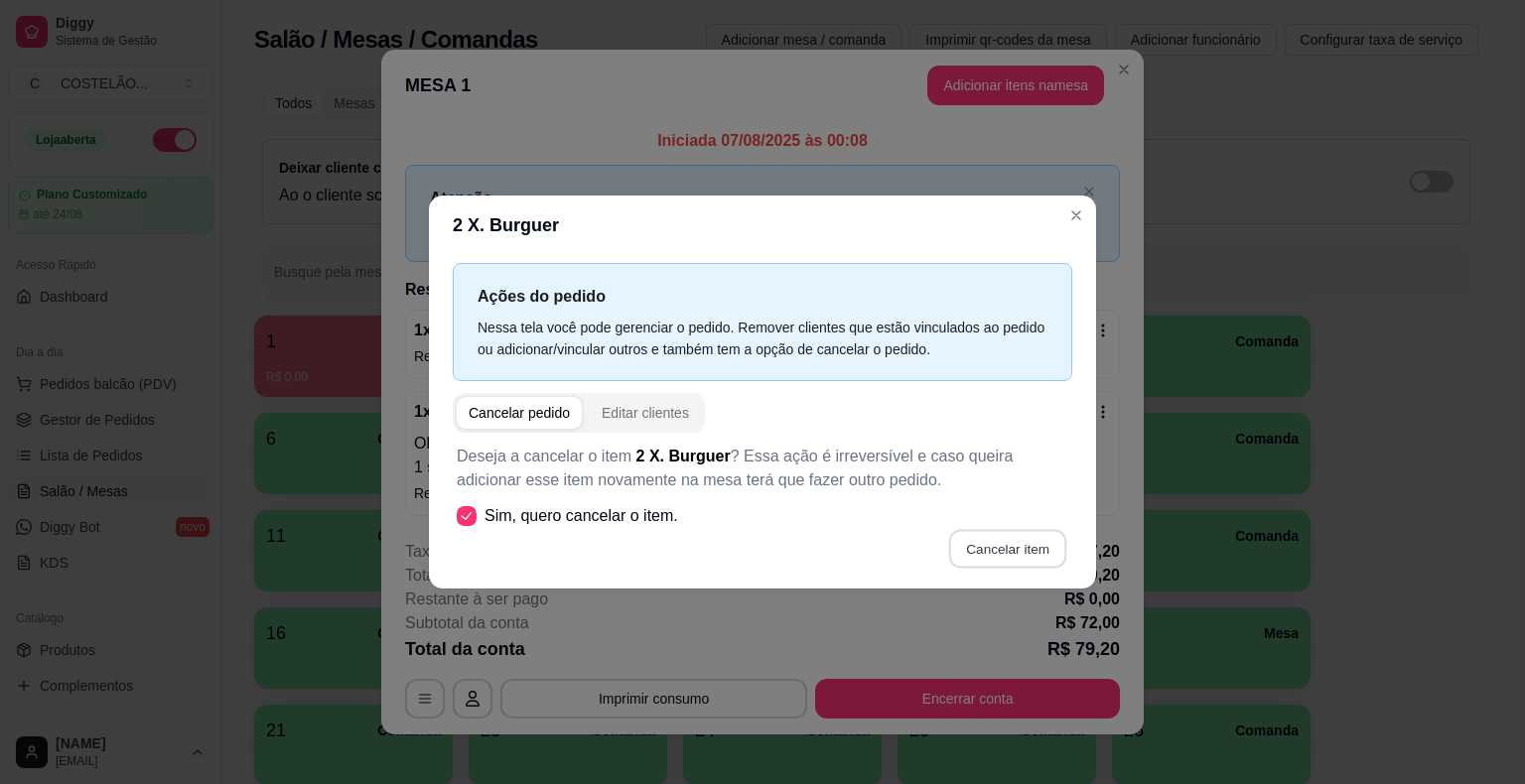 click on "Cancelar item" at bounding box center [1007, 549] 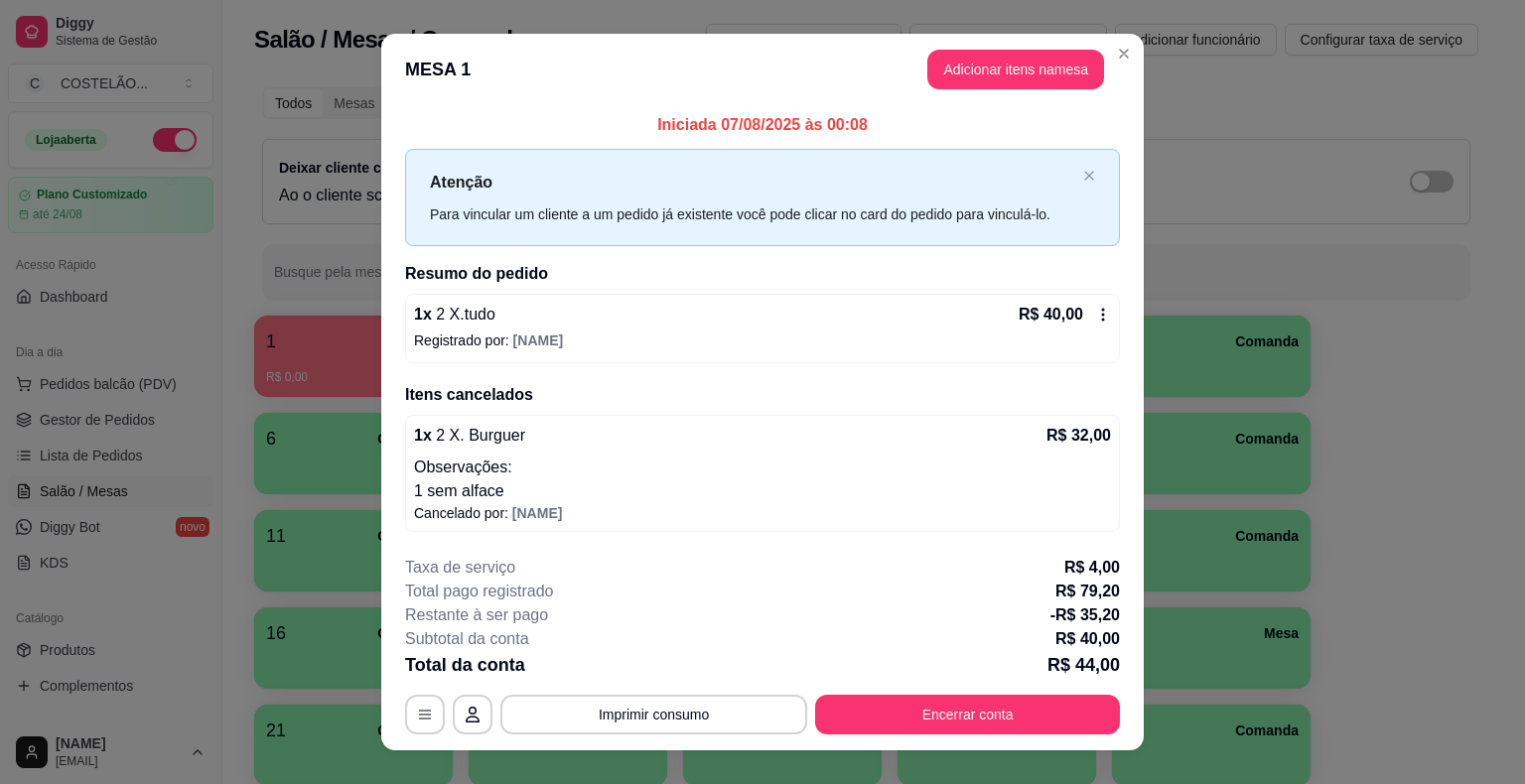 click 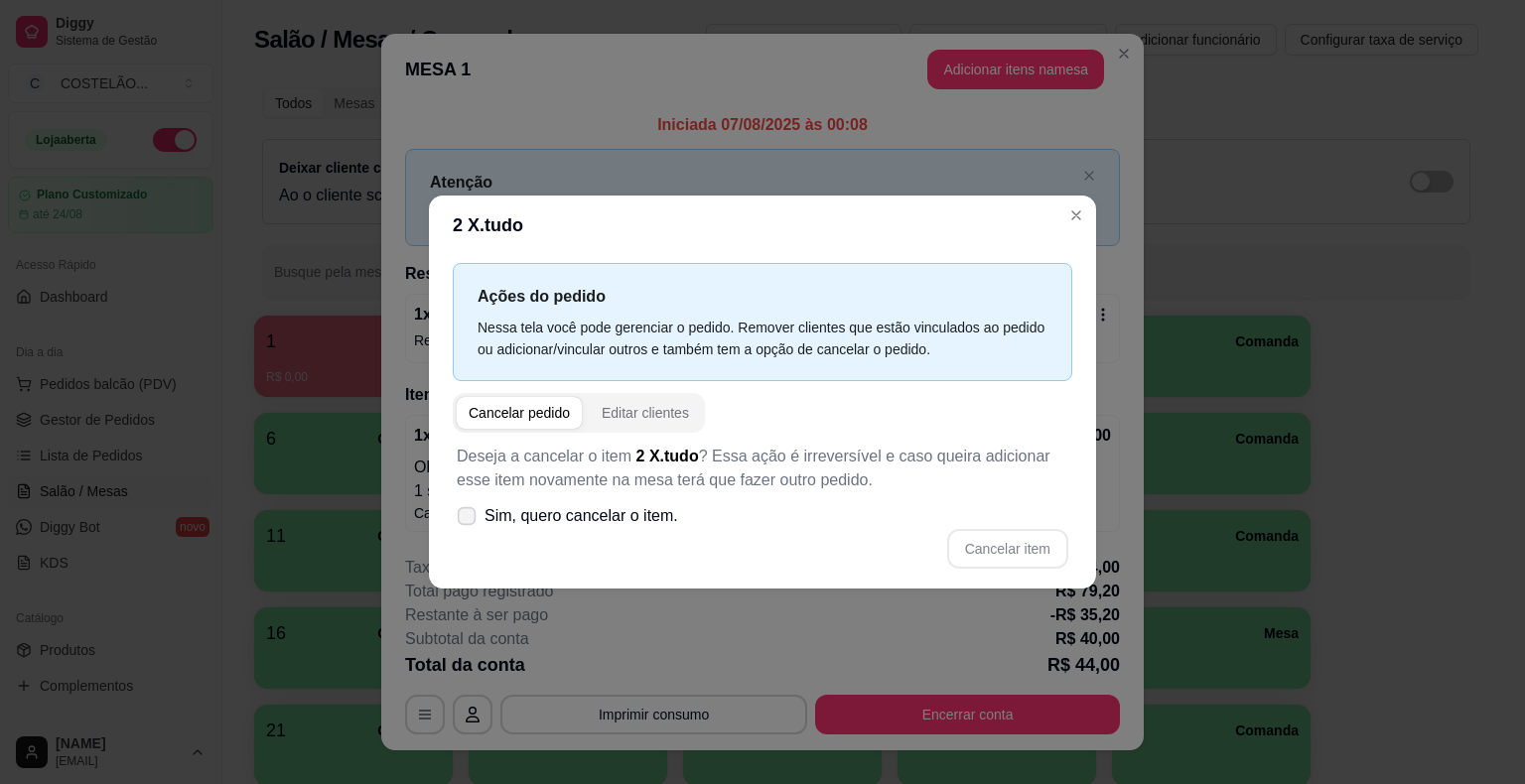 click at bounding box center [467, 516] 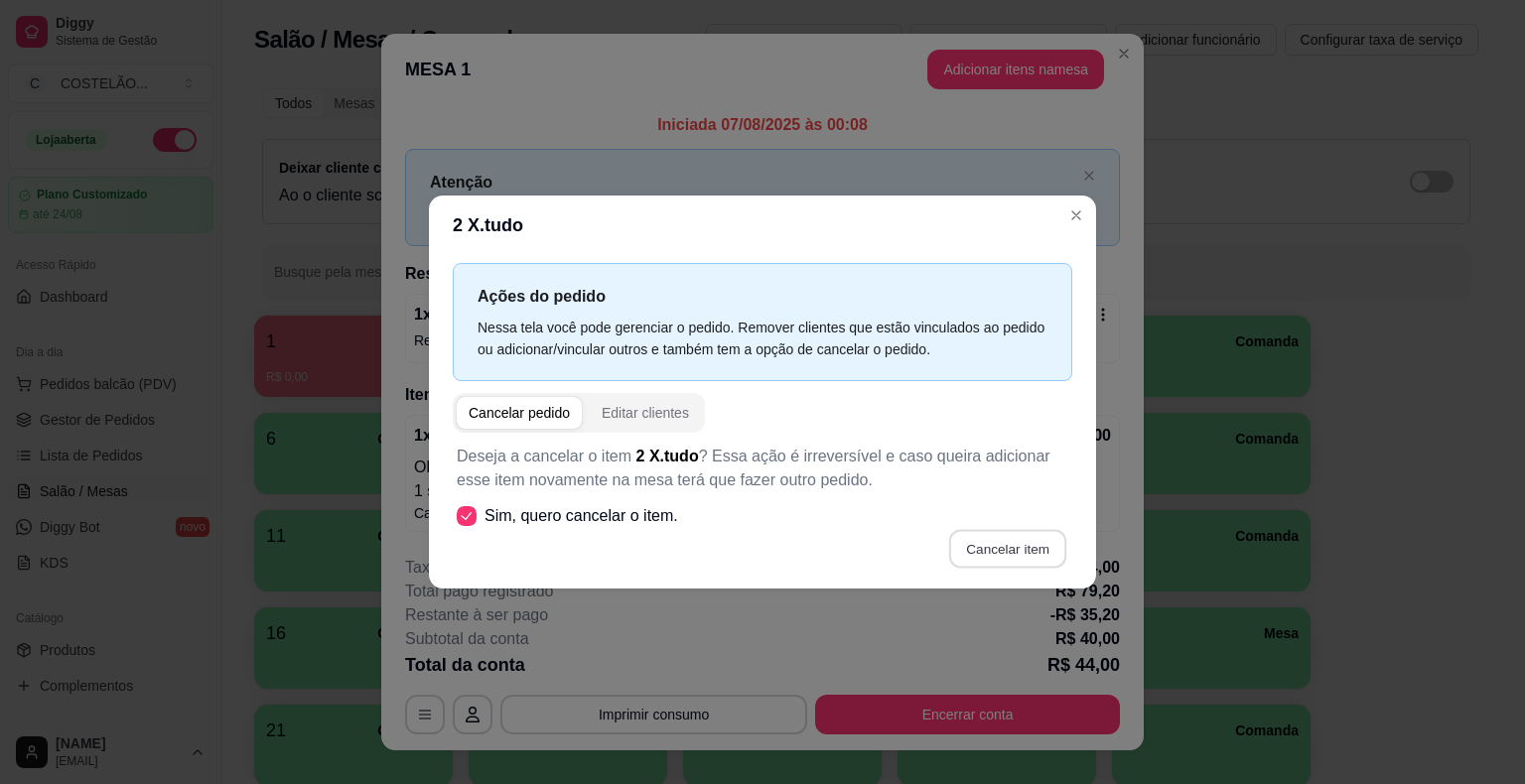 click on "Cancelar item" at bounding box center [1007, 549] 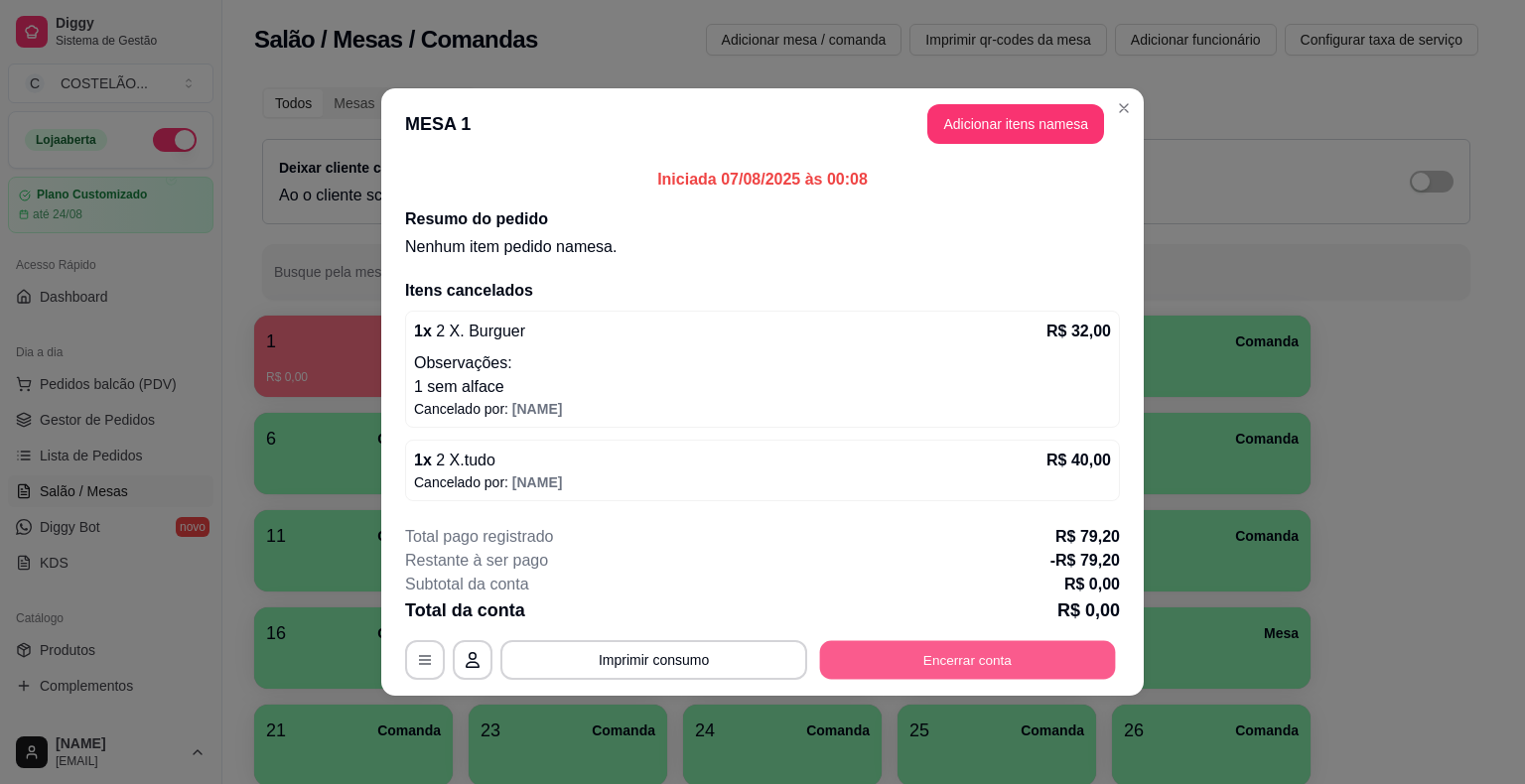 click on "Encerrar conta" at bounding box center (968, 660) 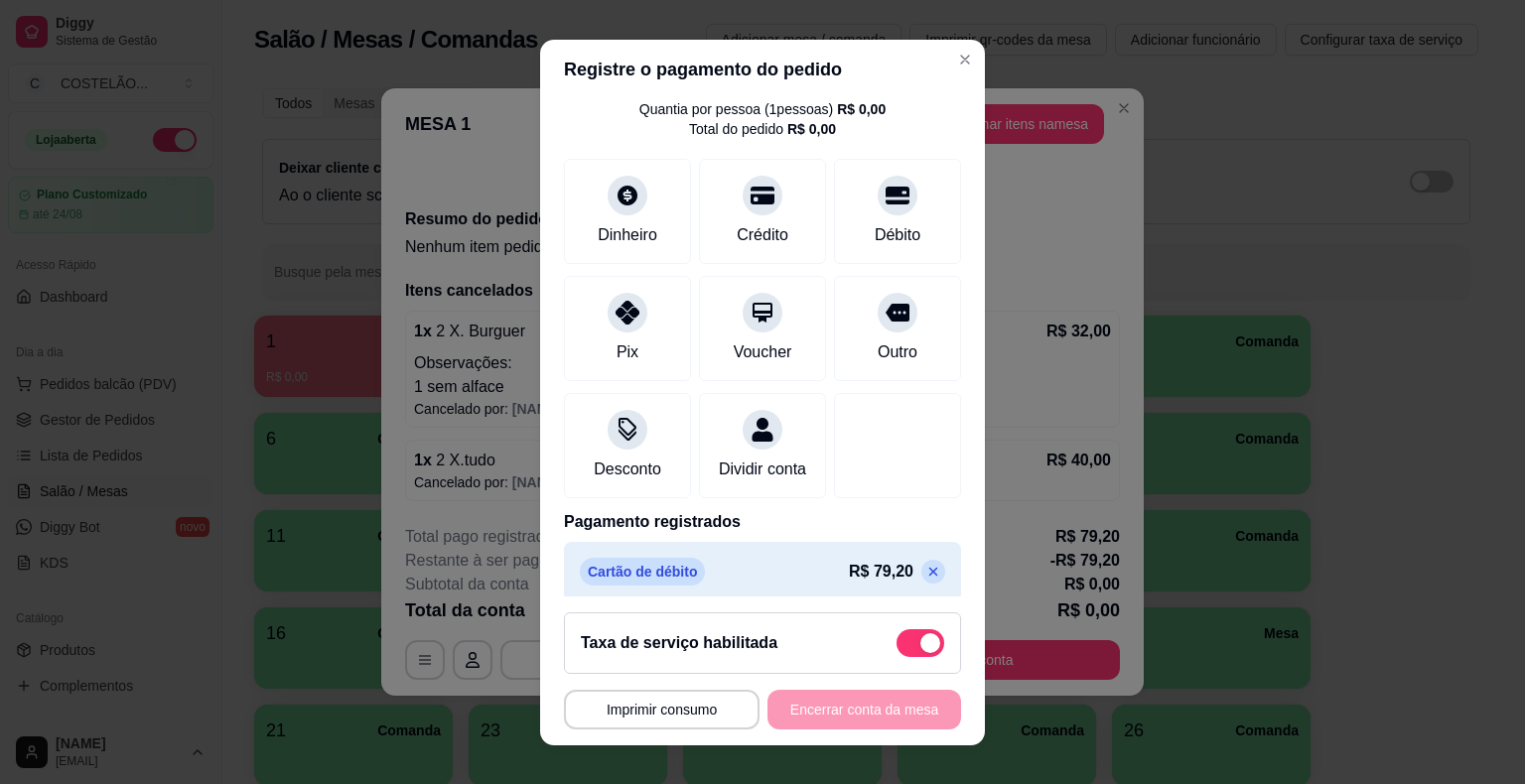 scroll, scrollTop: 113, scrollLeft: 0, axis: vertical 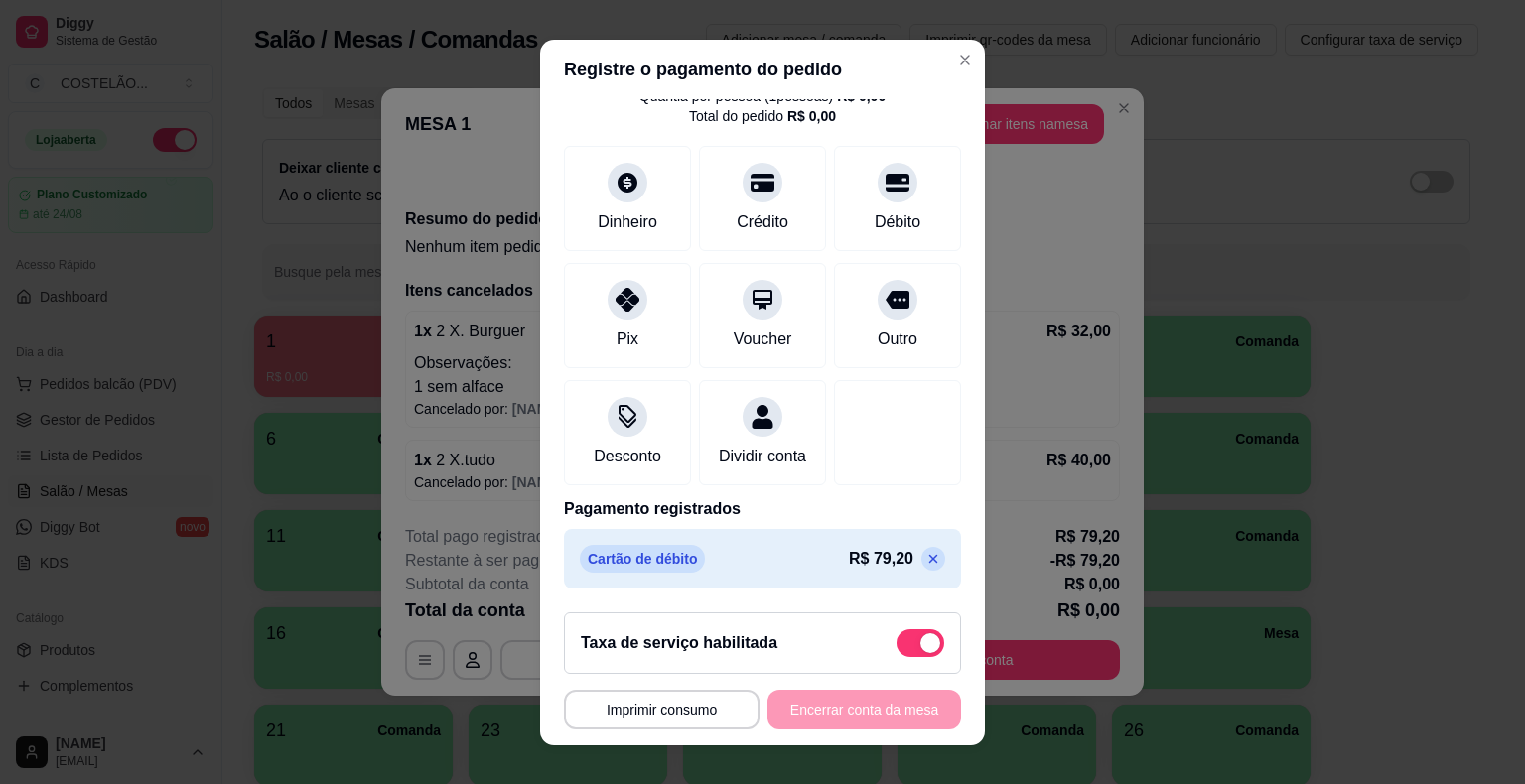 click 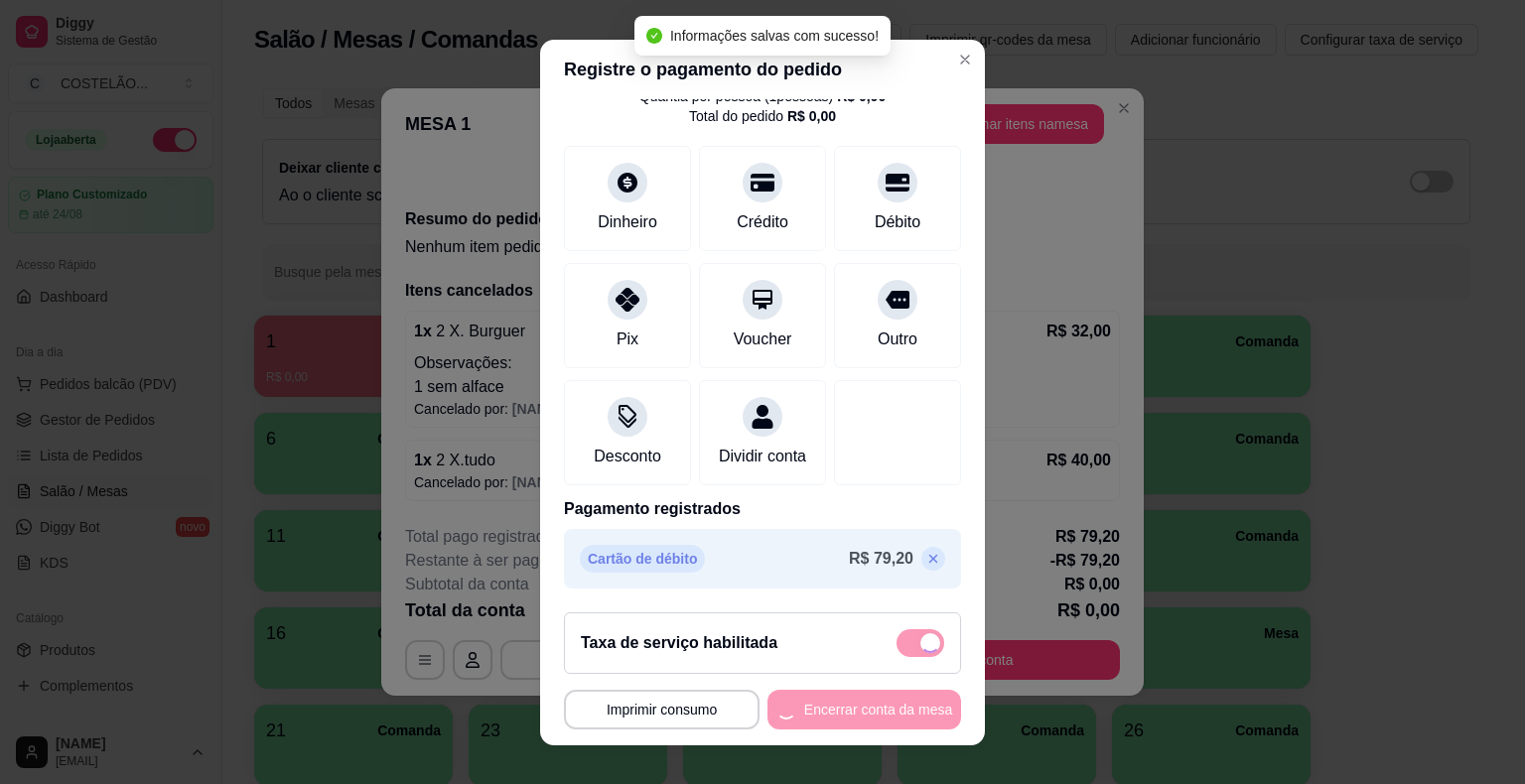 type on "R$ 0,00" 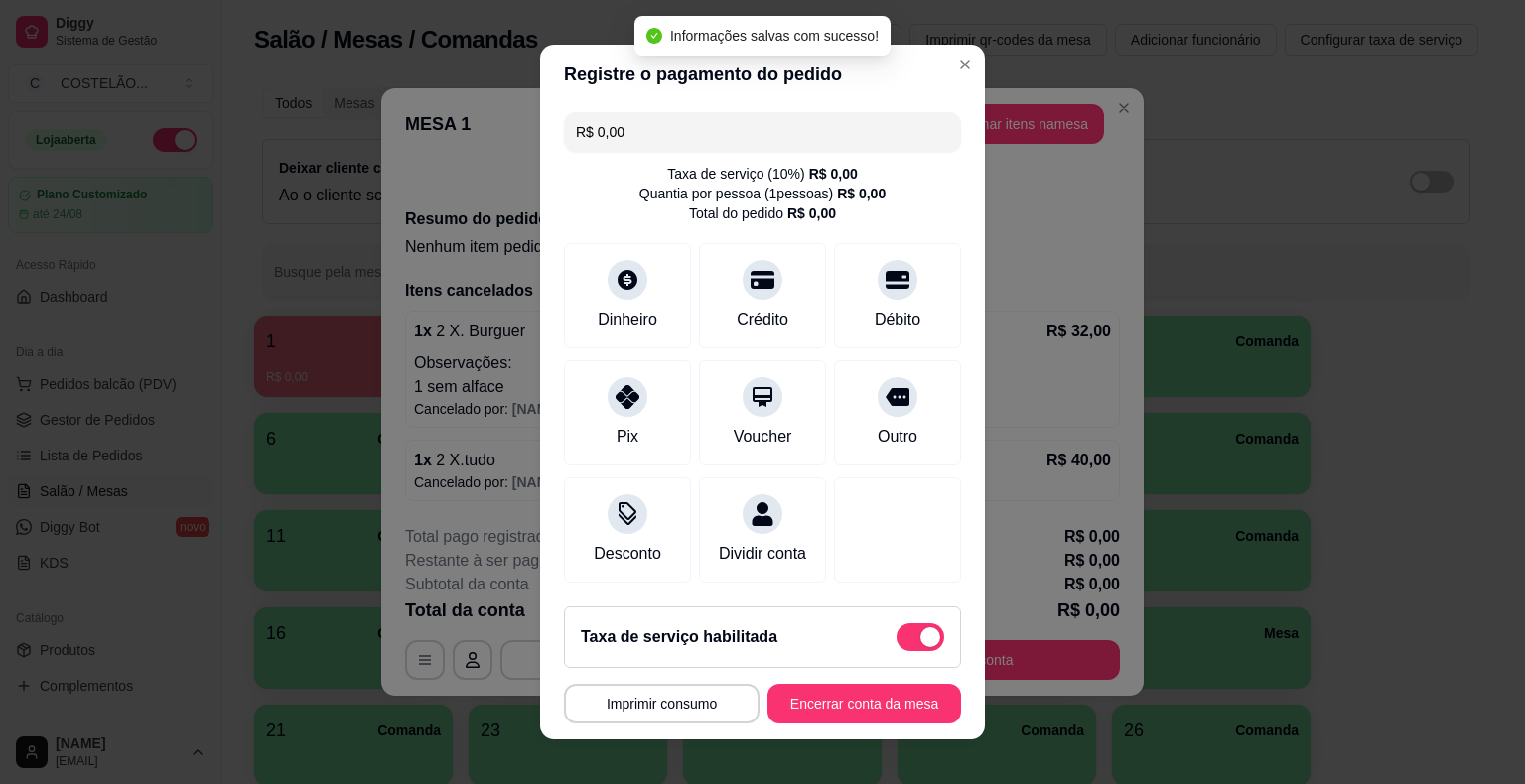 scroll, scrollTop: 0, scrollLeft: 0, axis: both 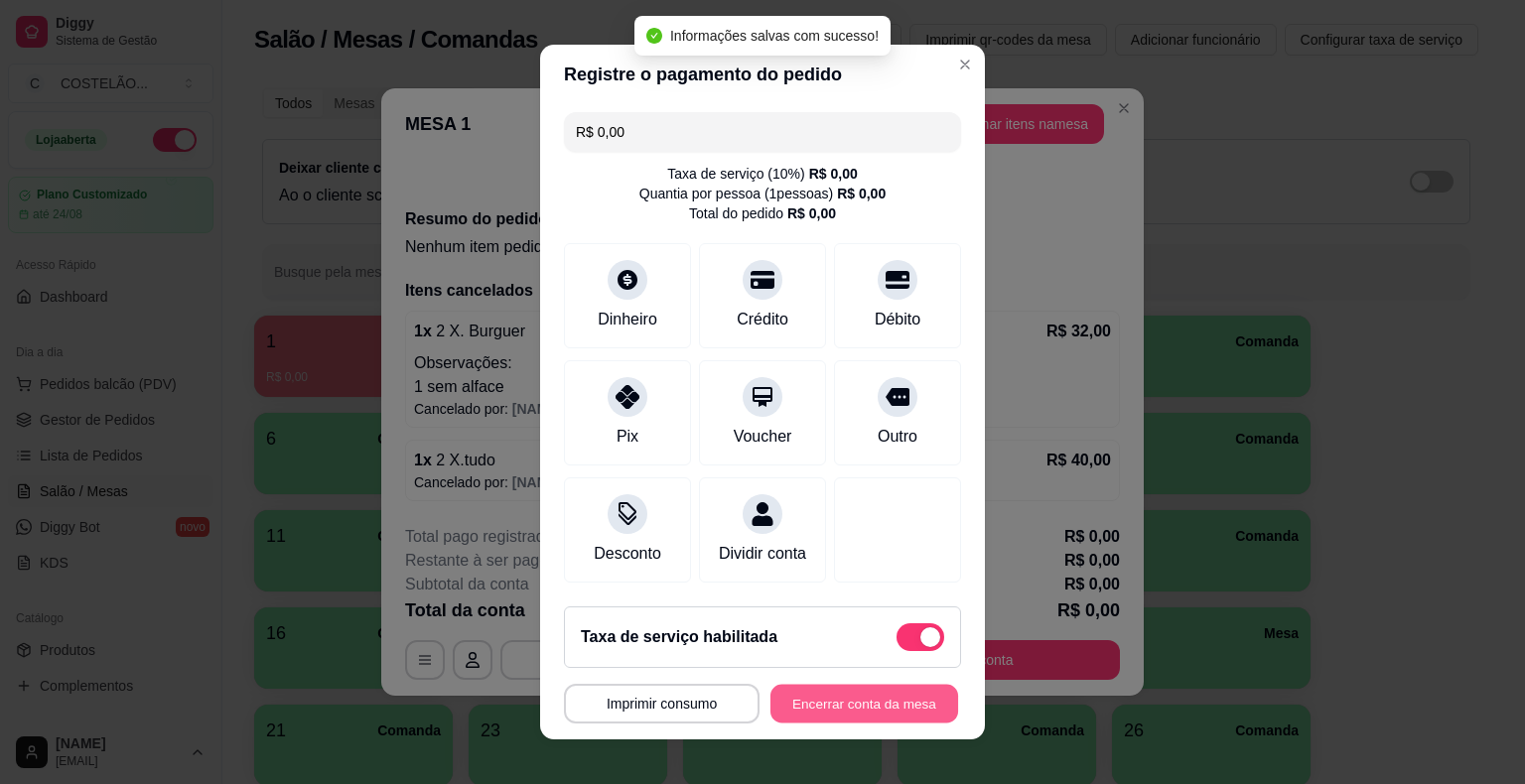 click on "Encerrar conta da mesa" at bounding box center [864, 704] 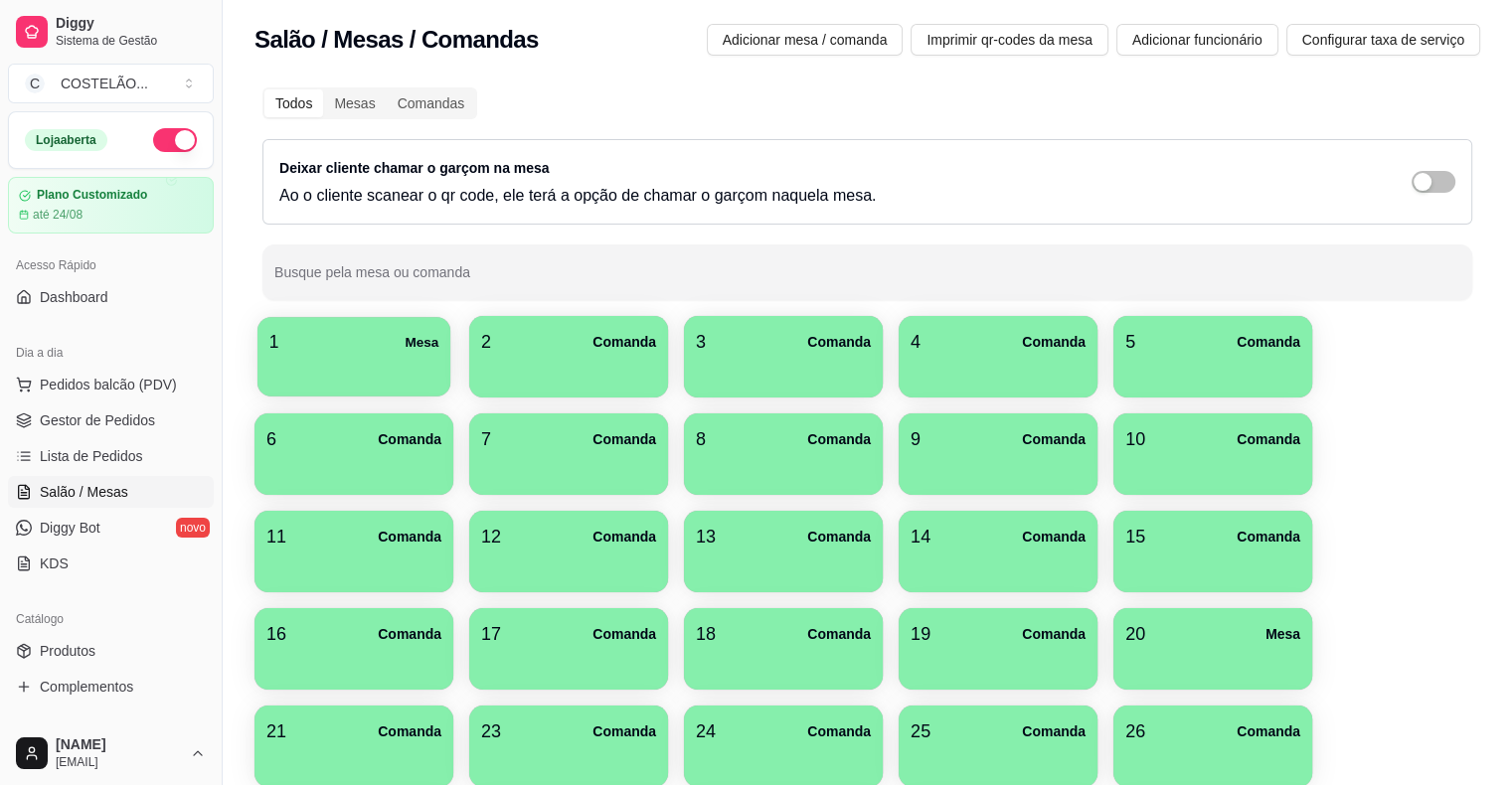 click on "1 Mesa" at bounding box center (354, 342) 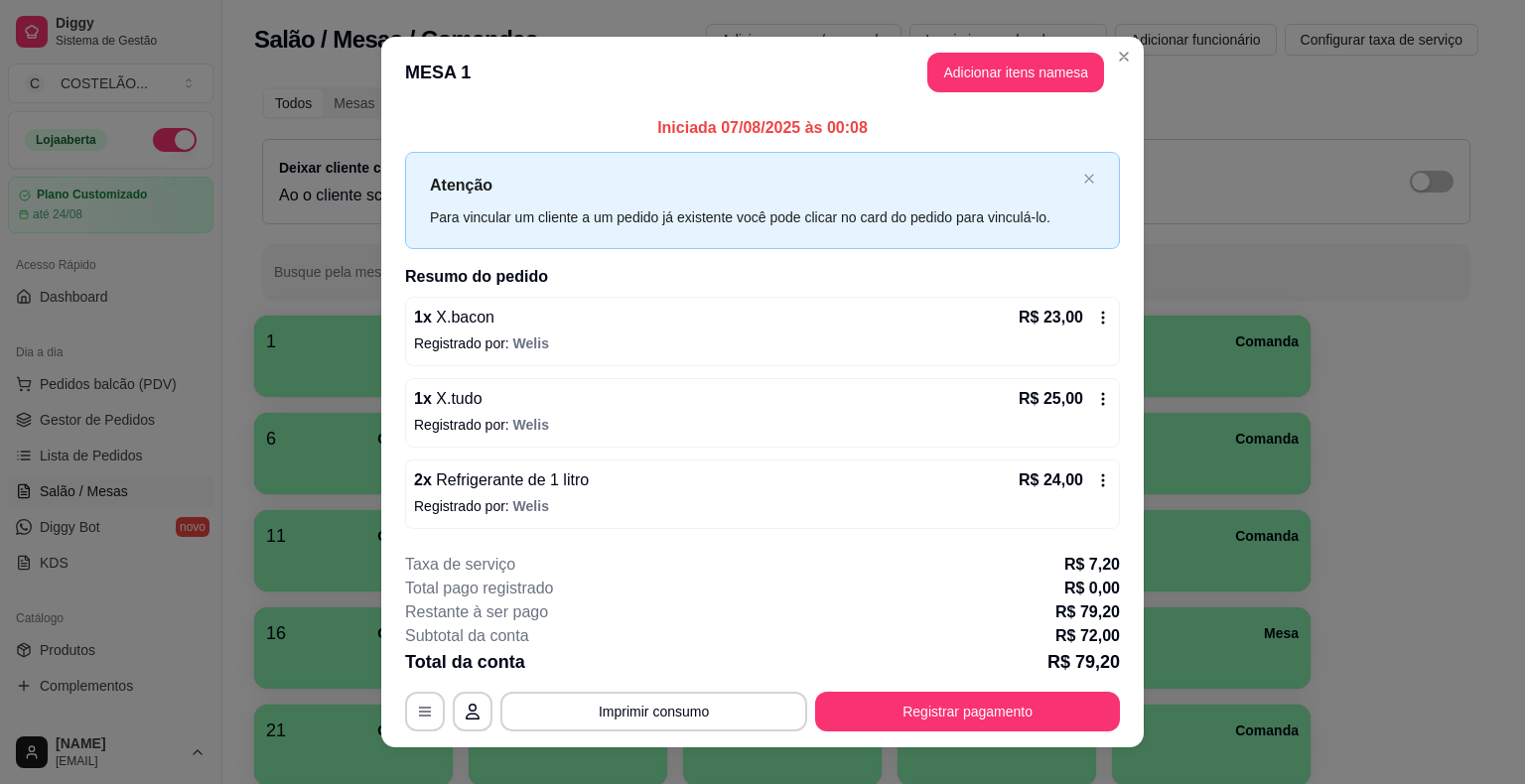 click on "2 x Refrigerante de 1 litro R$ 24,00 Registrado por: [NAME]" at bounding box center (762, 494) 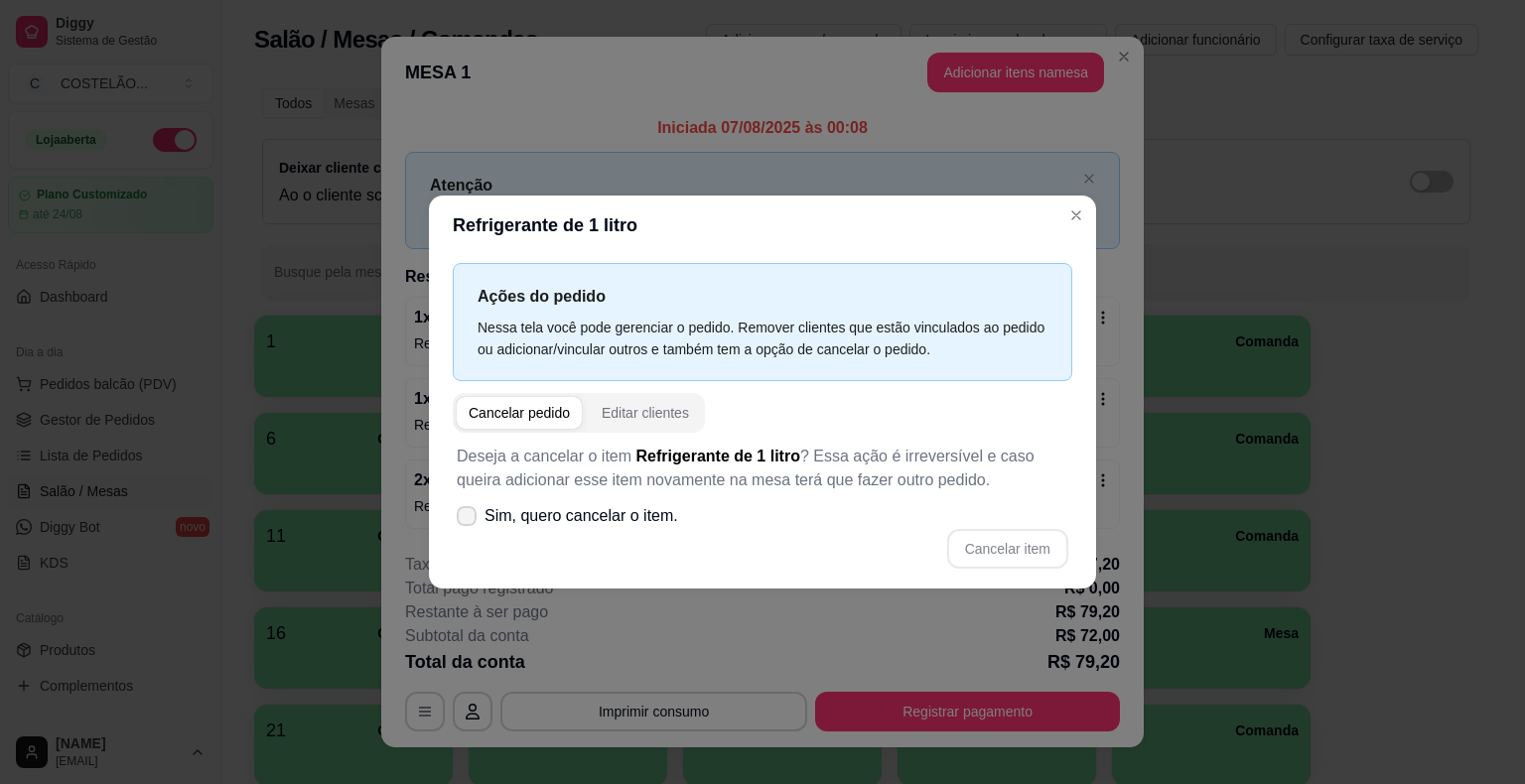click 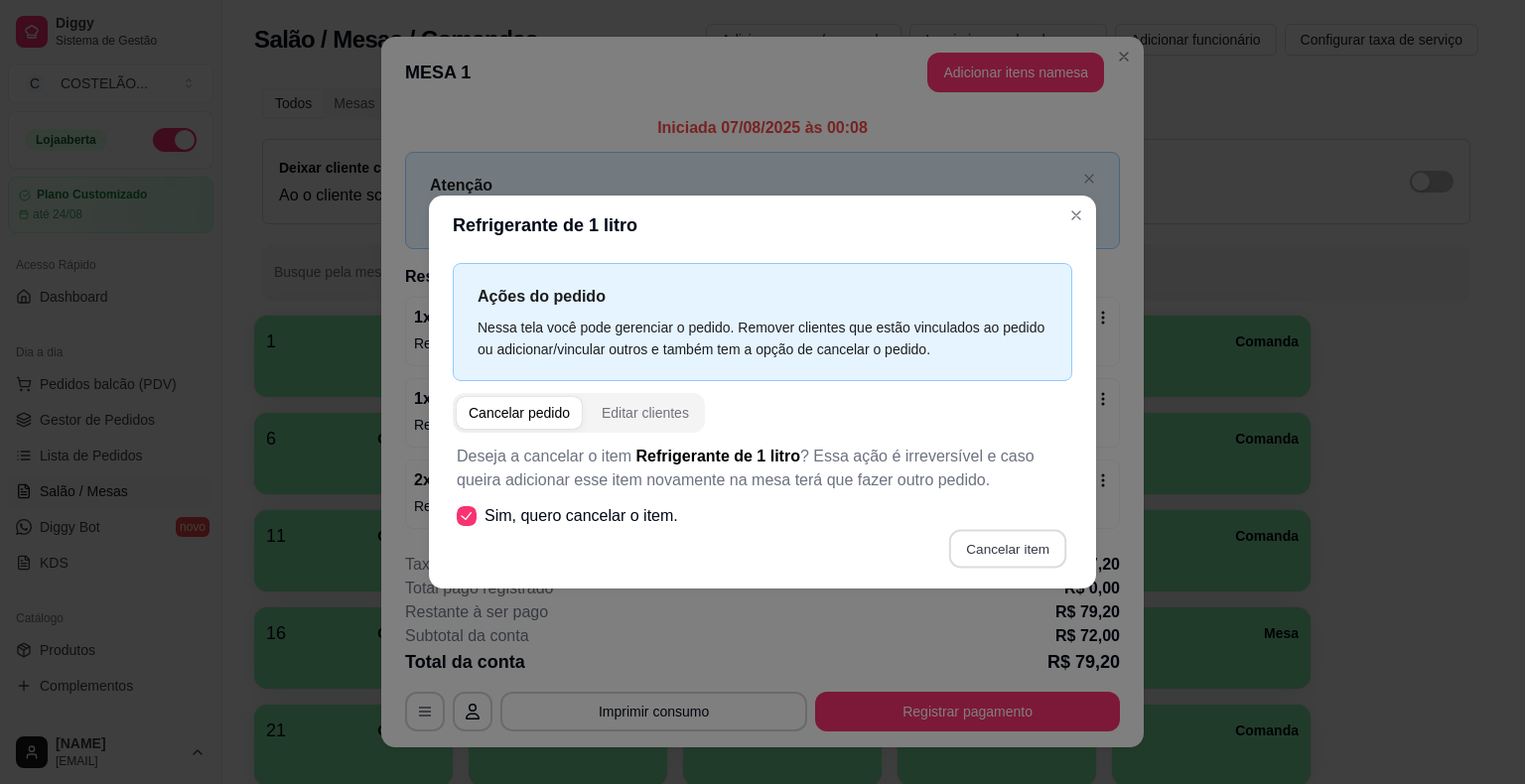 click on "Cancelar item" at bounding box center (1007, 549) 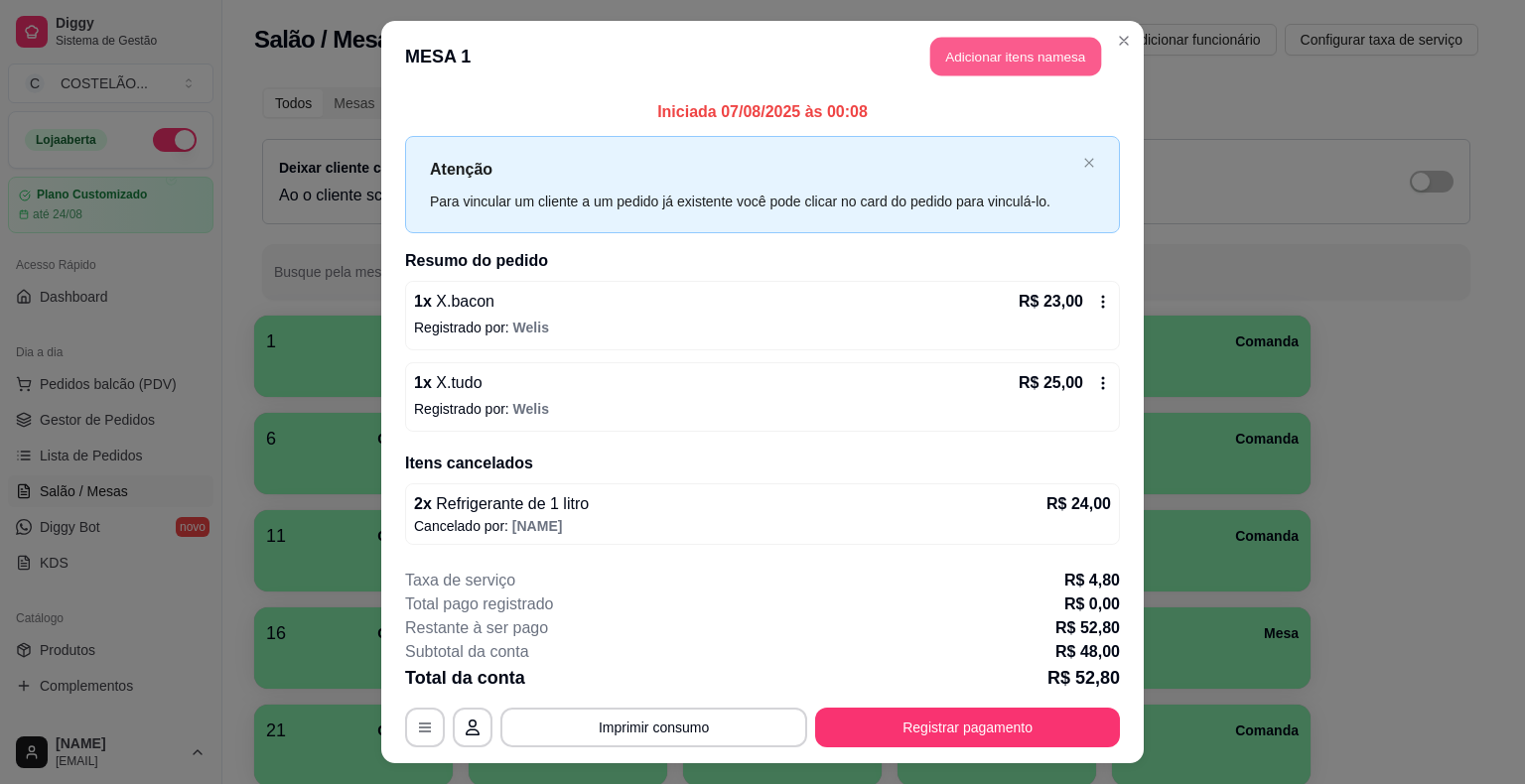click on "Adicionar itens na  mesa" at bounding box center (1016, 57) 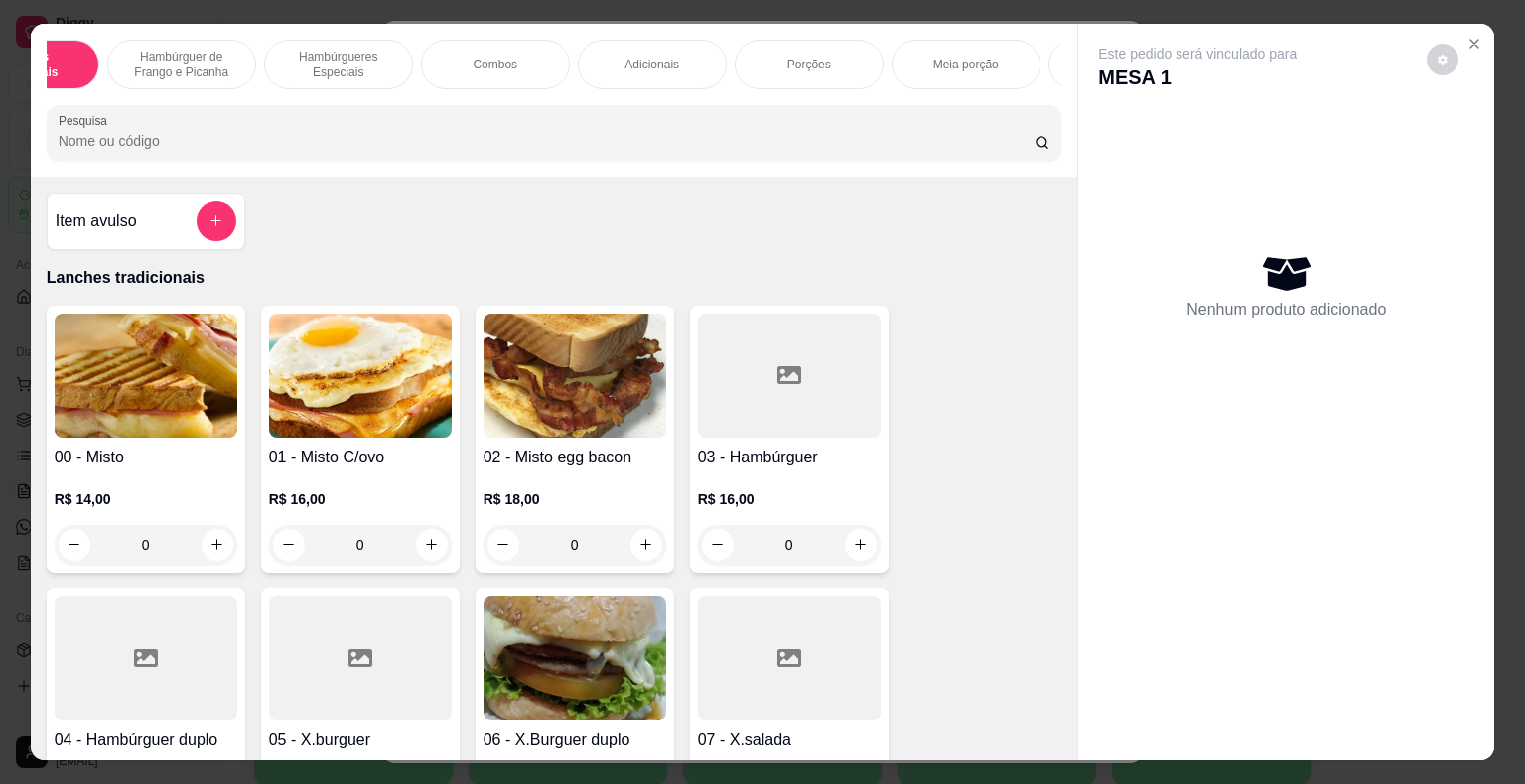 scroll, scrollTop: 0, scrollLeft: 119, axis: horizontal 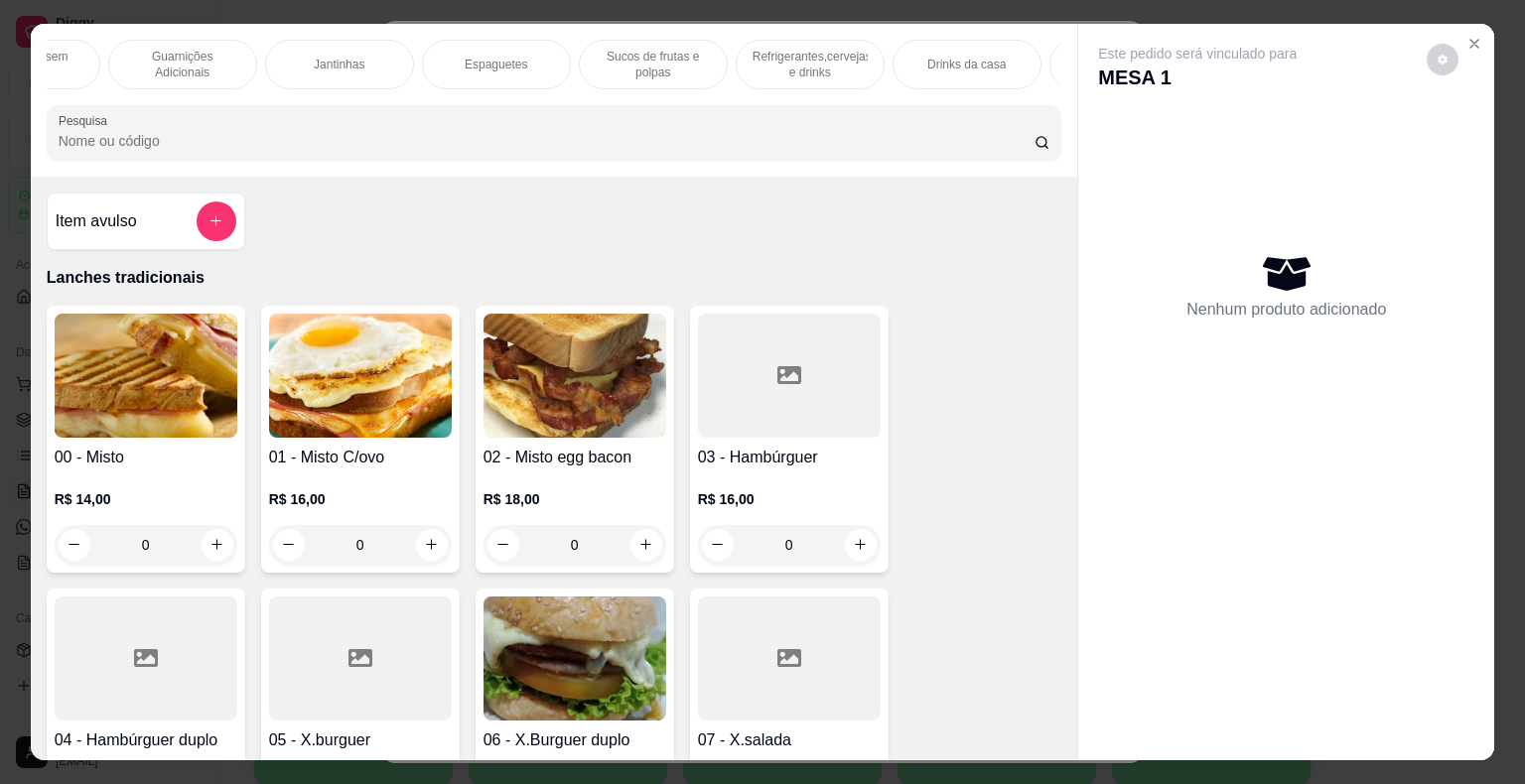 click on "Refrigerantes,cervejas e drinks" at bounding box center (810, 65) 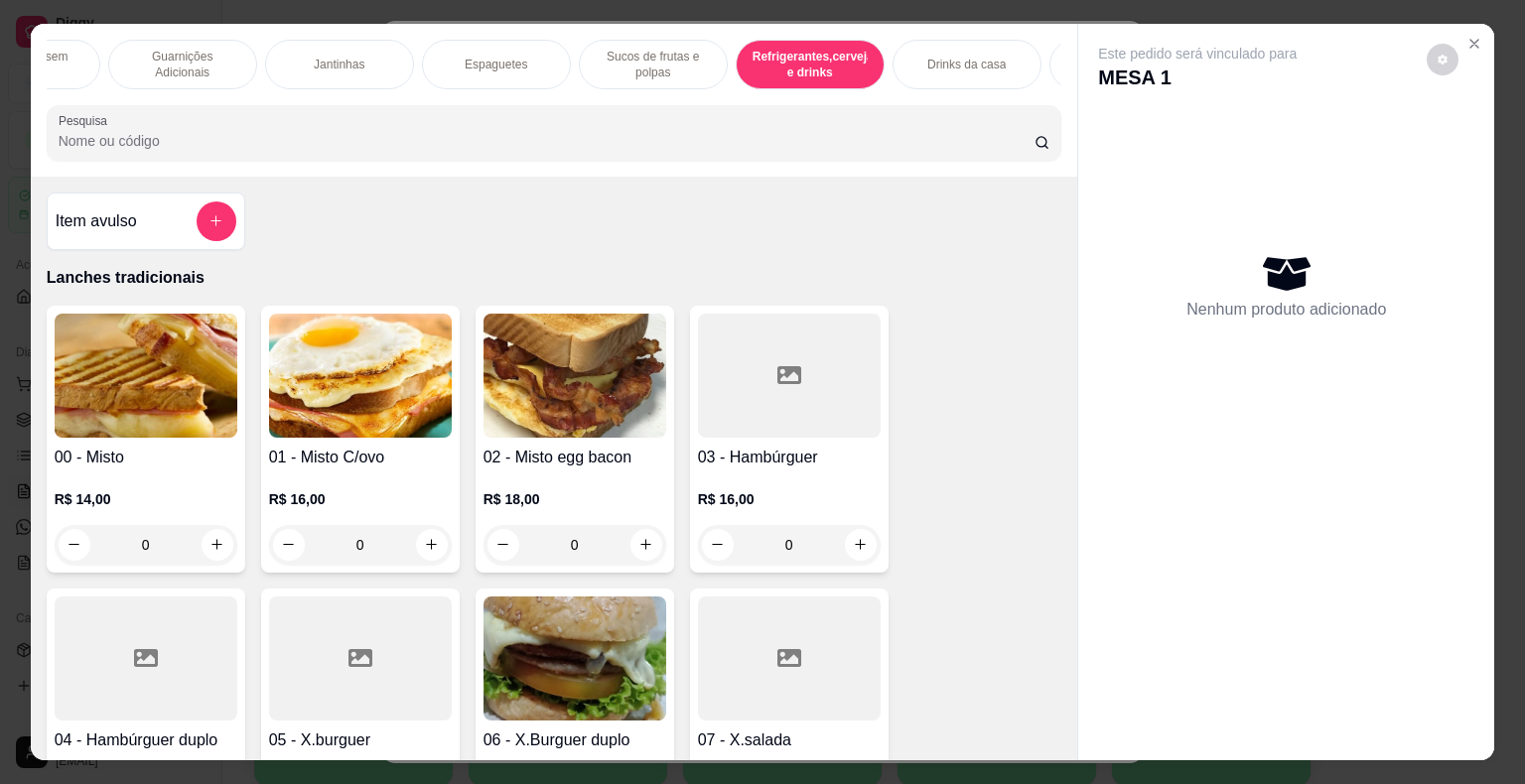 scroll, scrollTop: 12513, scrollLeft: 0, axis: vertical 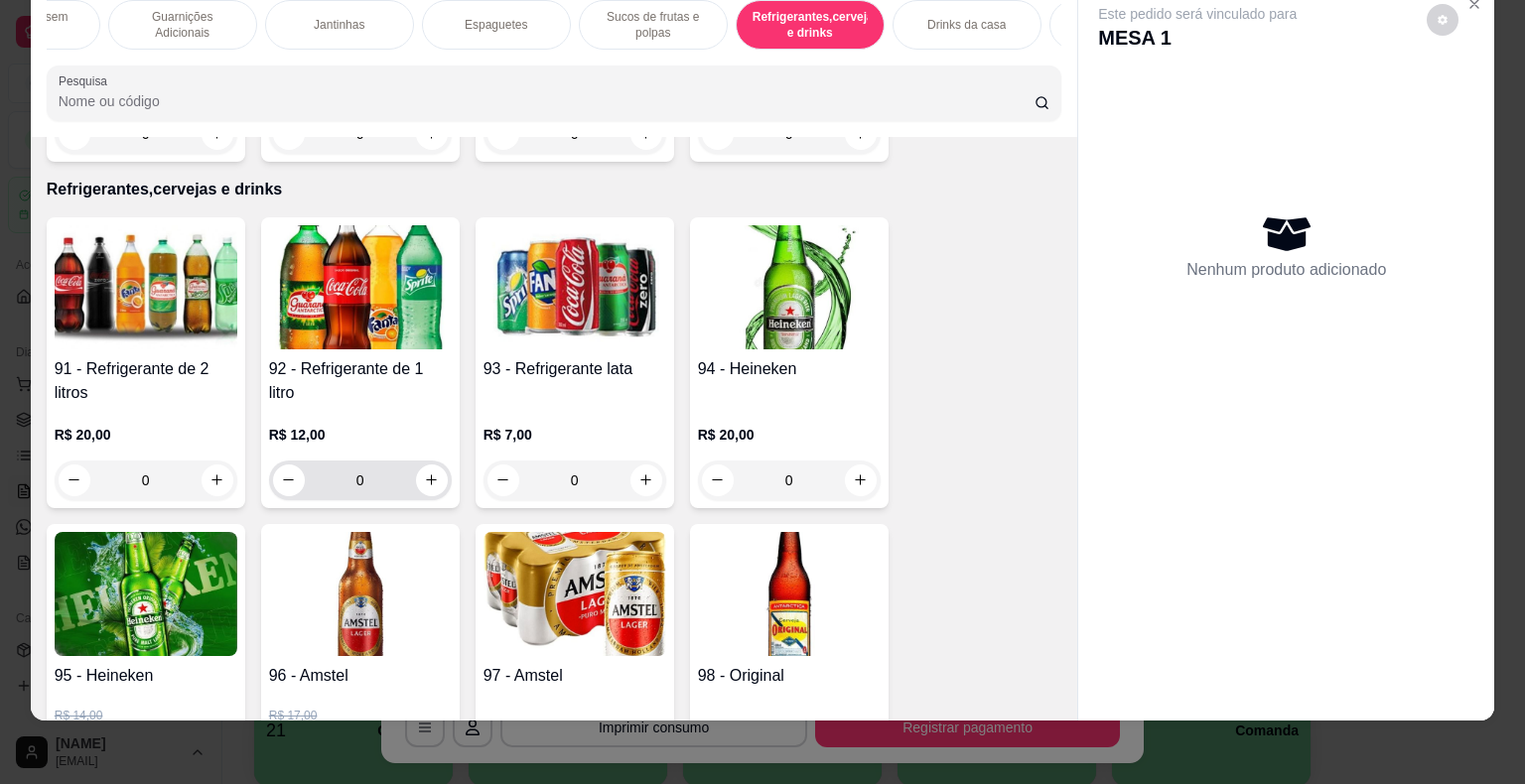 click on "0" at bounding box center (360, 480) 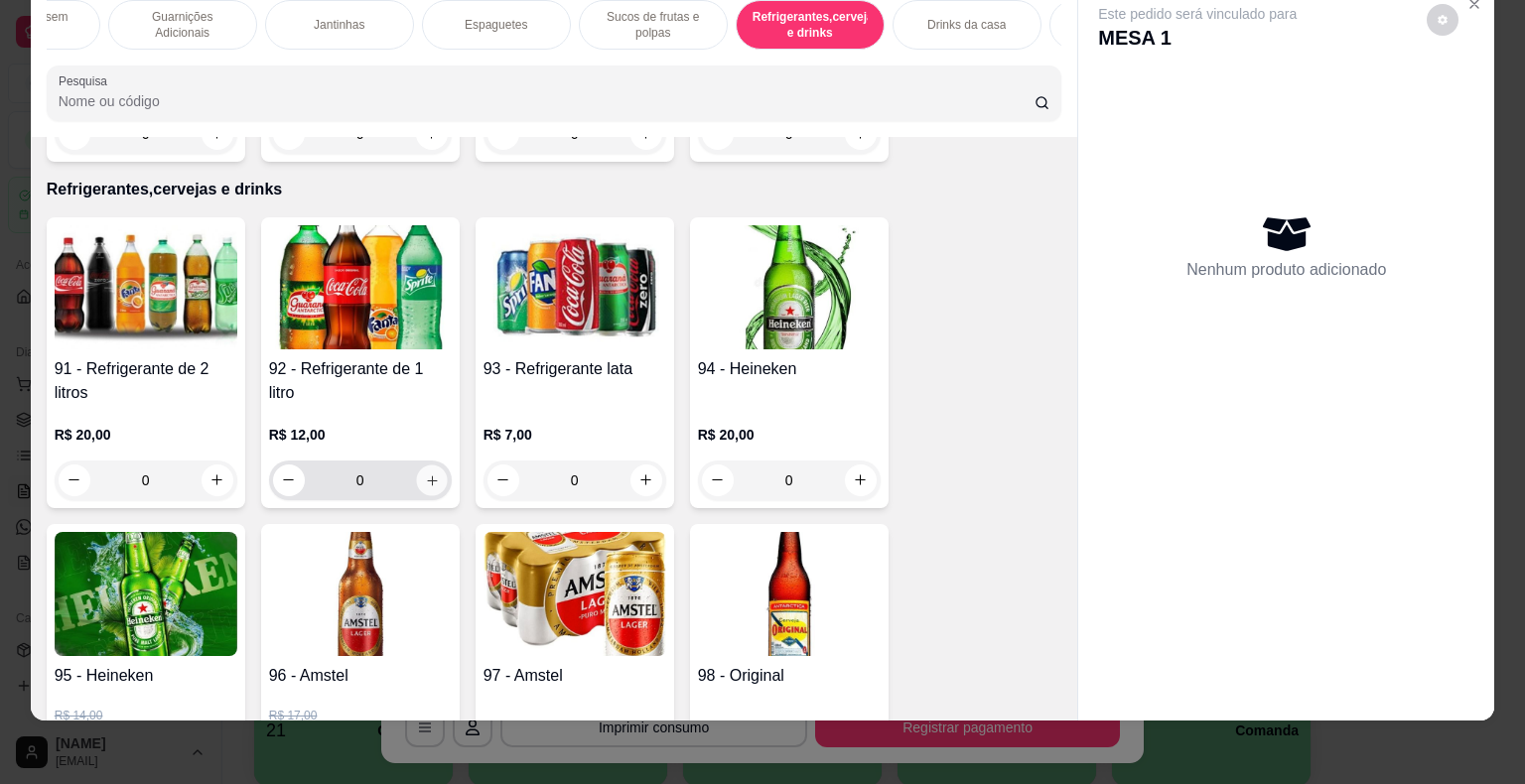 click at bounding box center (431, 479) 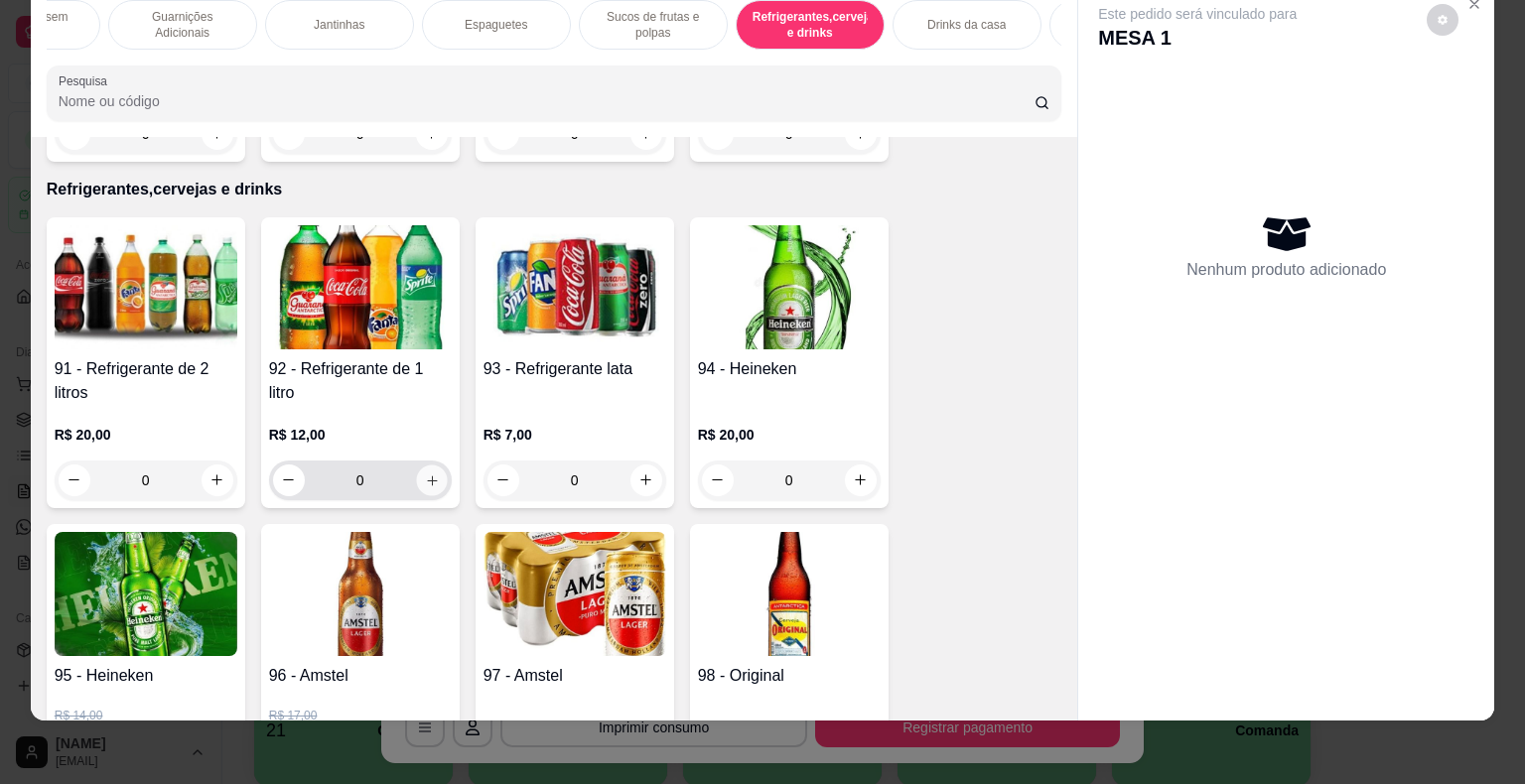 type on "1" 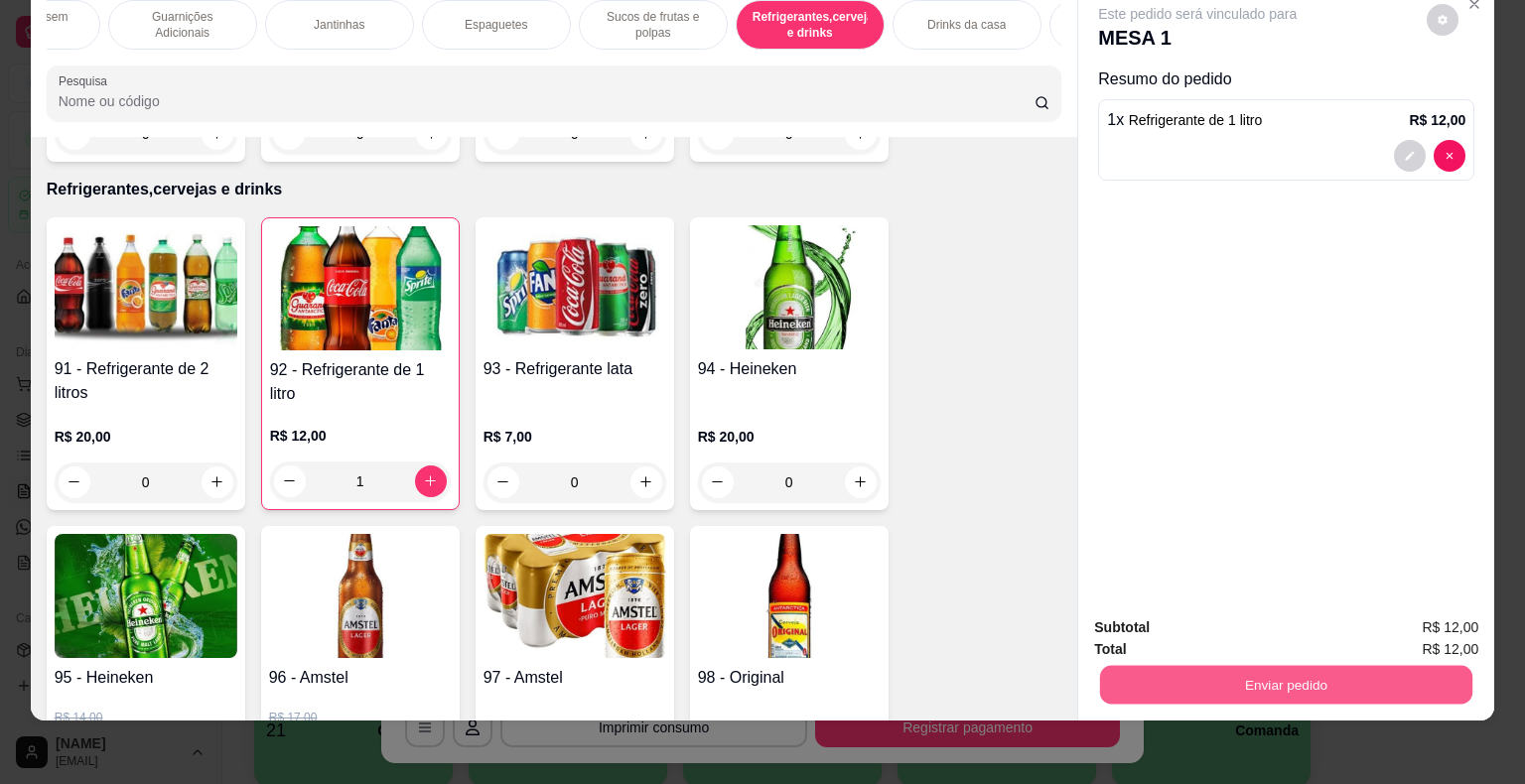 click on "Enviar pedido" at bounding box center (1286, 685) 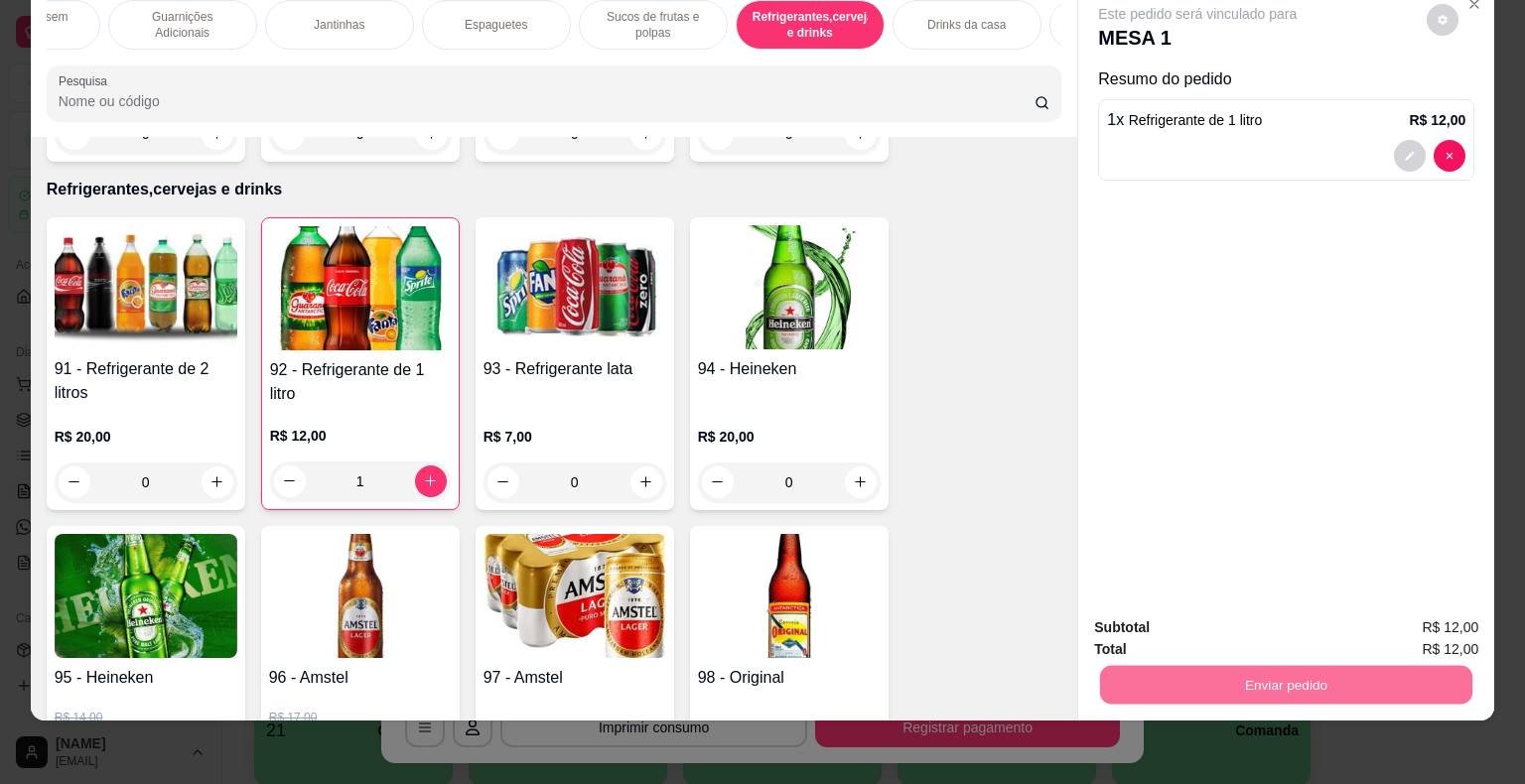 click on "Não registrar e enviar pedido" at bounding box center (1220, 620) 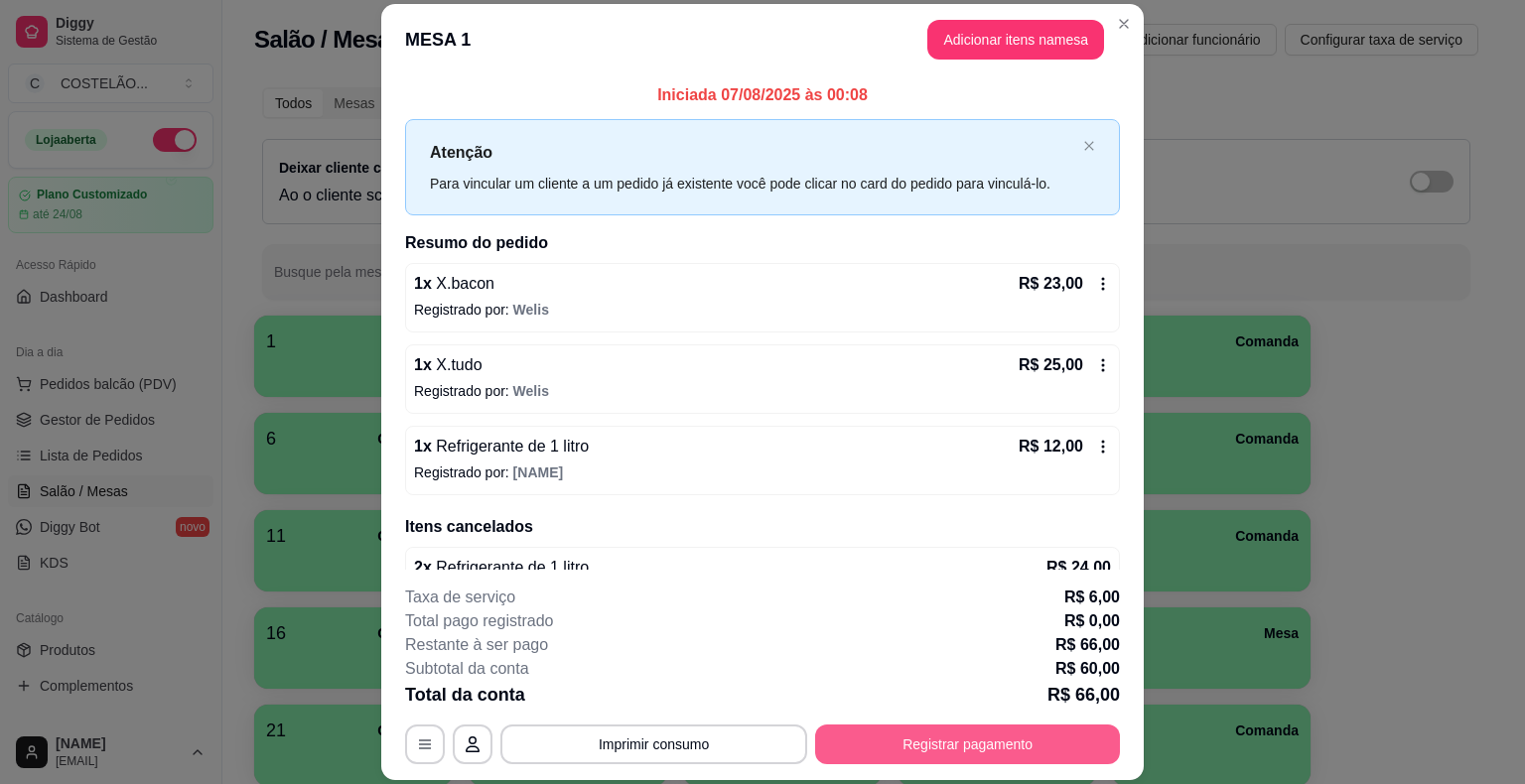 click on "Registrar pagamento" at bounding box center (967, 744) 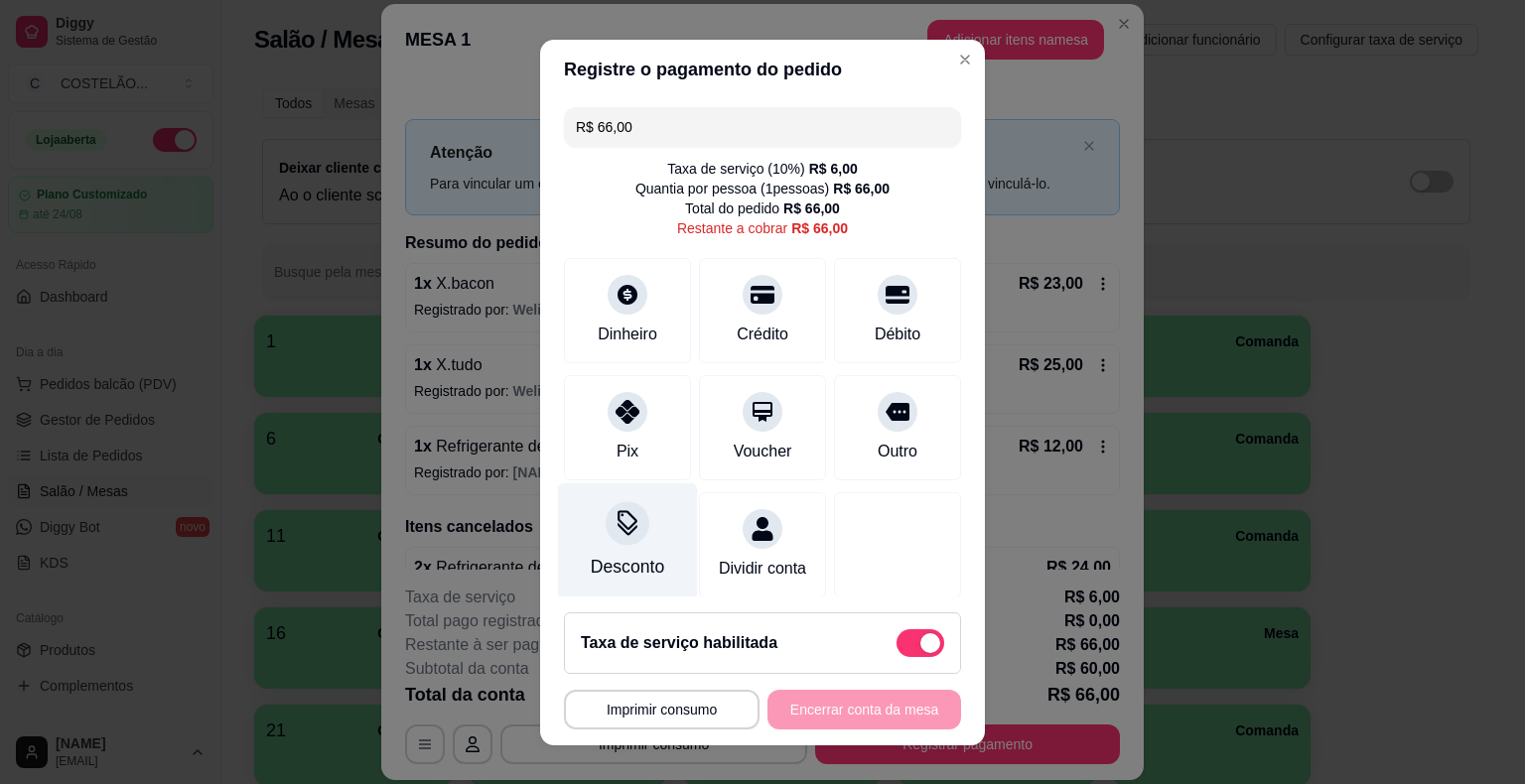 click on "Desconto" at bounding box center [627, 567] 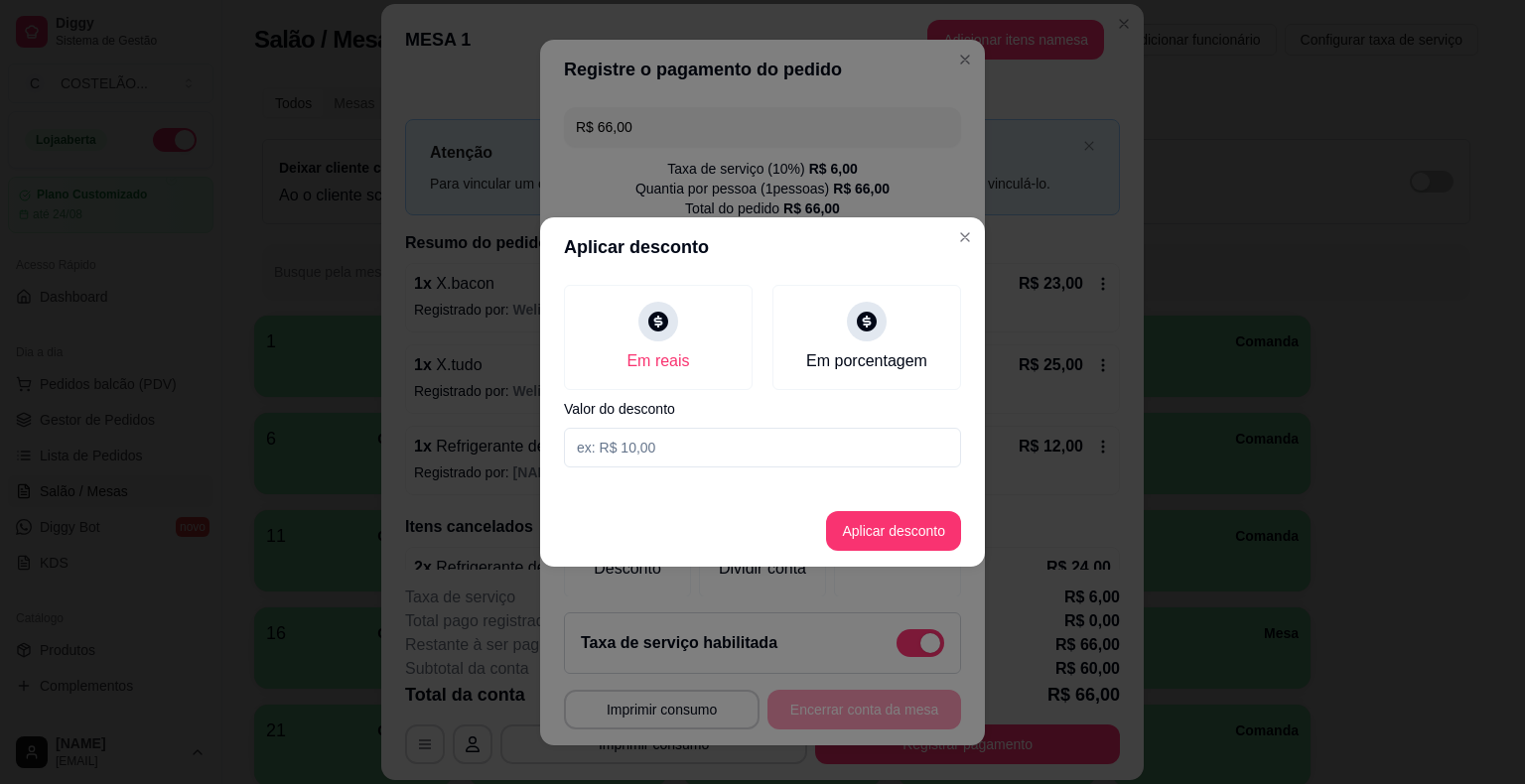 click at bounding box center [762, 448] 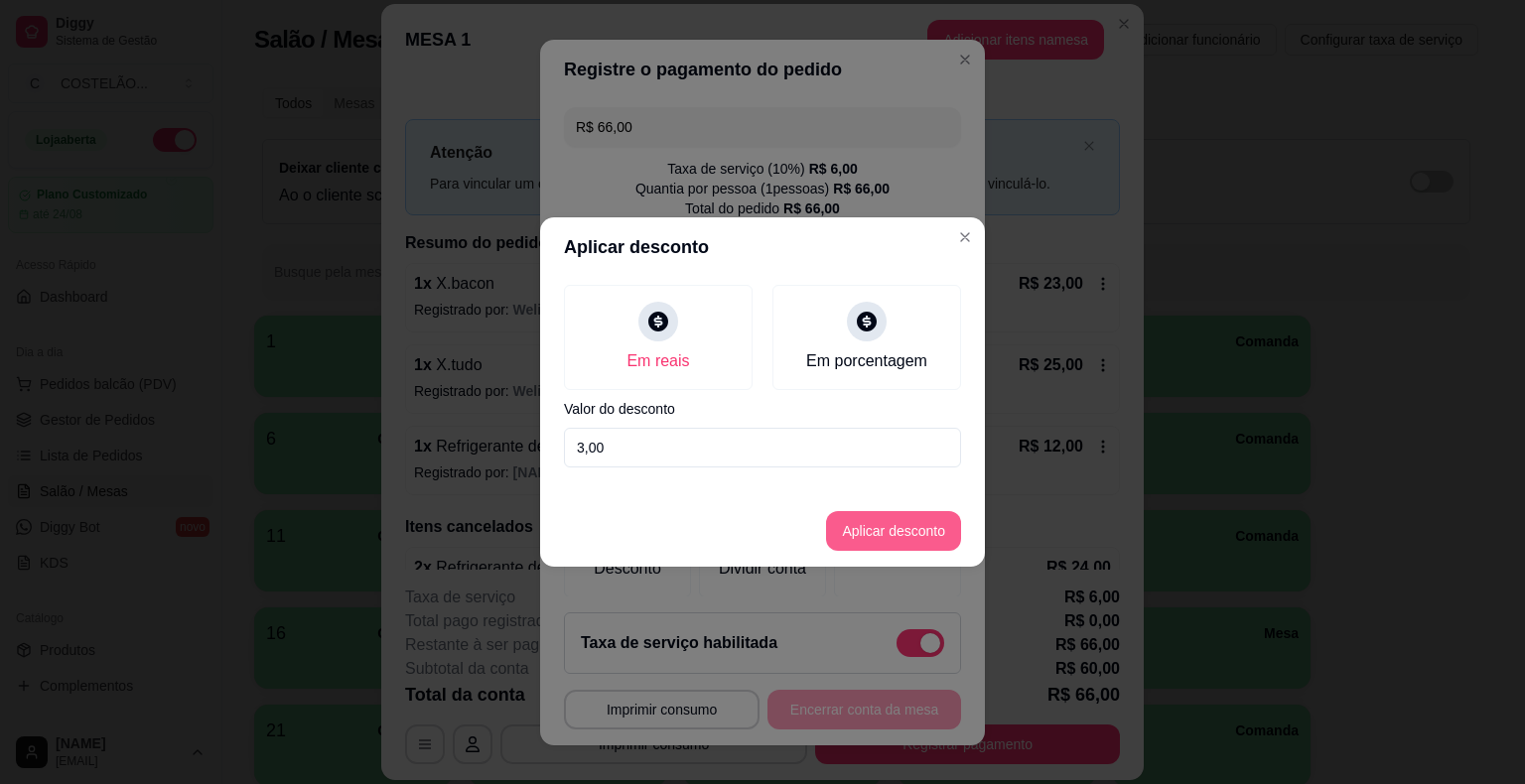 type on "3,00" 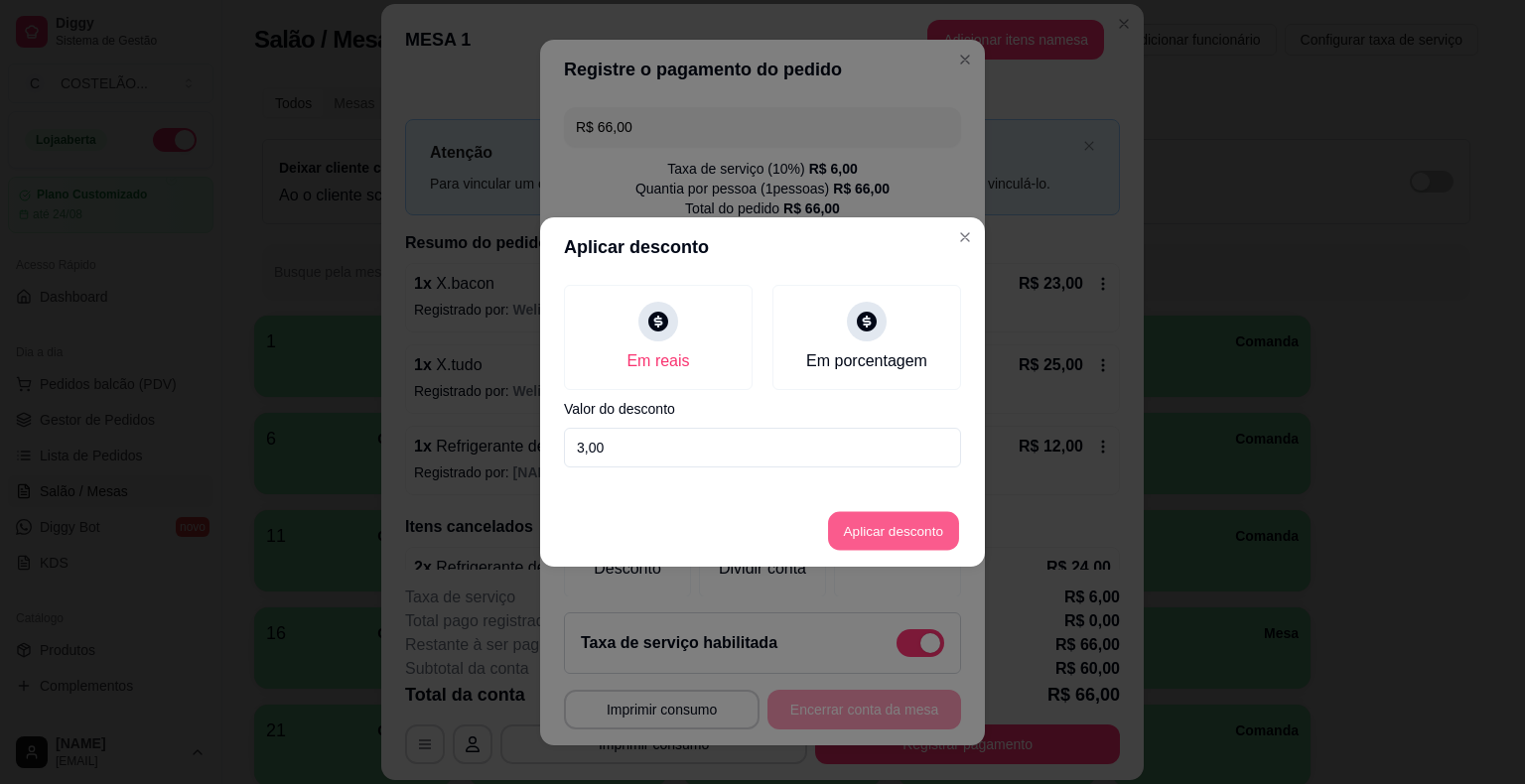click on "Aplicar desconto" at bounding box center [894, 531] 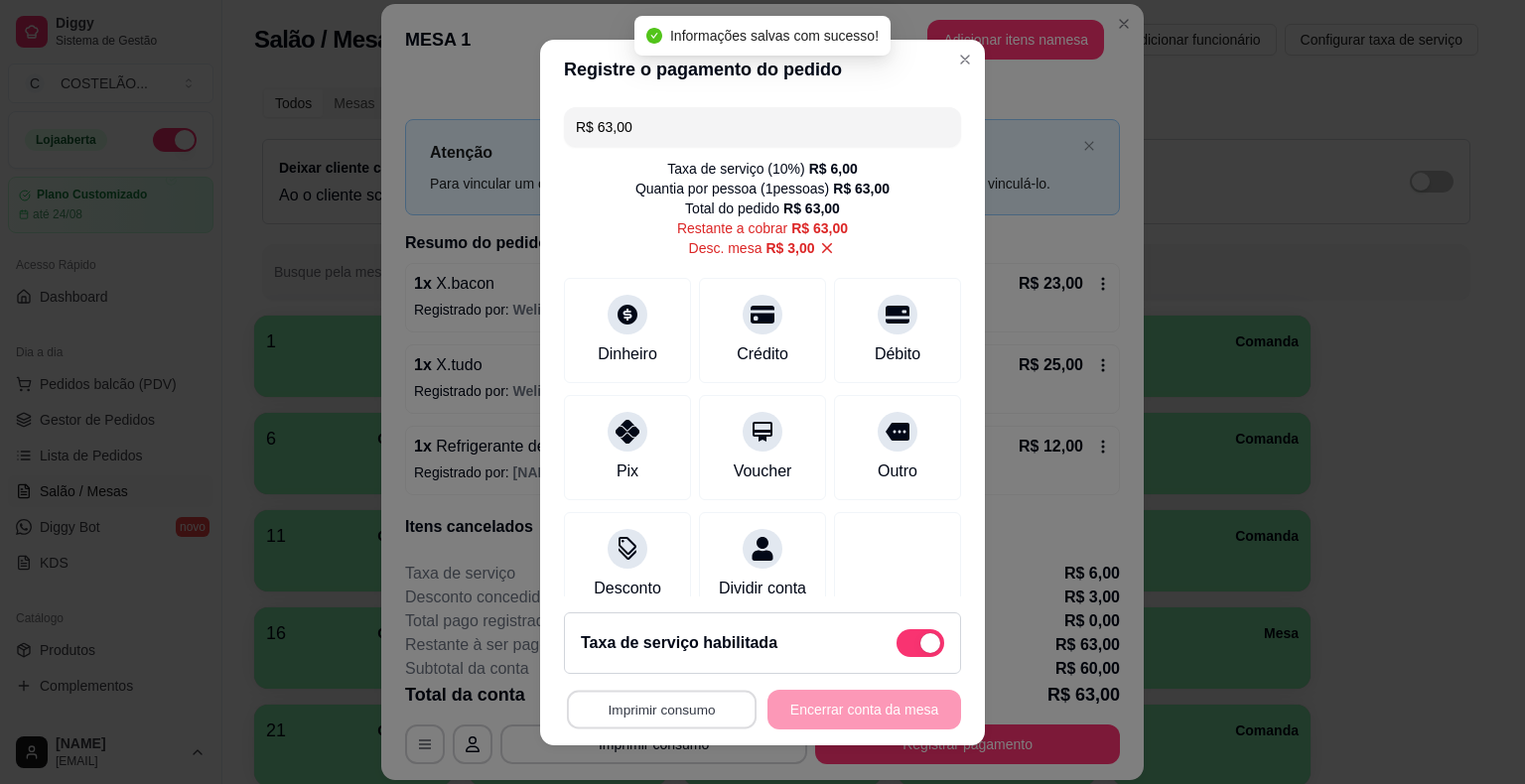 click on "Imprimir consumo" at bounding box center [661, 709] 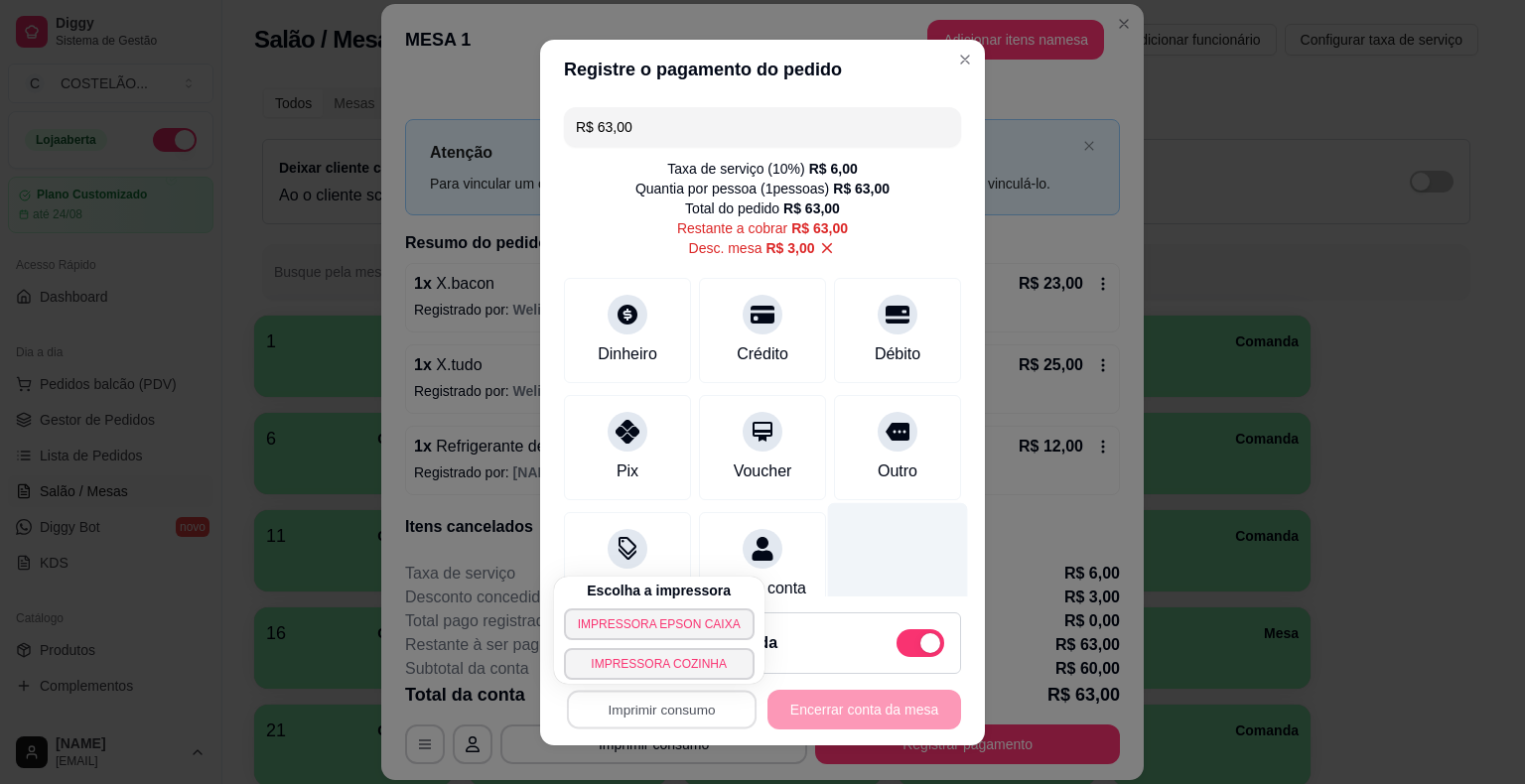 click at bounding box center (898, 560) 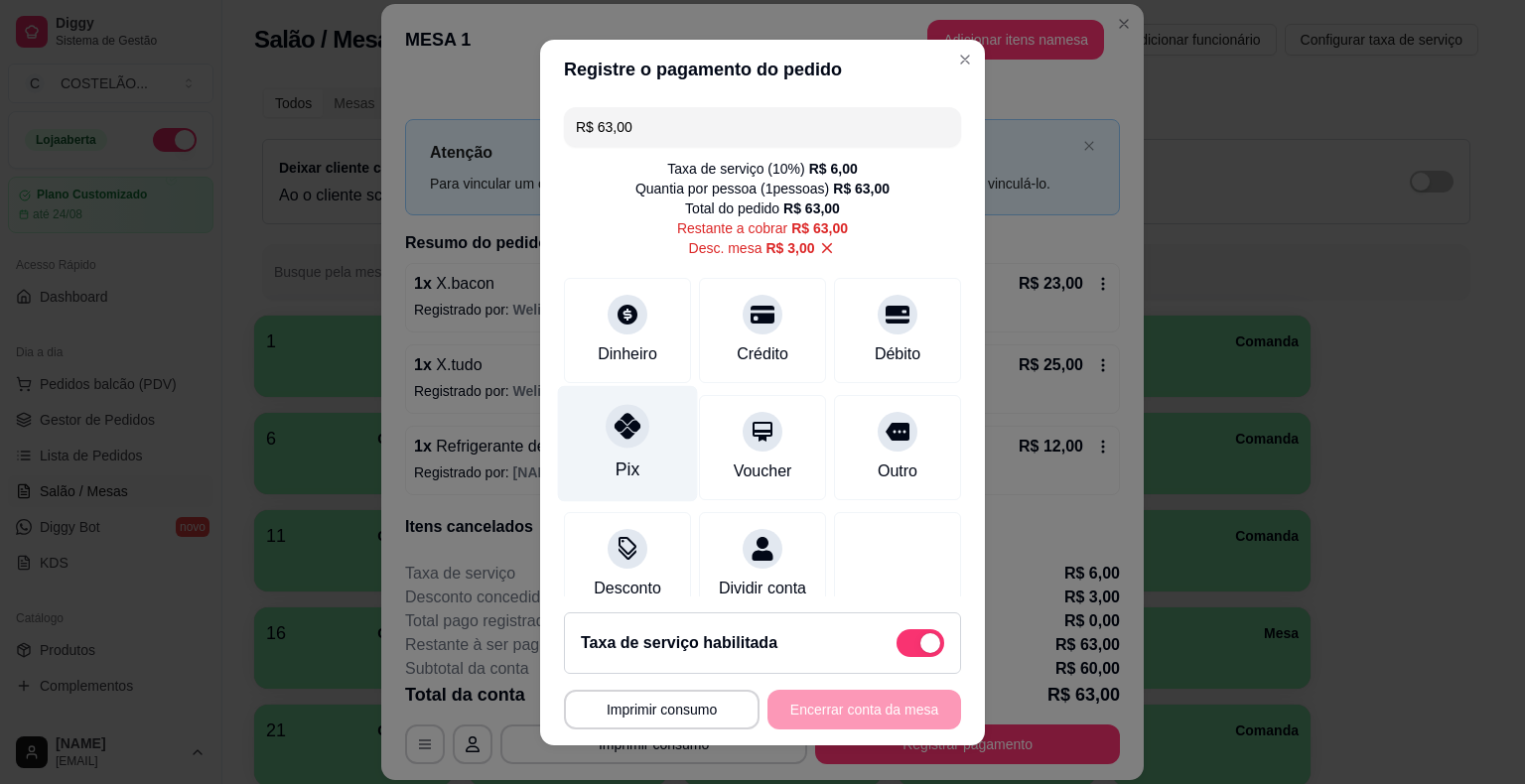 click at bounding box center [627, 426] 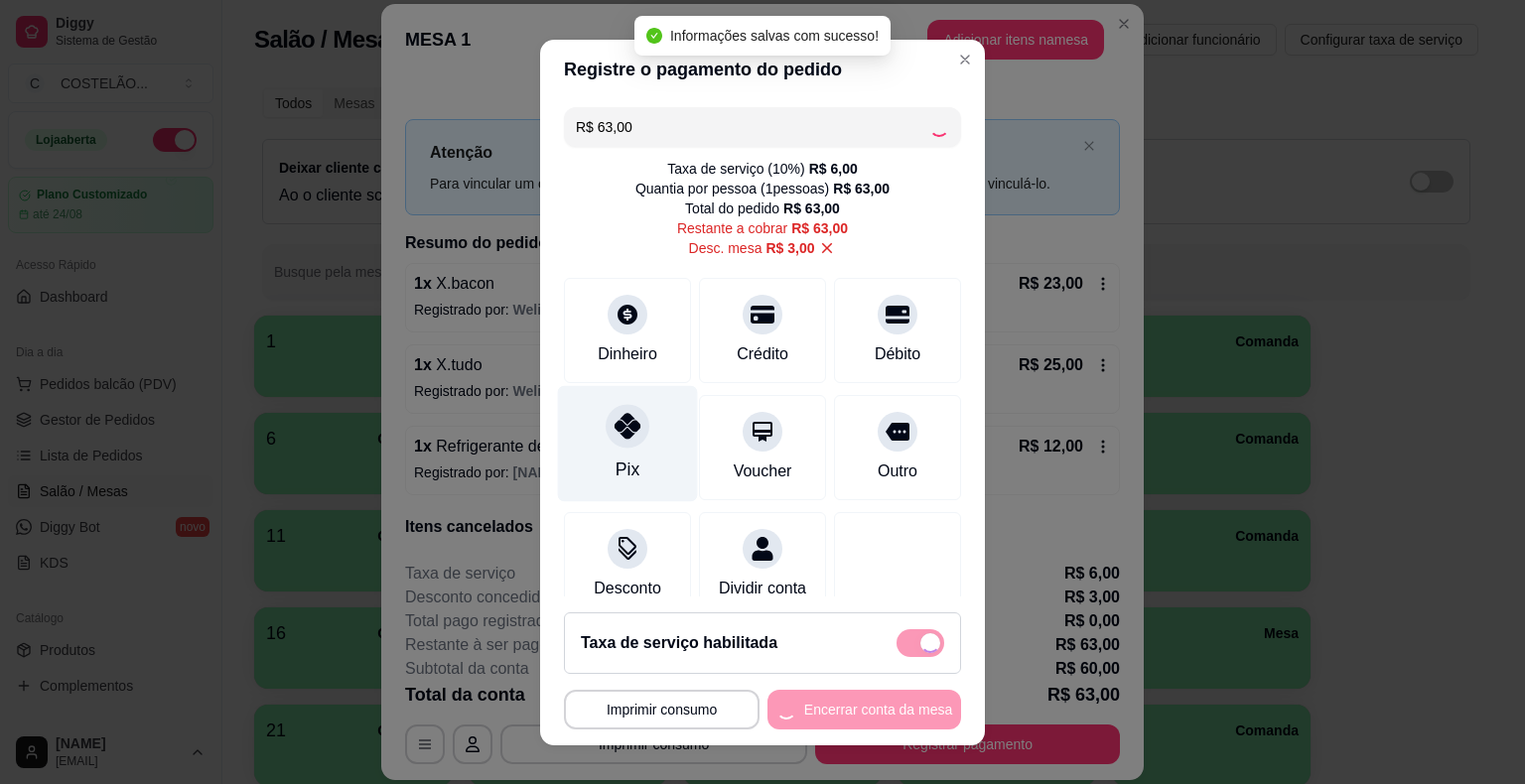 type on "R$ 0,00" 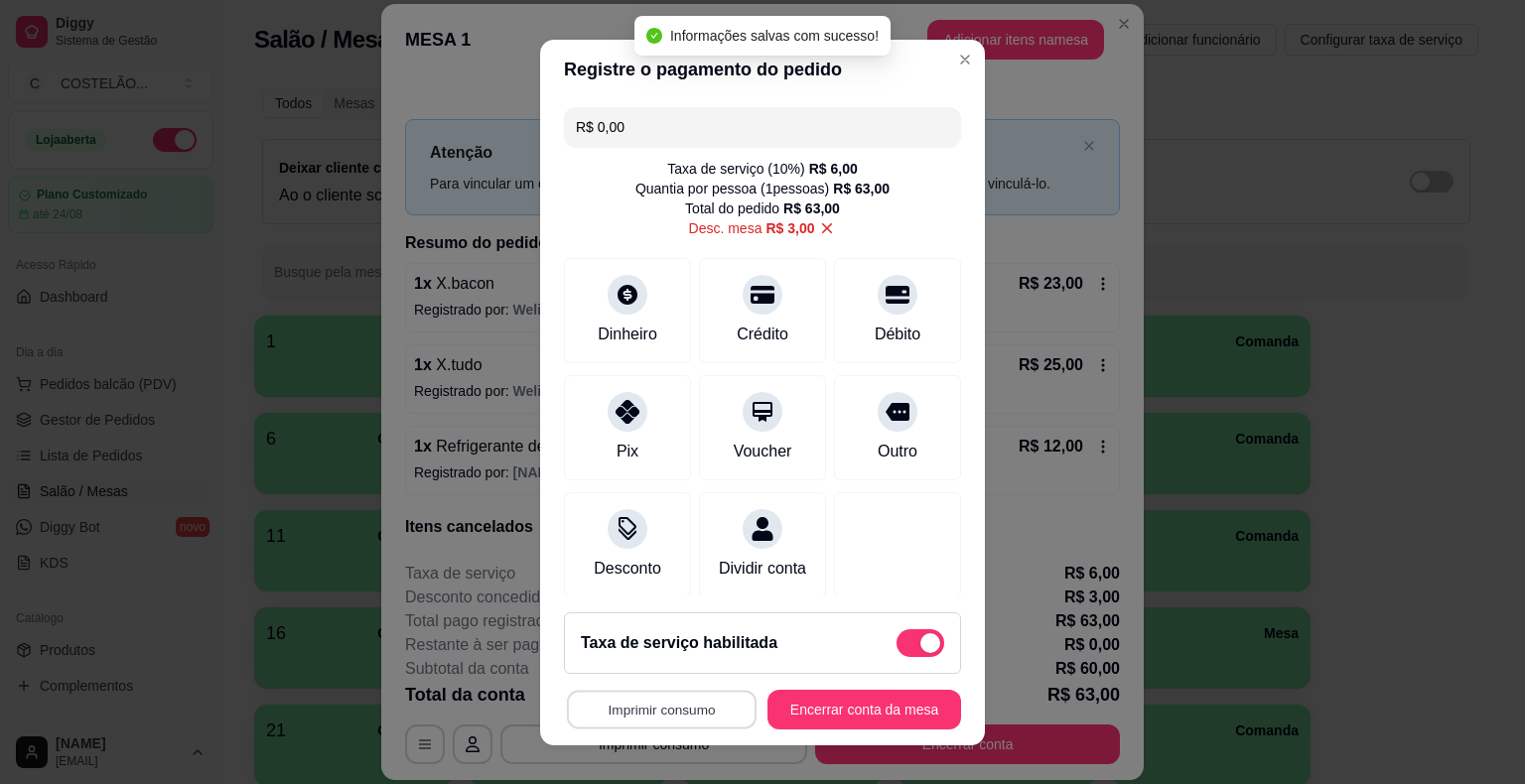 click on "Imprimir consumo" at bounding box center [661, 709] 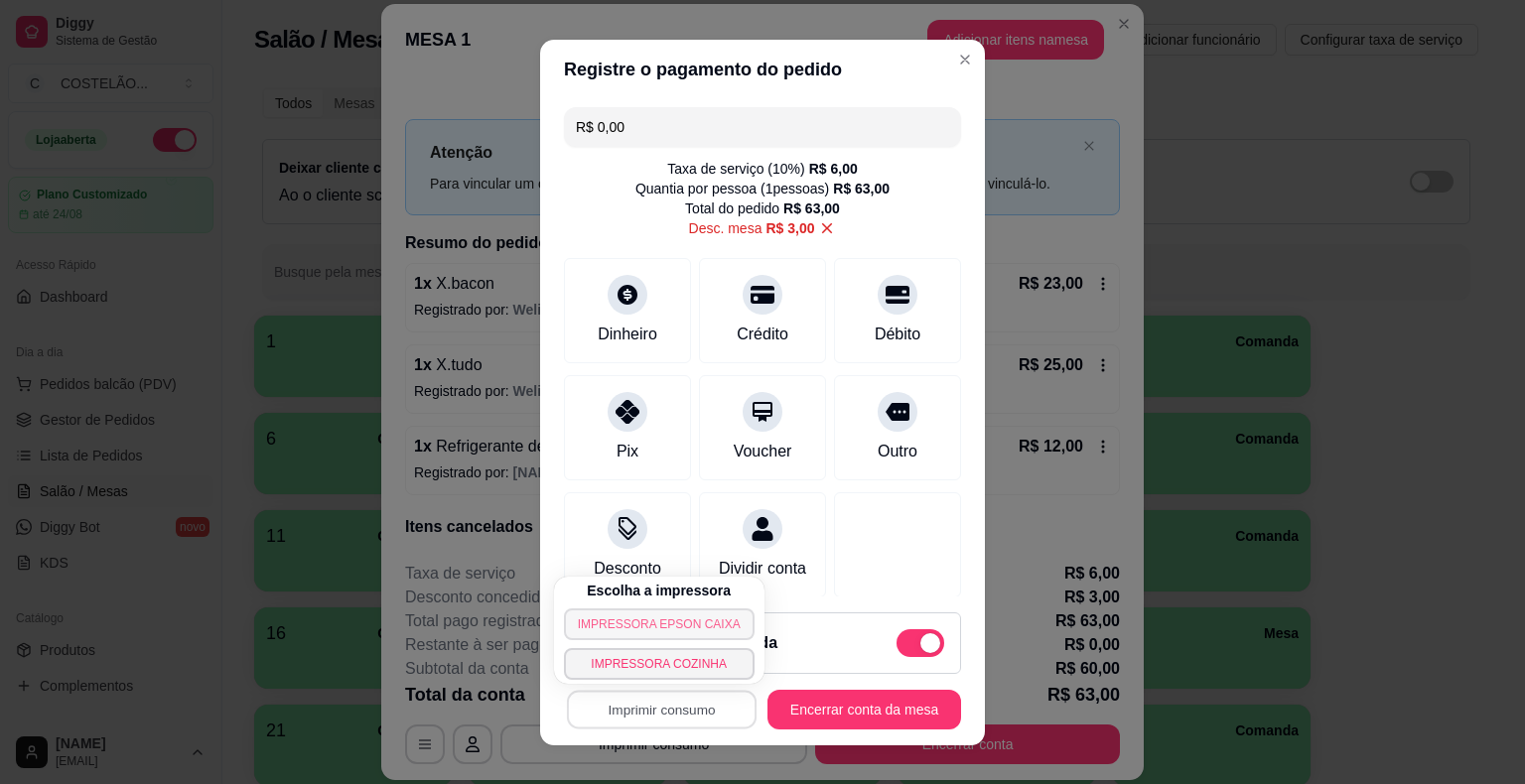 click on "IMPRESSORA EPSON CAIXA" at bounding box center (659, 624) 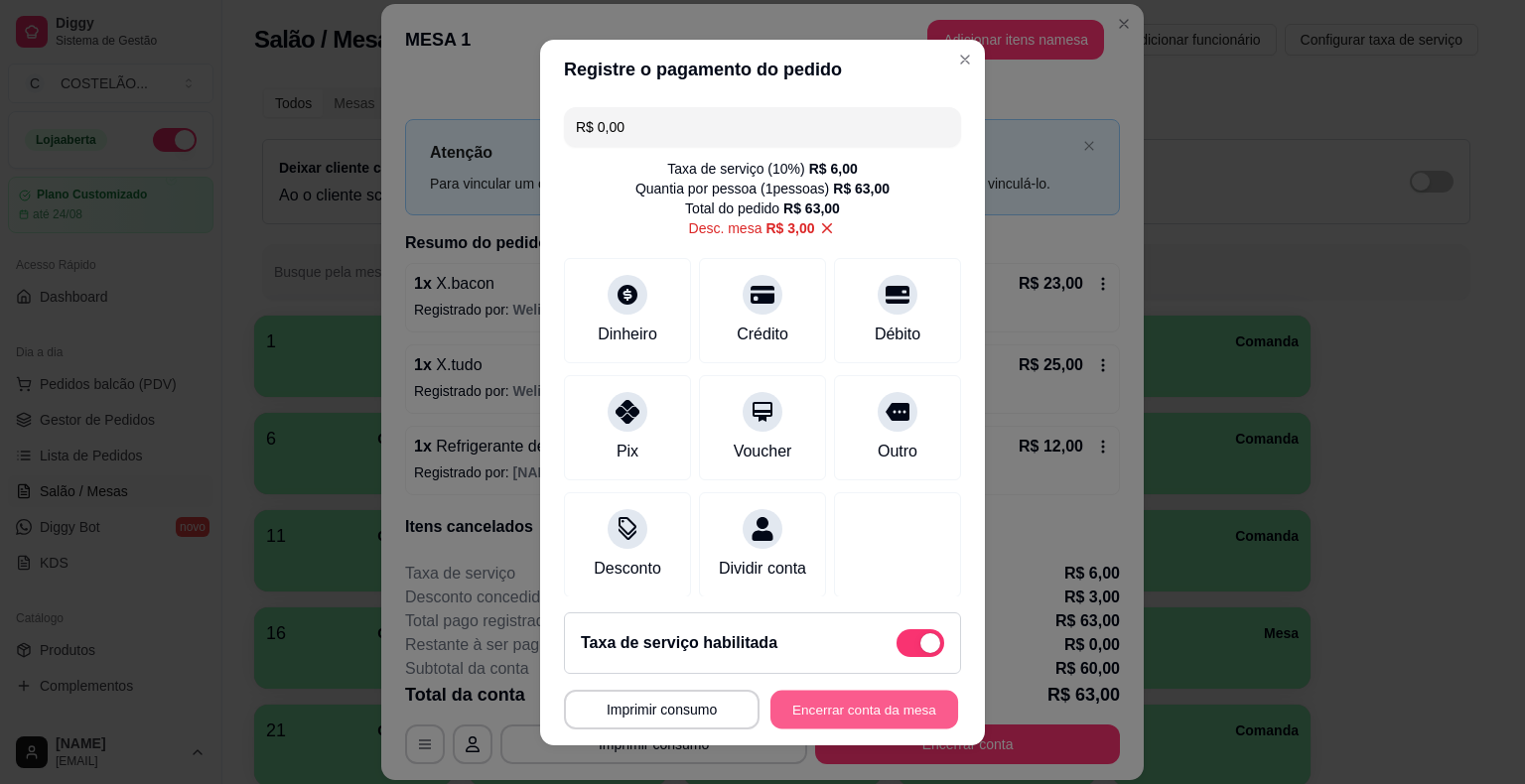 click on "Encerrar conta da mesa" at bounding box center (864, 709) 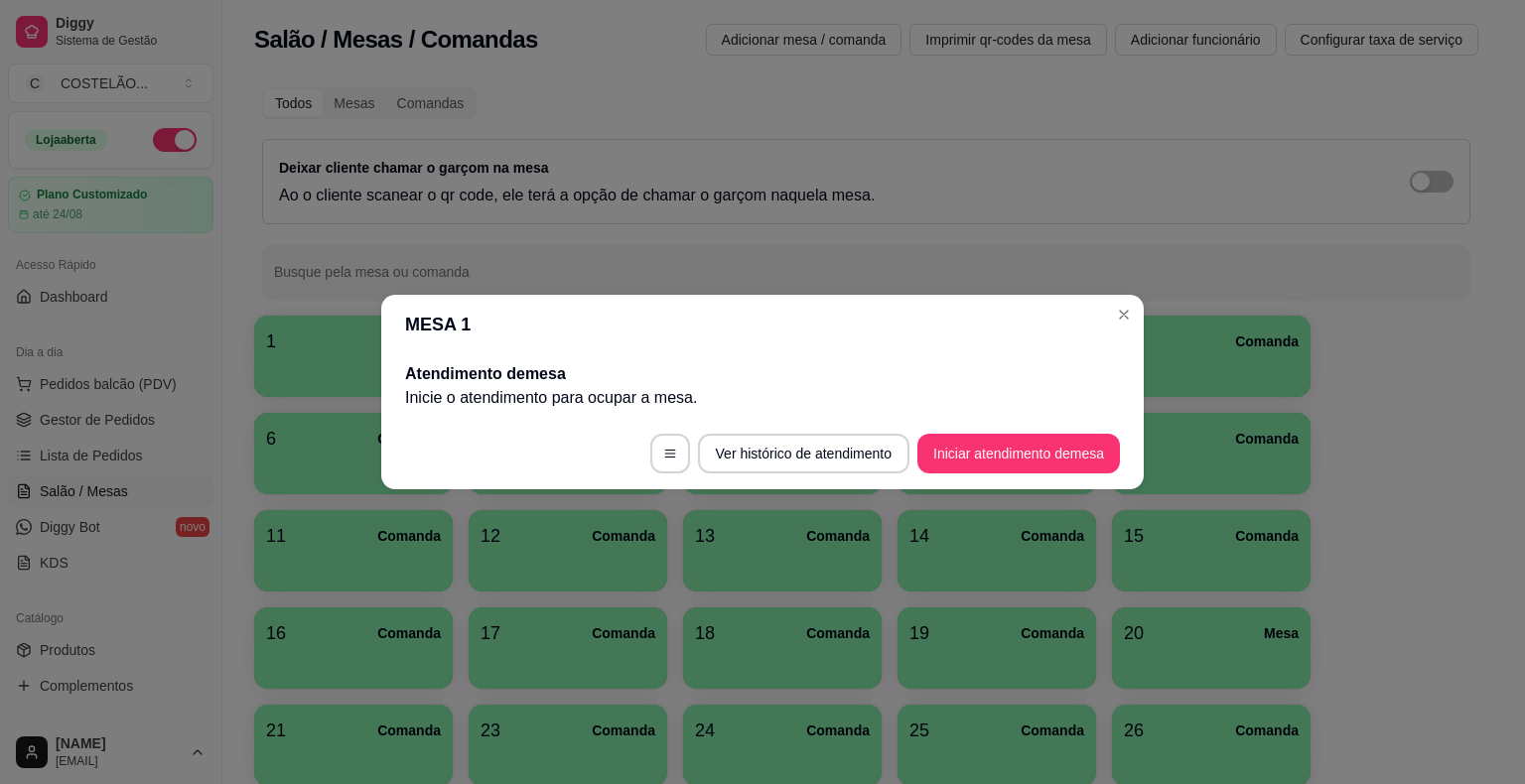 click on "Todos Mesas Comandas Deixar cliente chamar o garçom na mesa Ao o cliente scanear o qr code, ele terá a opção de chamar o garçom naquela mesa. Busque pela mesa ou comanda
1 Mesa 2 Comanda 3 Comanda 4 Comanda 5 Comanda 6 Comanda 7 Comanda 8 Comanda 9 Comanda 10 Comanda 11 Comanda 12 Comanda 13 Comanda 14 Comanda 15 Comanda 16 Comanda 17 Comanda 18 Comanda 19 Comanda 20 Mesa 21 Comanda 23 Comanda 24 Comanda 25 Comanda 26 Comanda 27 Comanda 28 Comanda 29 Comanda 30 Comanda 31 Comanda 32 Comanda 33 Comanda 34 Comanda 35 Comanda 36 Comanda 37 Comanda 38 Comanda 39 Comanda 40 Comanda 41 Mesa 42 Comanda 43 Comanda 44 Comanda 45 Comanda 46 Comanda 47 Comanda 48 Comanda 49 Comanda 50 Comanda 51 Comanda 52 Comanda 53 Comanda 54 Comanda 55 Comanda 56 Comanda 57 Comanda 58 Comanda 59 Comanda 60 Comanda 61 Comanda 62 Comanda 63 Comanda 64 Comanda 65 Comanda 66 Comanda 67 Comanda 68 Comanda 69 Comanda 70 Comanda 71 Comanda 72 Comanda 73 Comanda 74 Comanda 75 Comanda 76 Comanda 77 Comanda 78 Comanda 79 80" at bounding box center (866, 1168) 